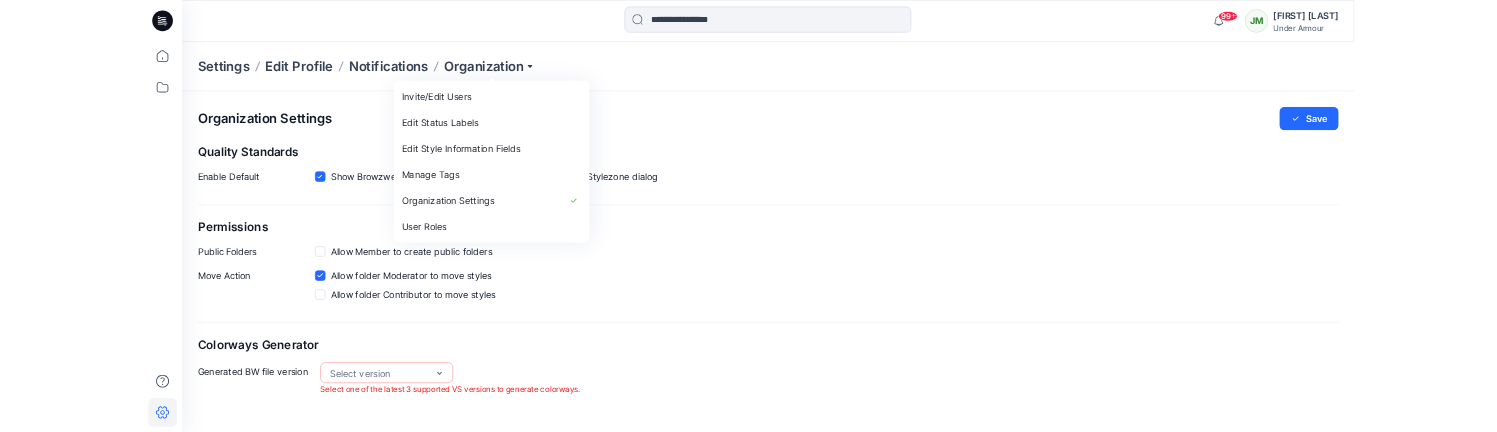 scroll, scrollTop: 0, scrollLeft: 0, axis: both 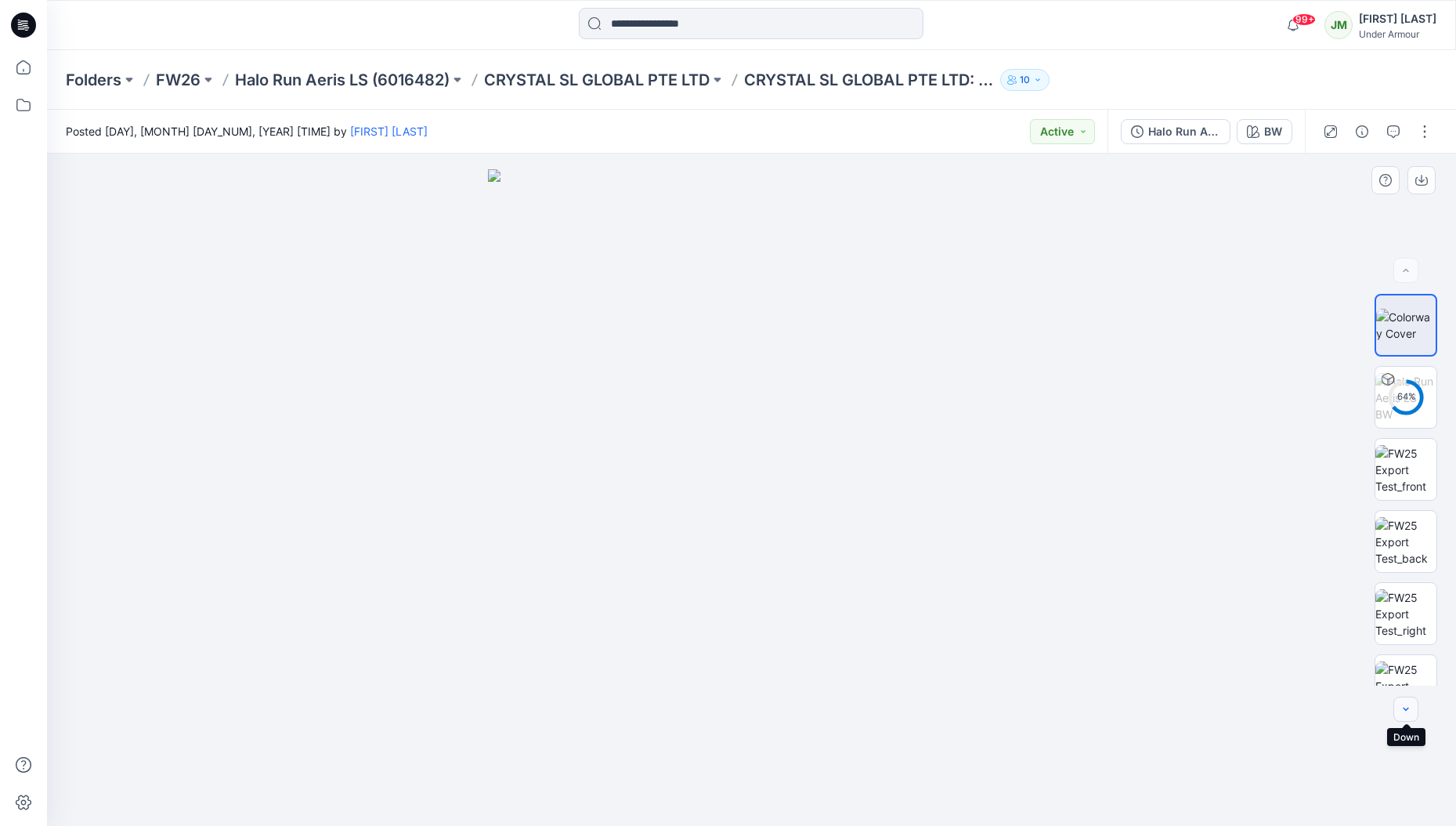 click 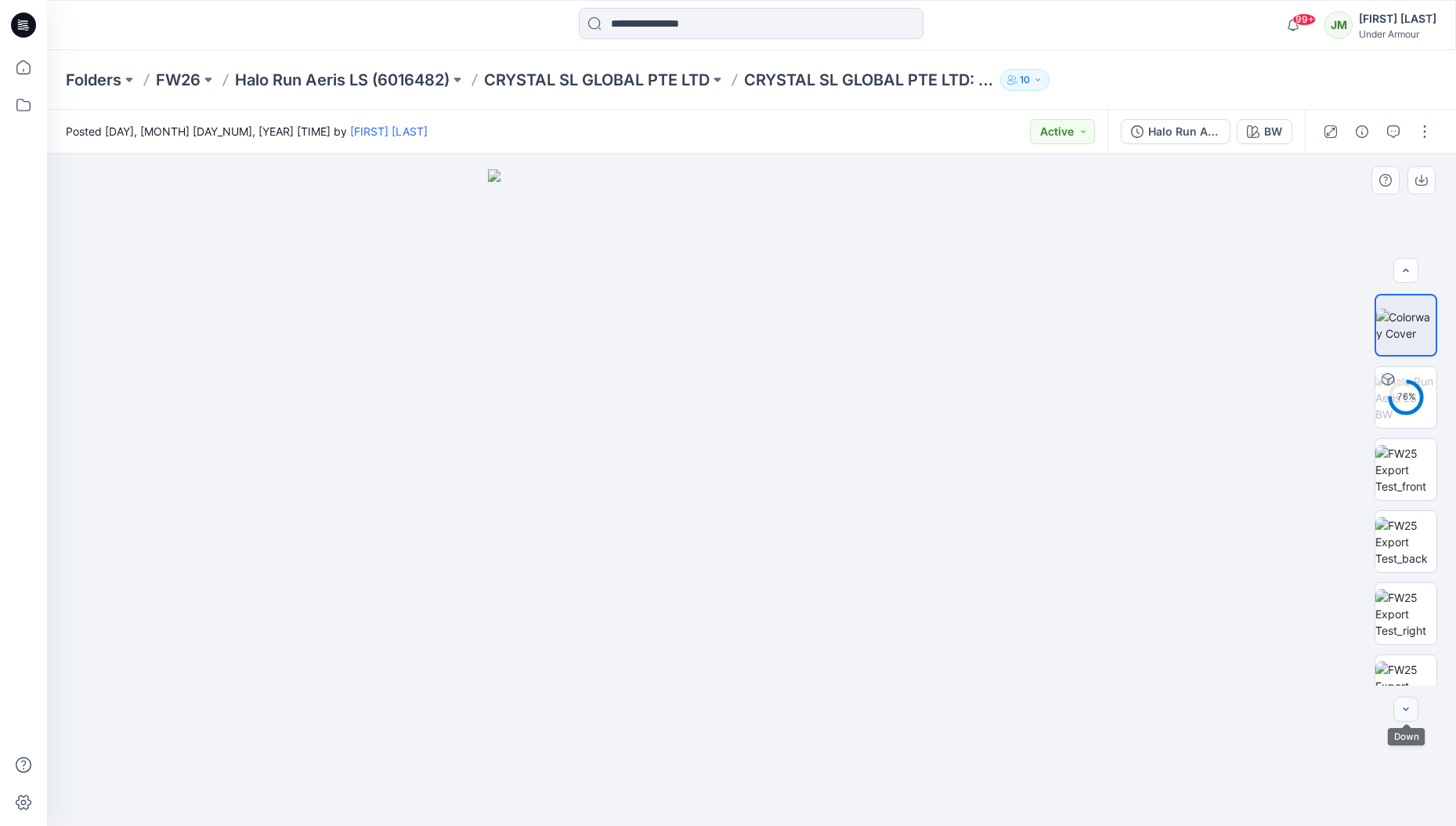 scroll, scrollTop: 31, scrollLeft: 0, axis: vertical 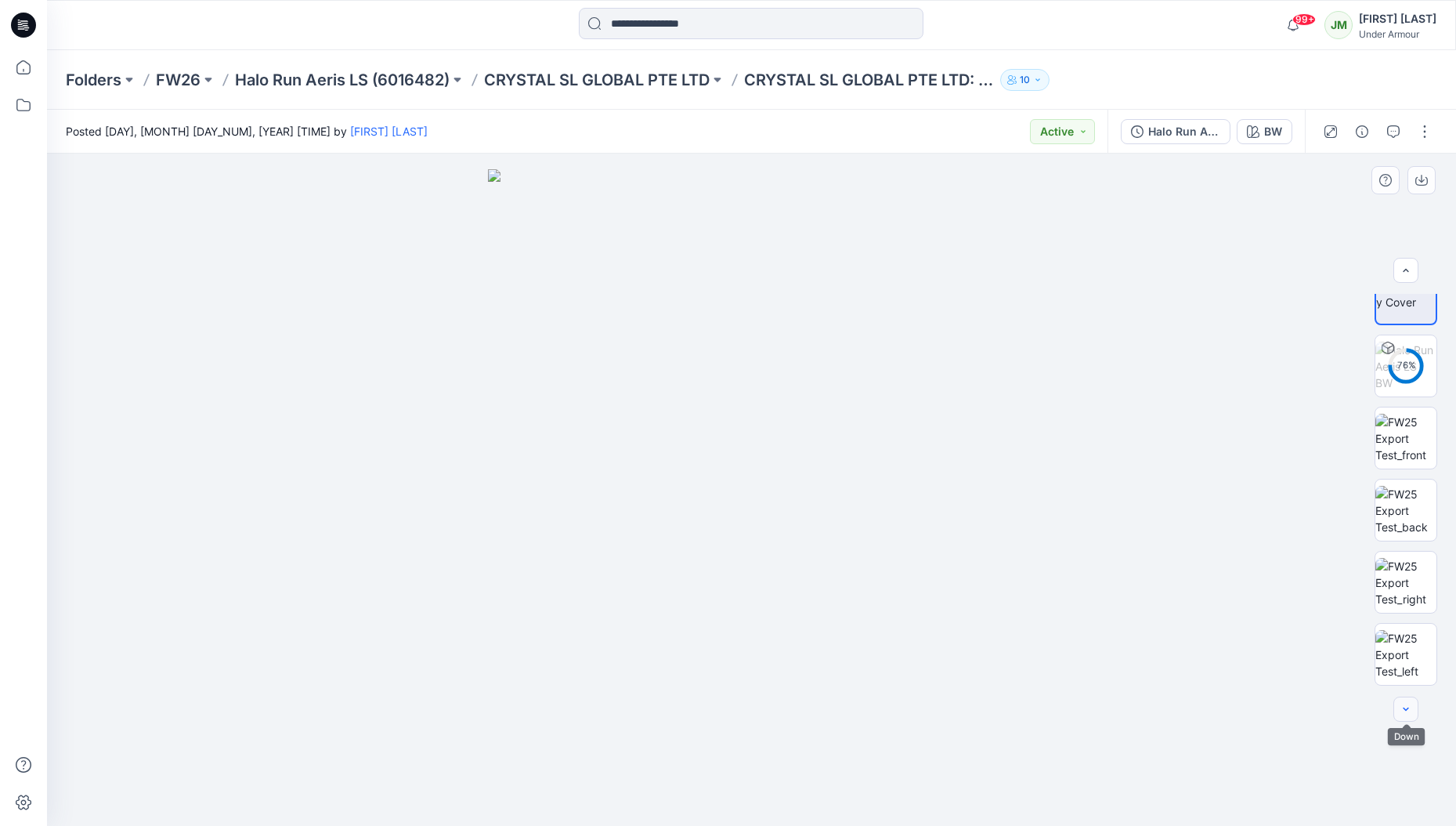click at bounding box center [1406, 709] 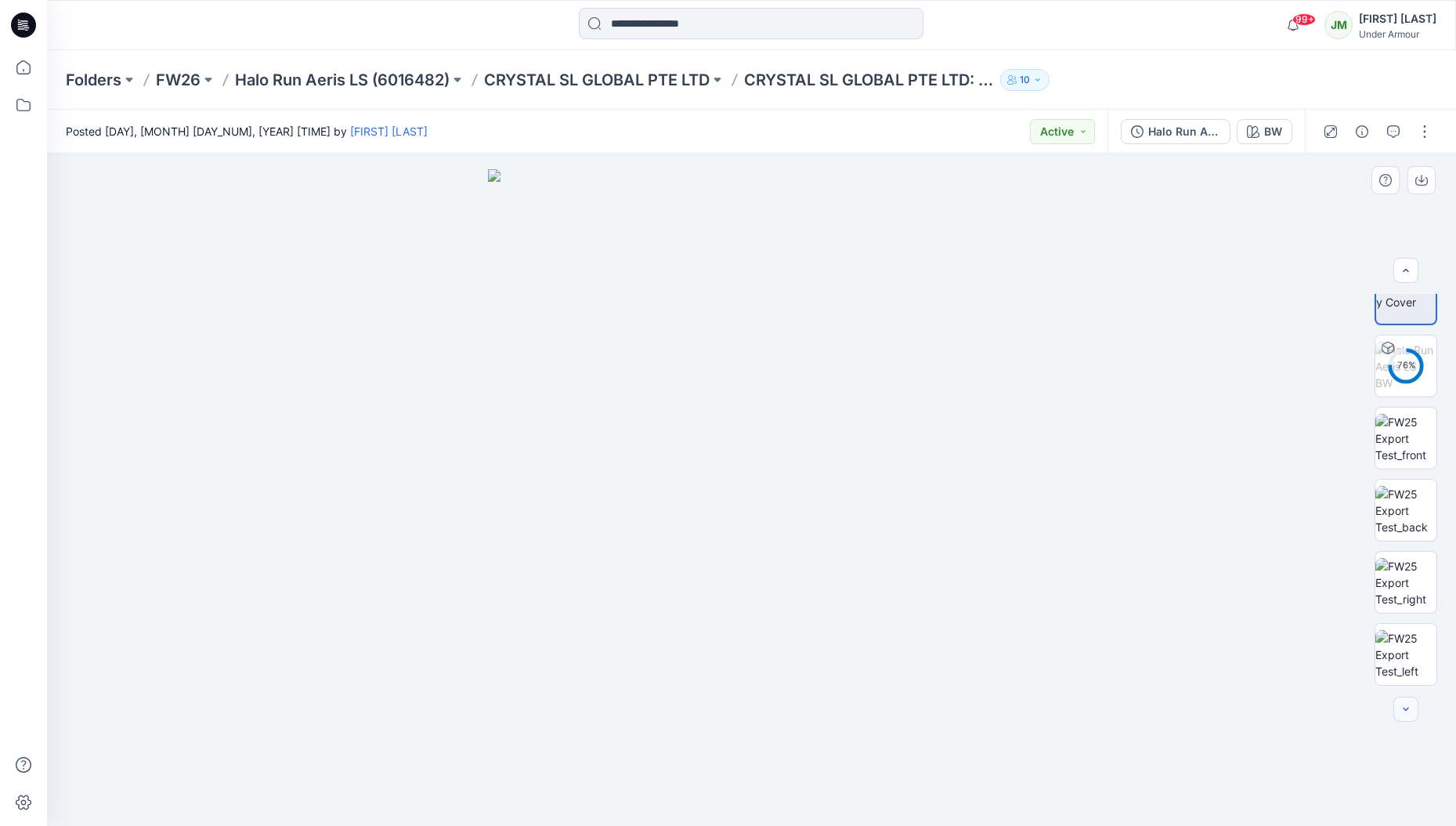 click at bounding box center [1406, 709] 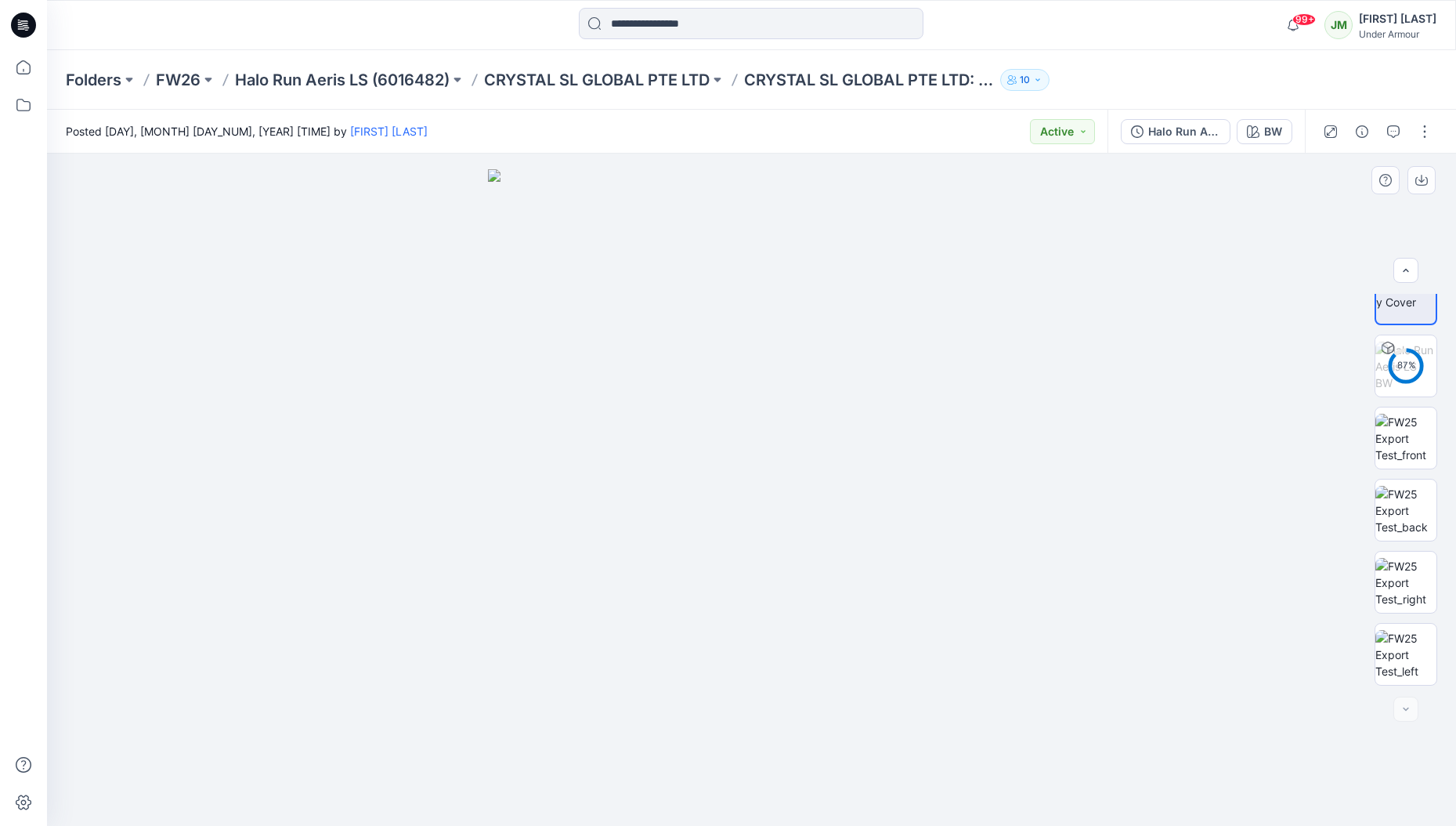 click at bounding box center [1406, 709] 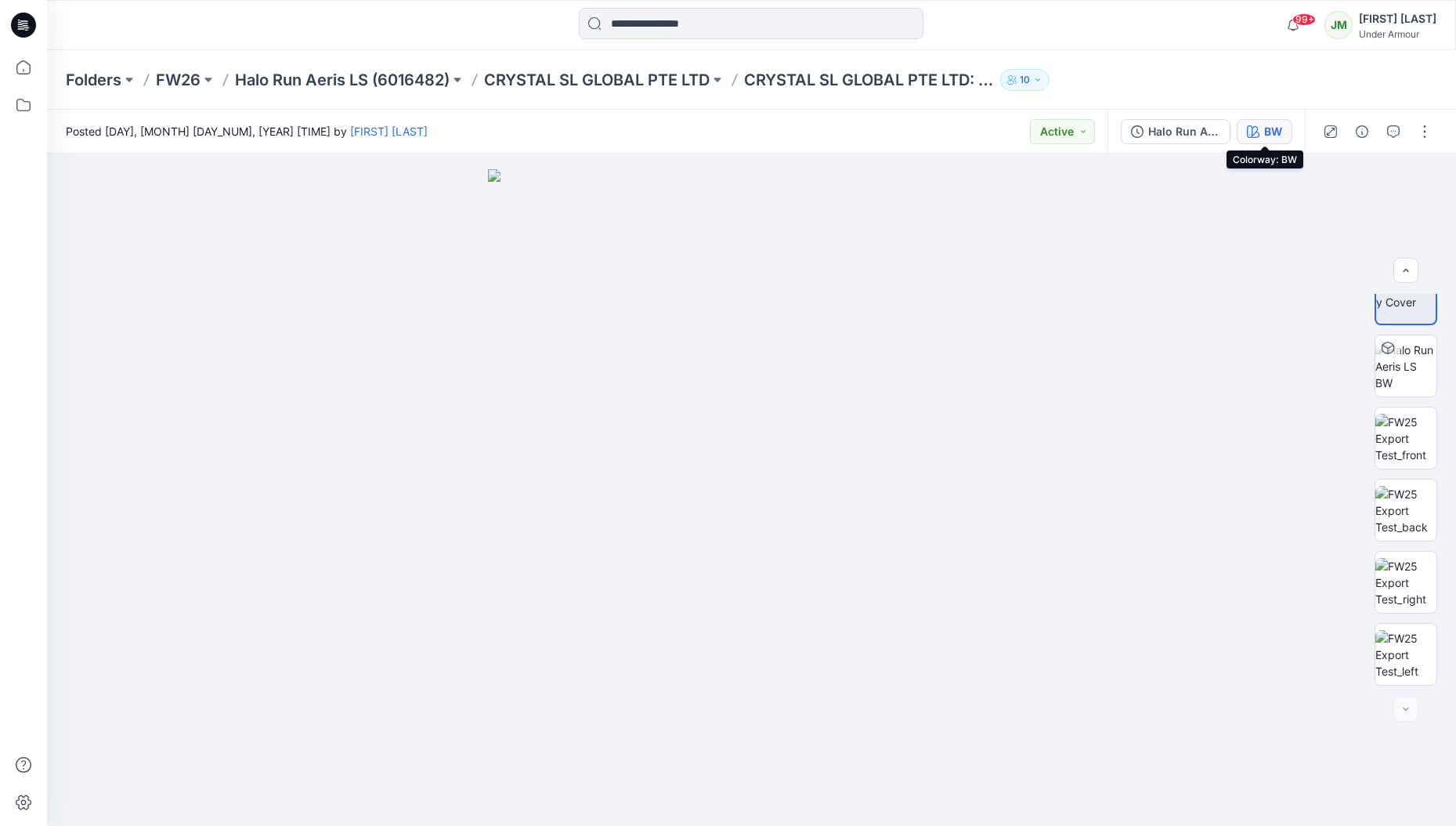 click on "BW" at bounding box center [1273, 132] 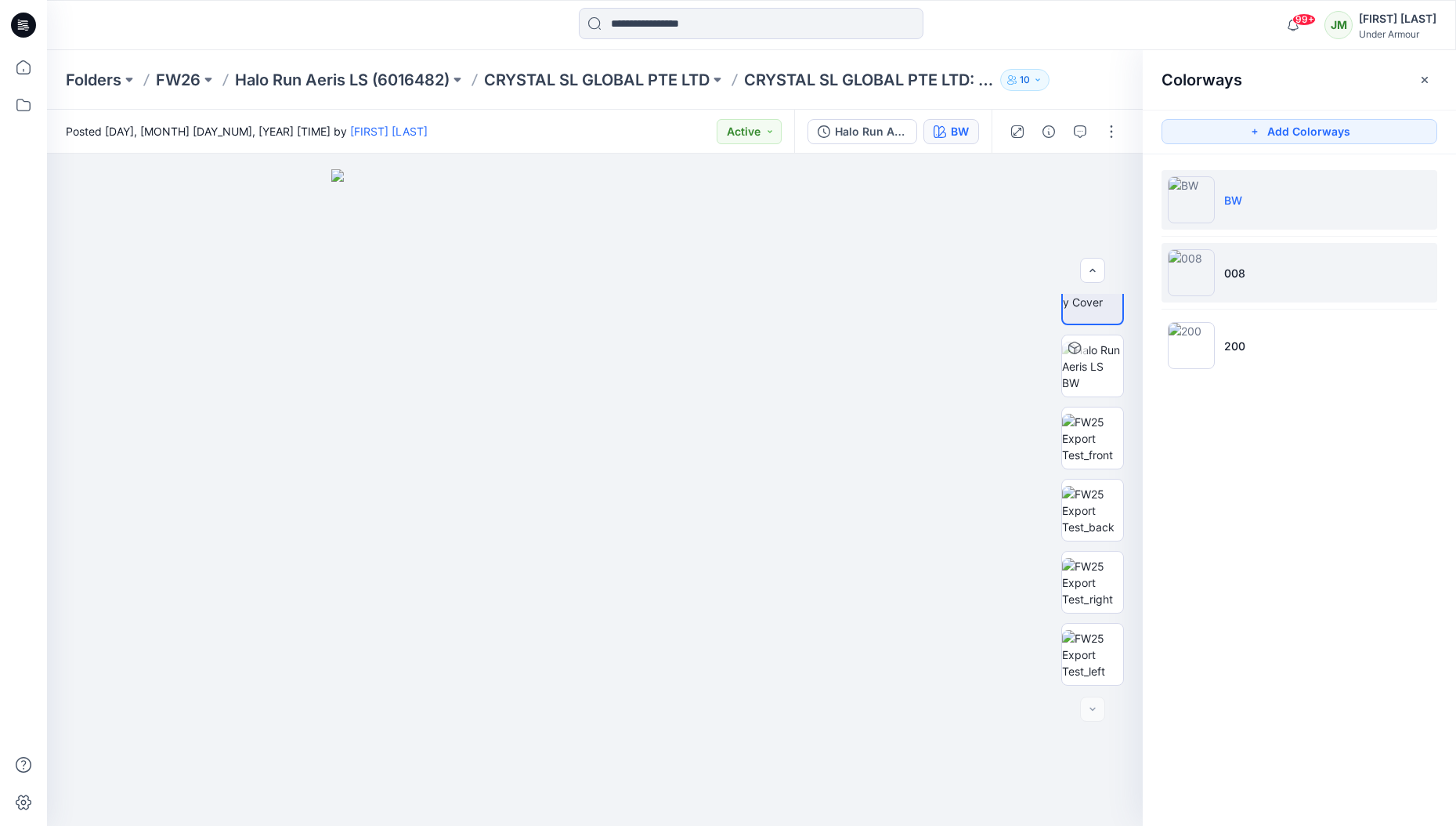 click on "008" at bounding box center [1299, 273] 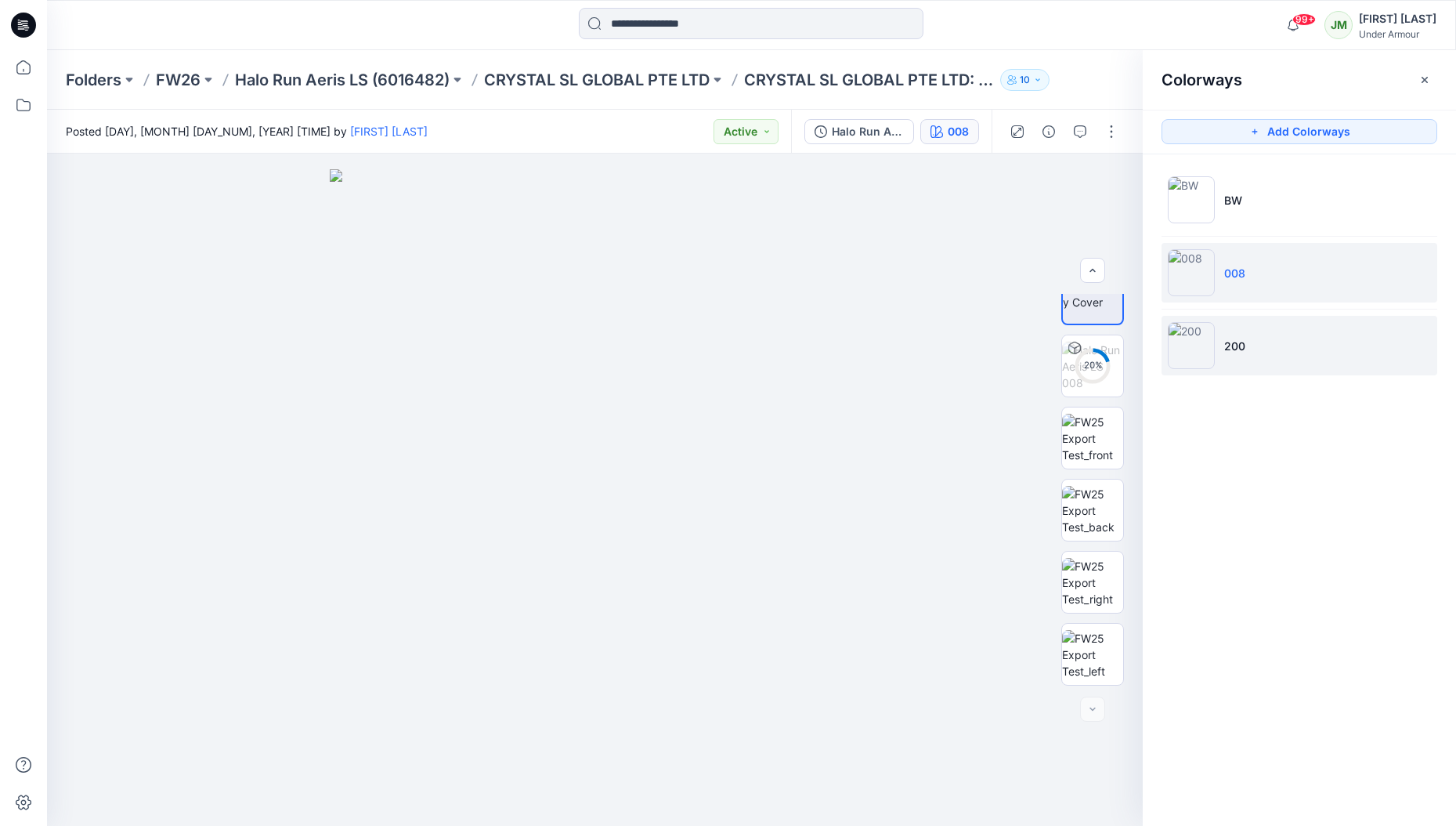 click on "200" at bounding box center [1234, 346] 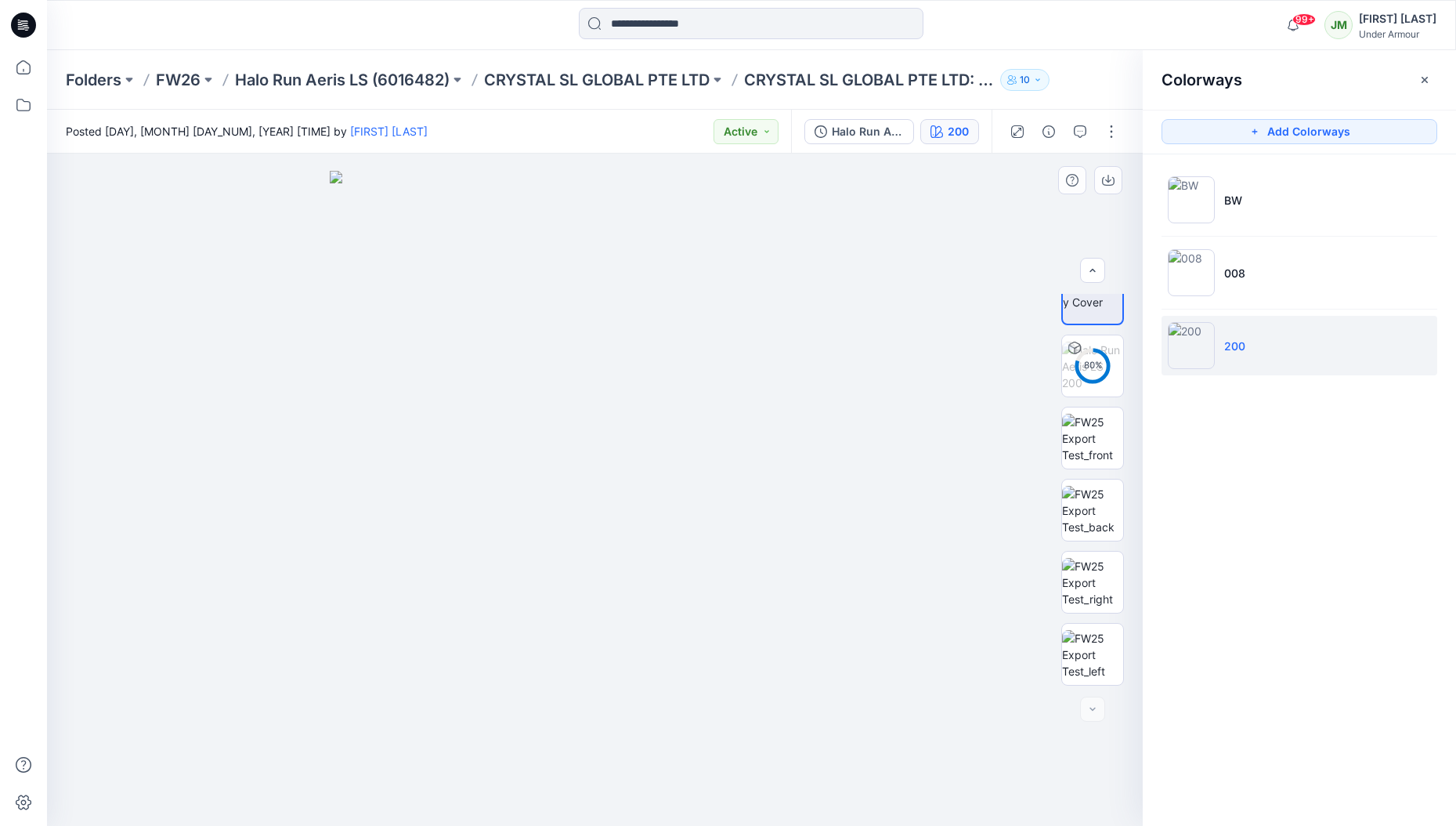 drag, startPoint x: 1128, startPoint y: 516, endPoint x: 1125, endPoint y: 536, distance: 20.223748 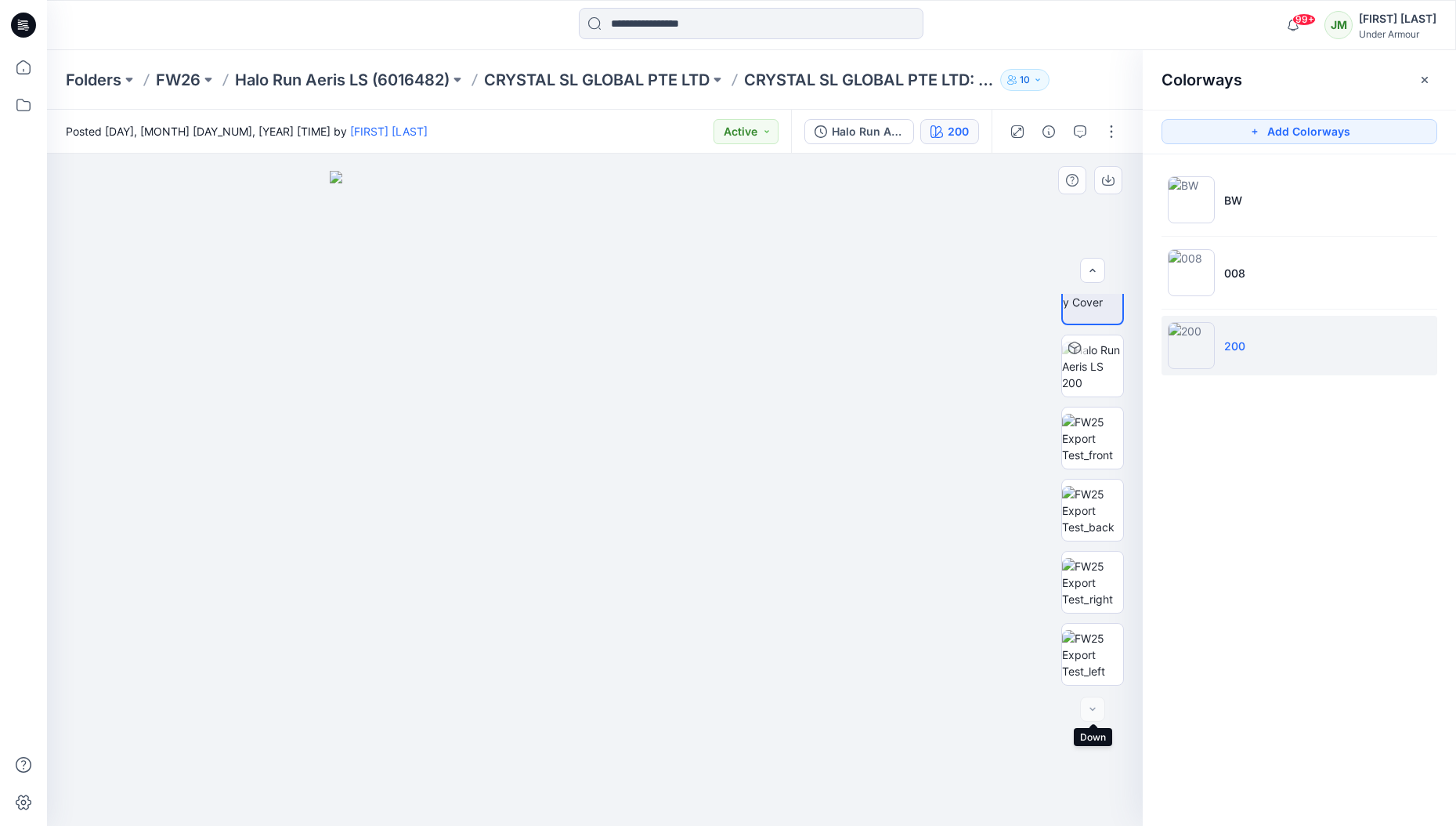 click at bounding box center [1093, 709] 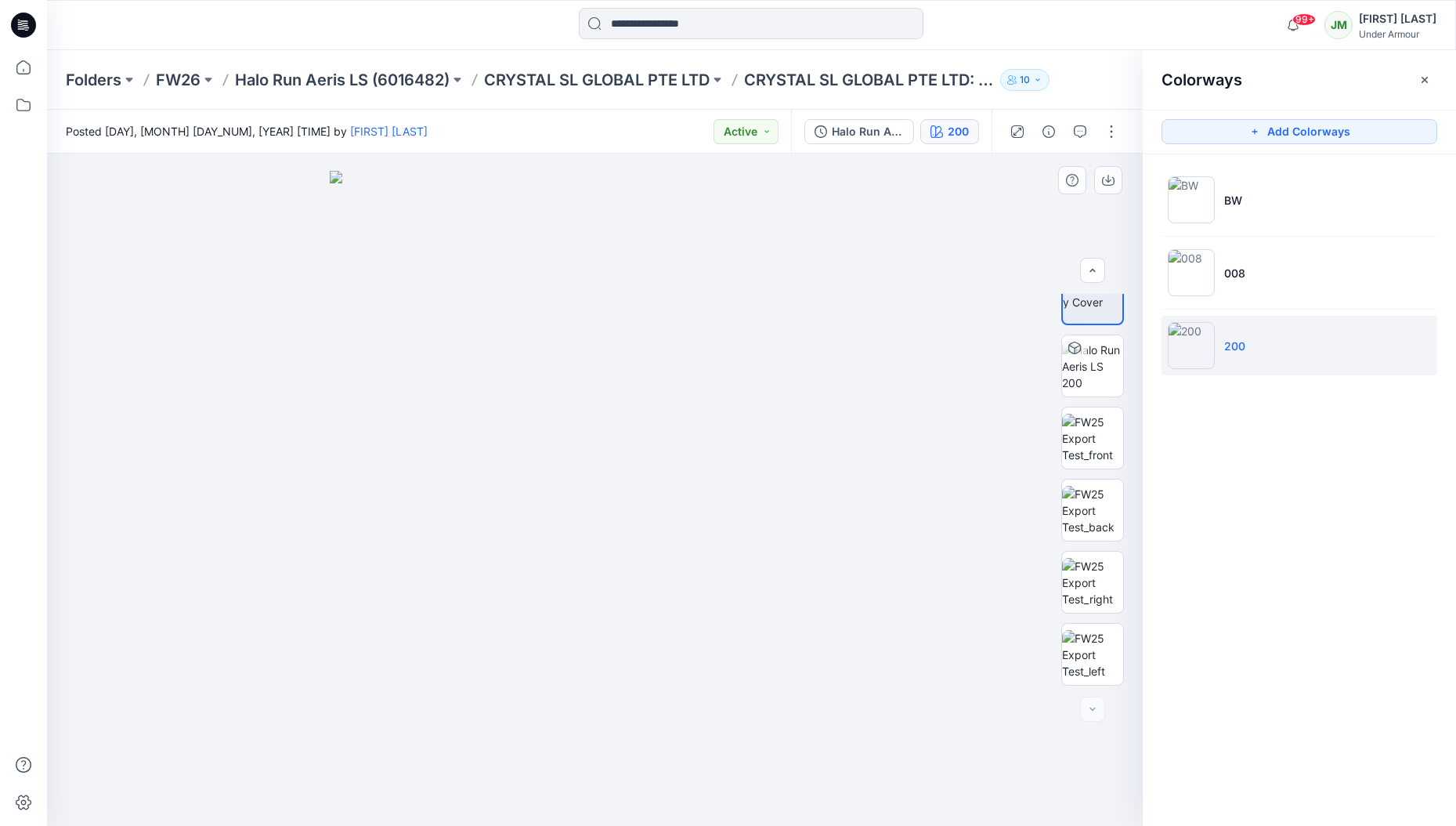 click at bounding box center [1093, 709] 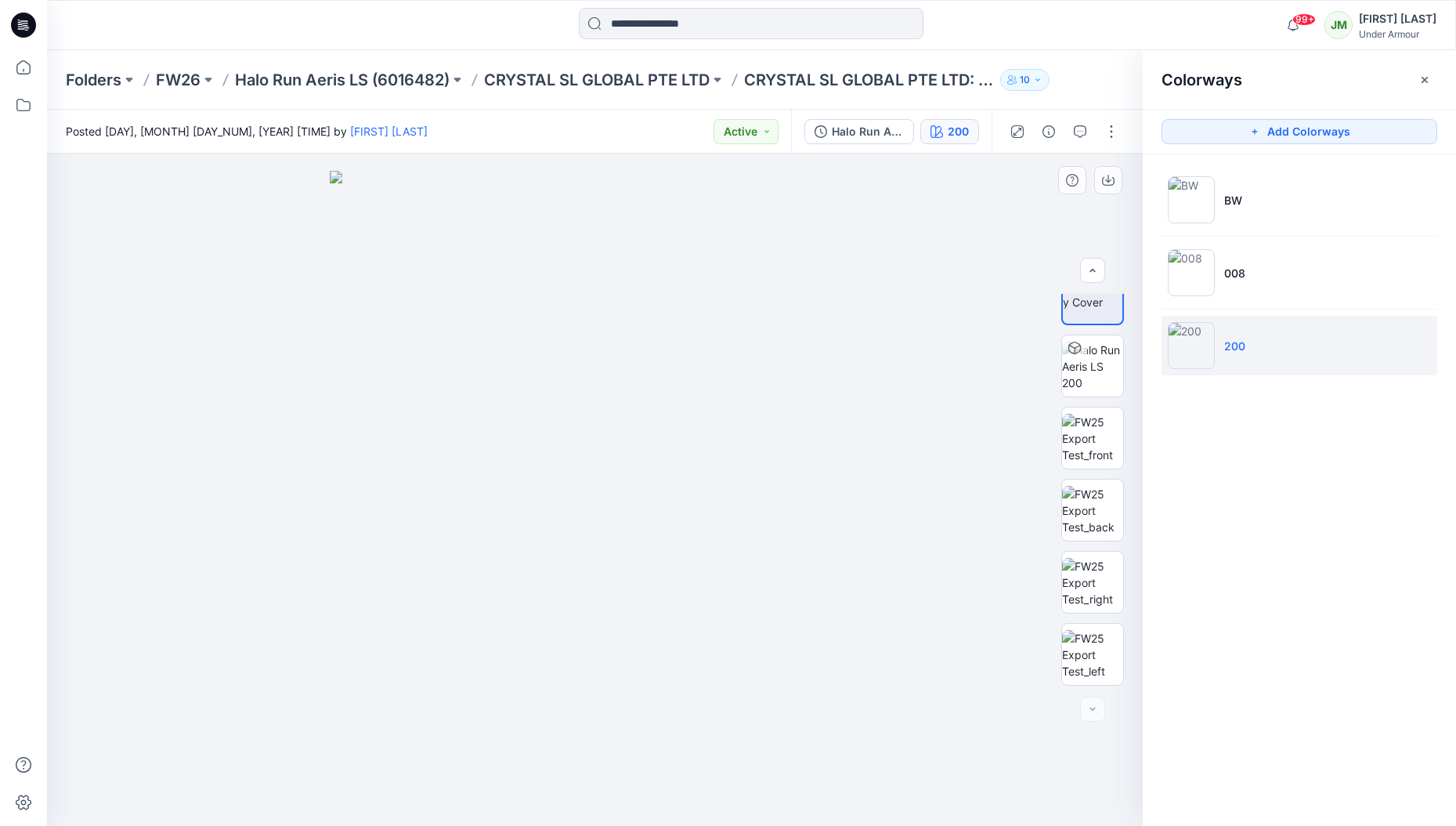 click at bounding box center (594, 490) 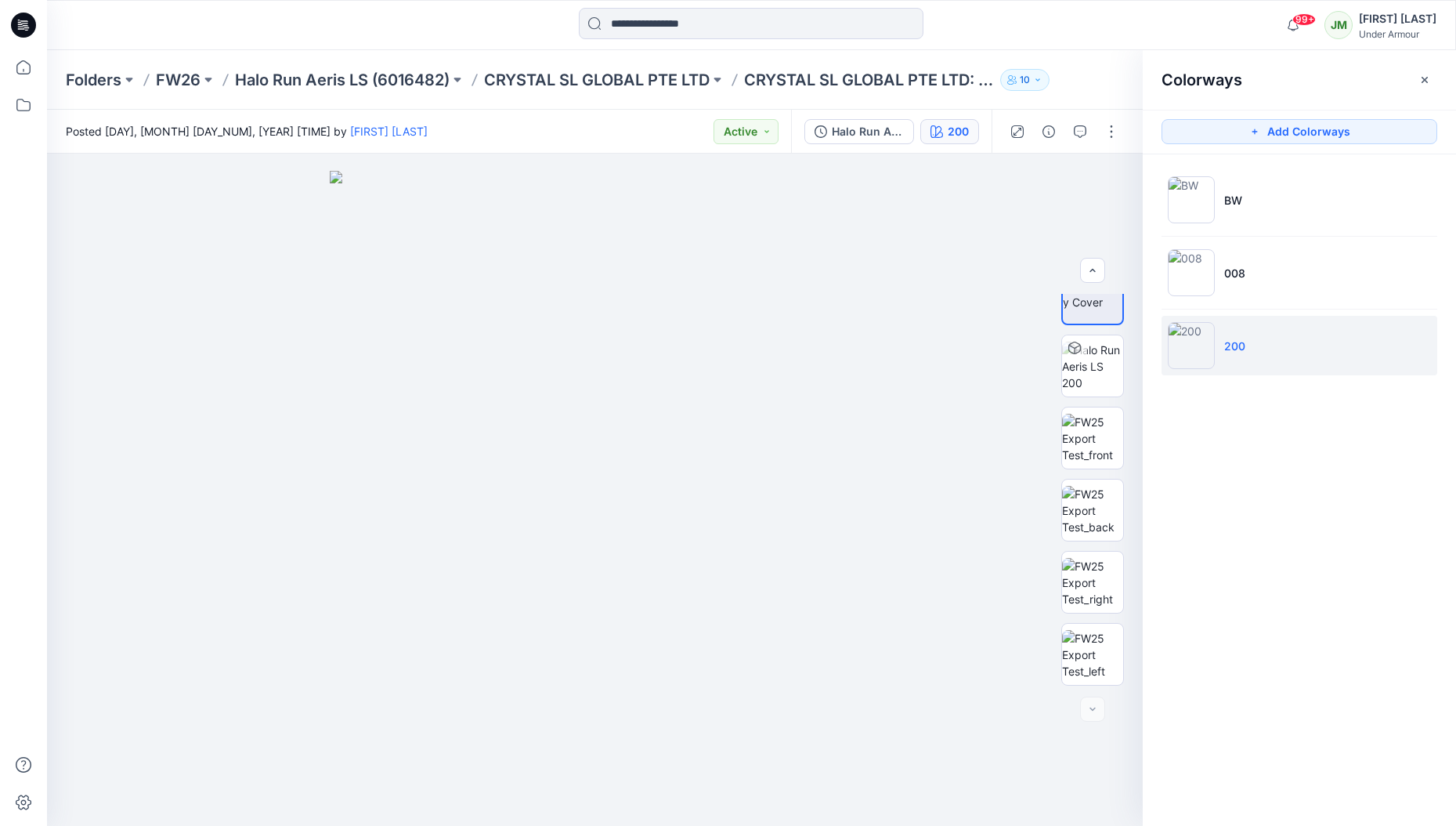 click on "Colorways Add Colorways BW 008 200" at bounding box center (1299, 438) 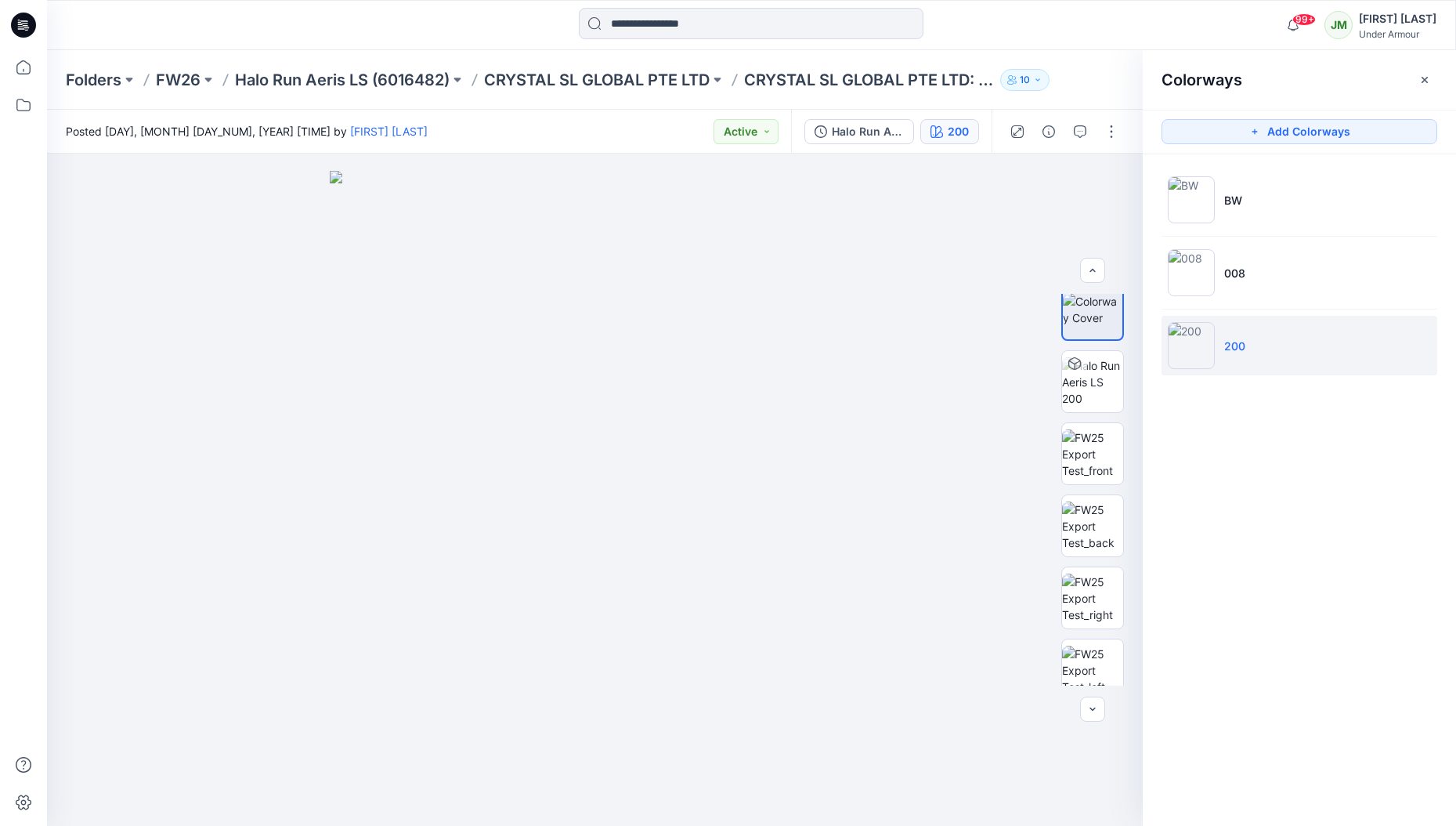 scroll, scrollTop: 31, scrollLeft: 0, axis: vertical 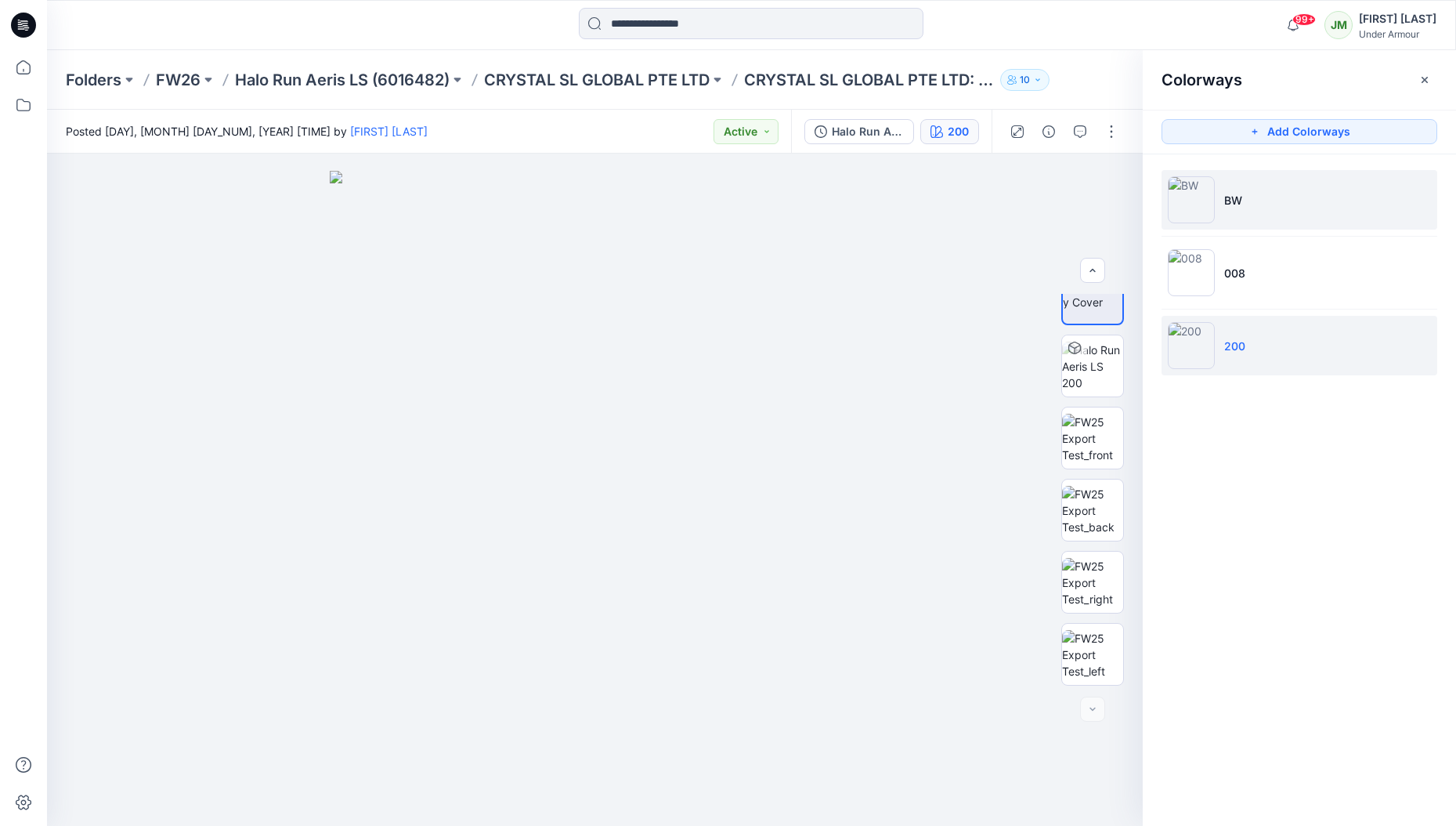 click on "BW" at bounding box center [1233, 200] 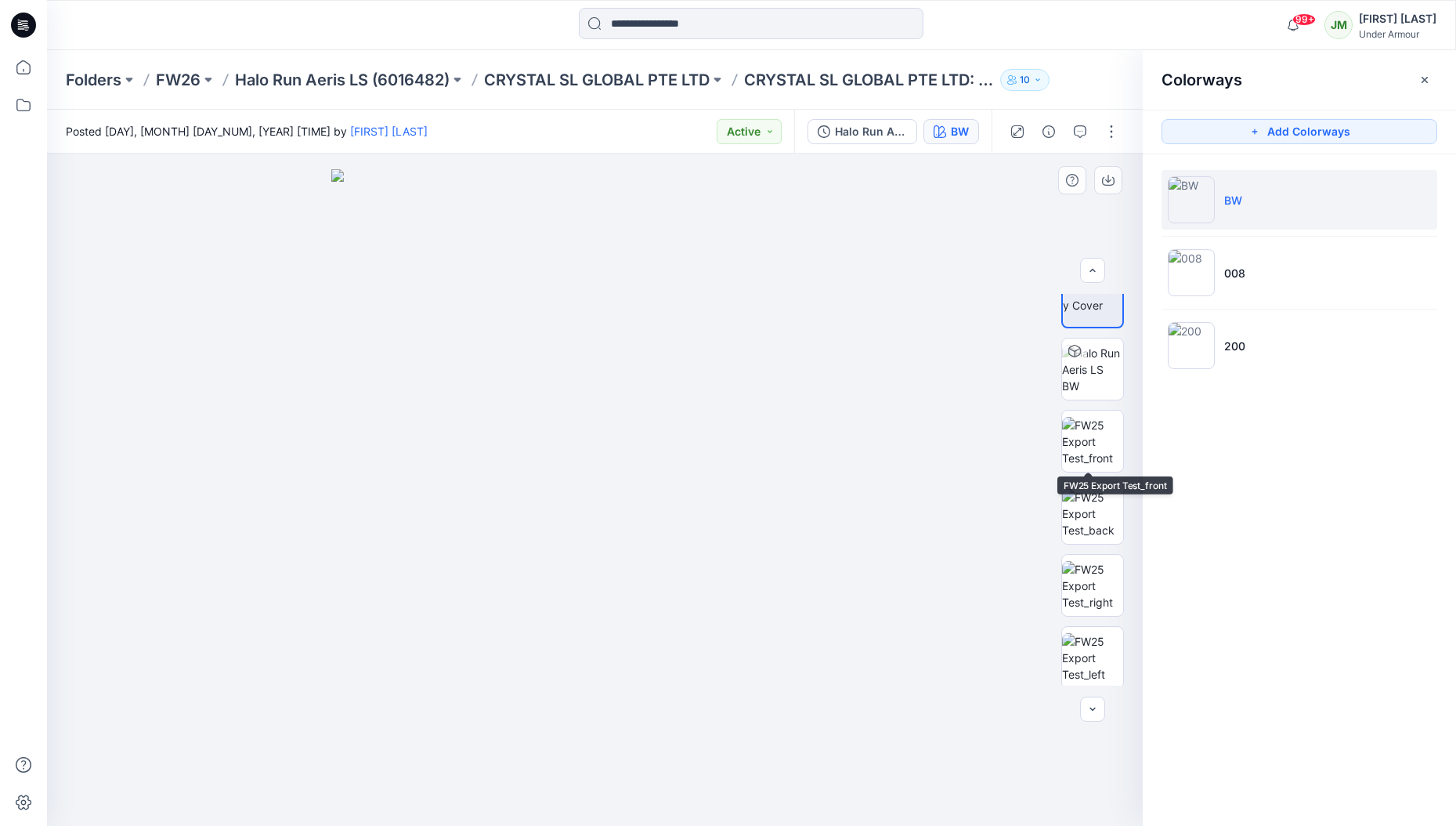 scroll, scrollTop: 31, scrollLeft: 0, axis: vertical 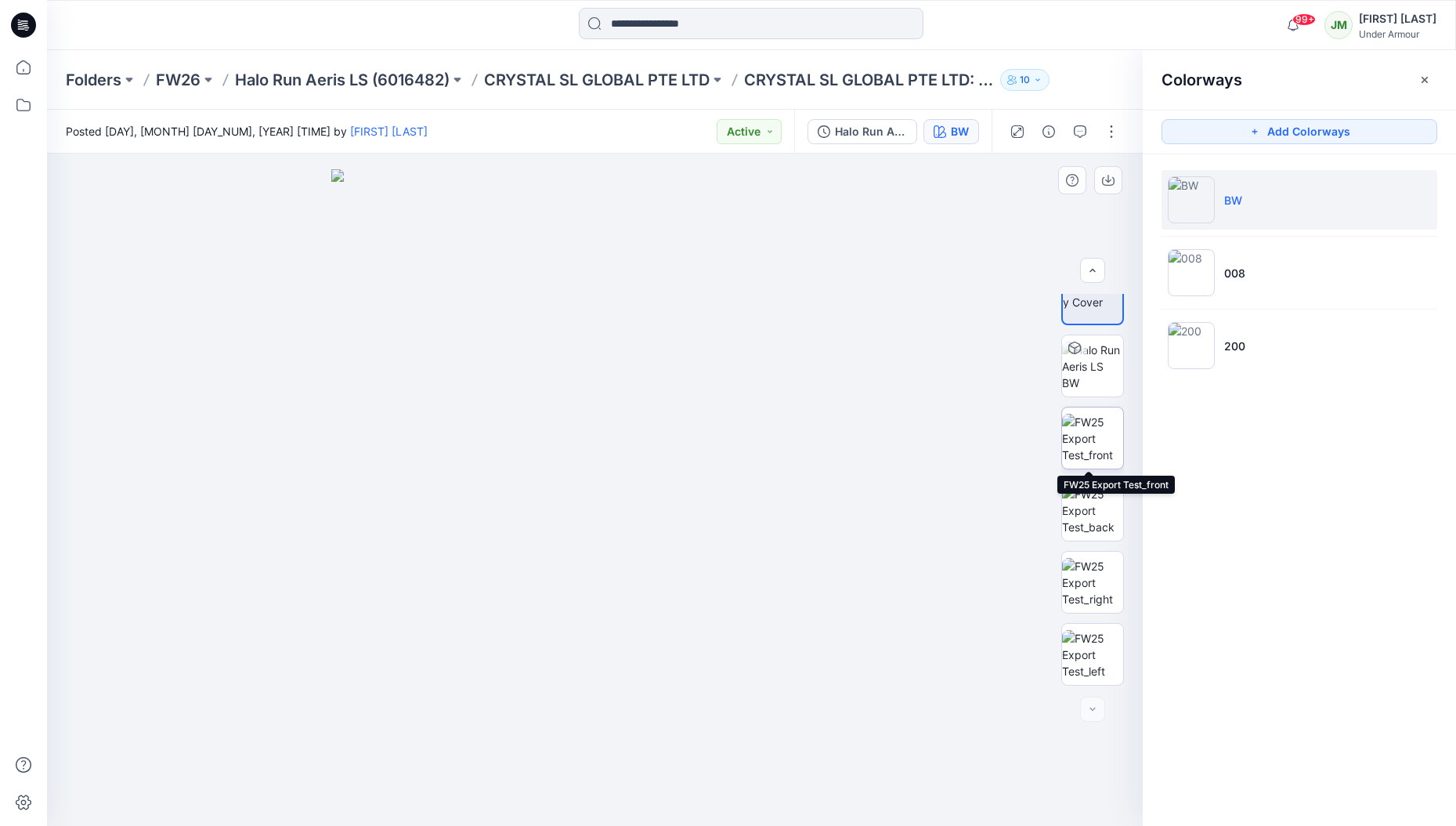 click at bounding box center (1093, 438) 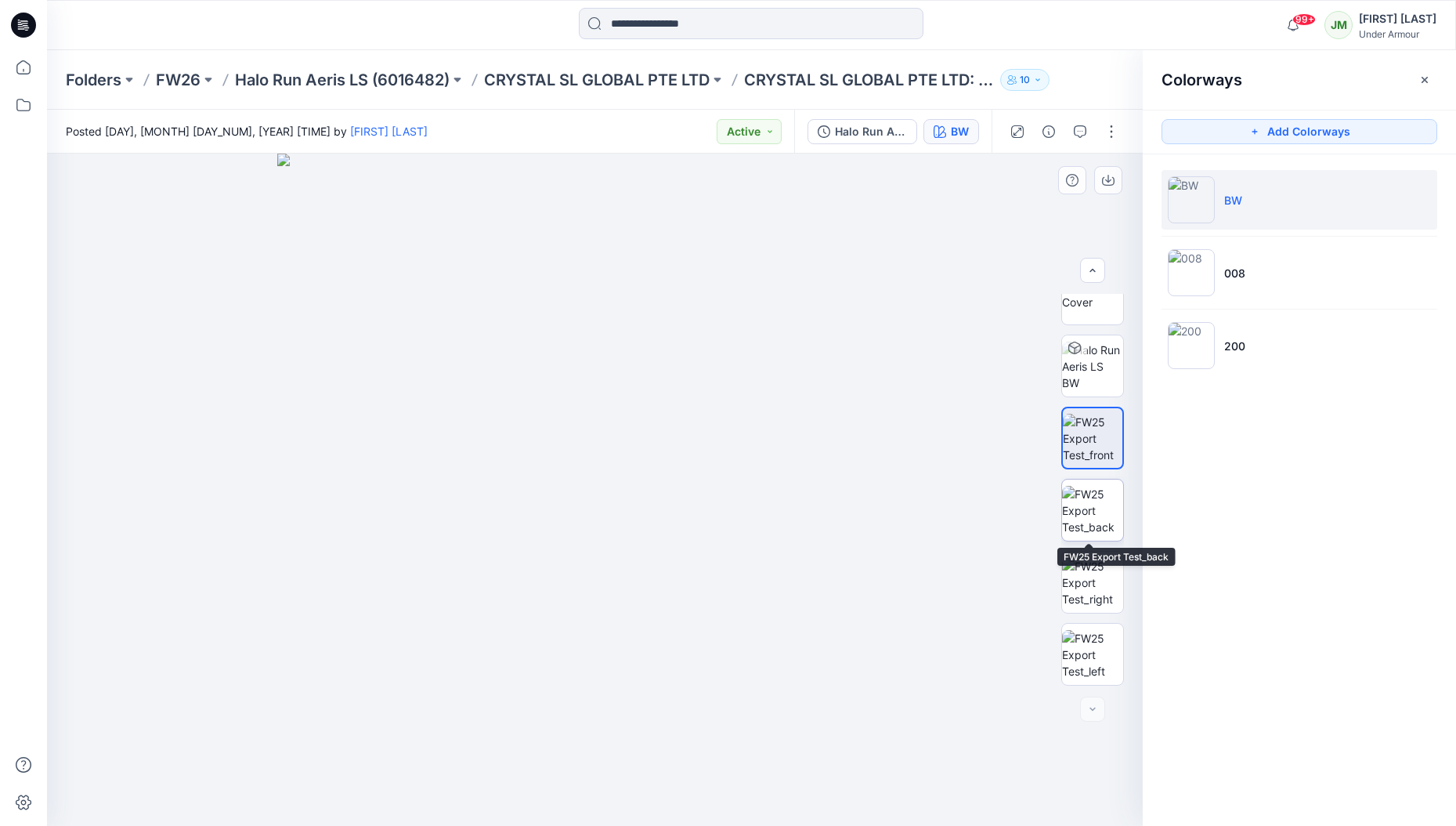 click at bounding box center [1093, 510] 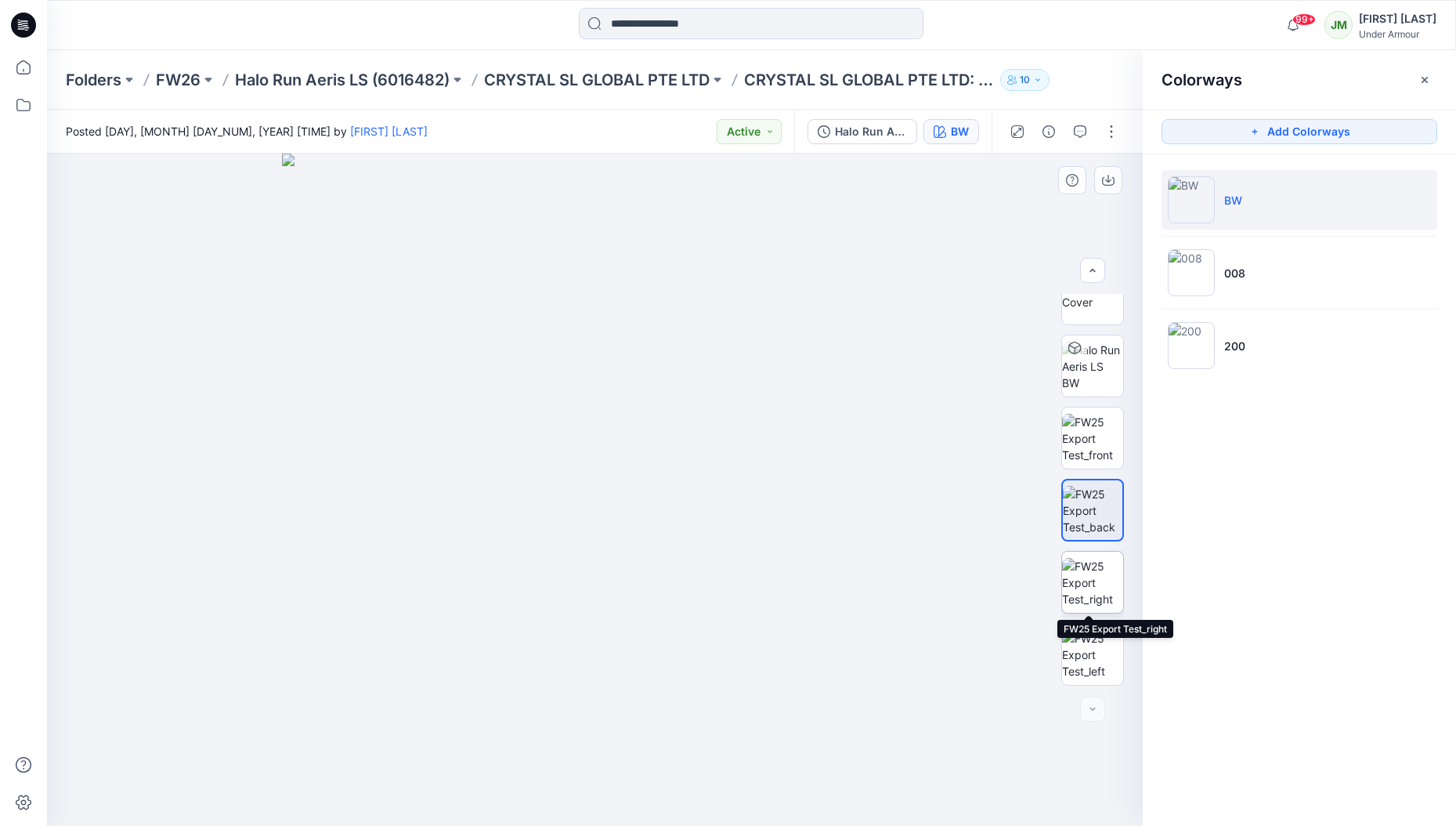 click at bounding box center (1093, 582) 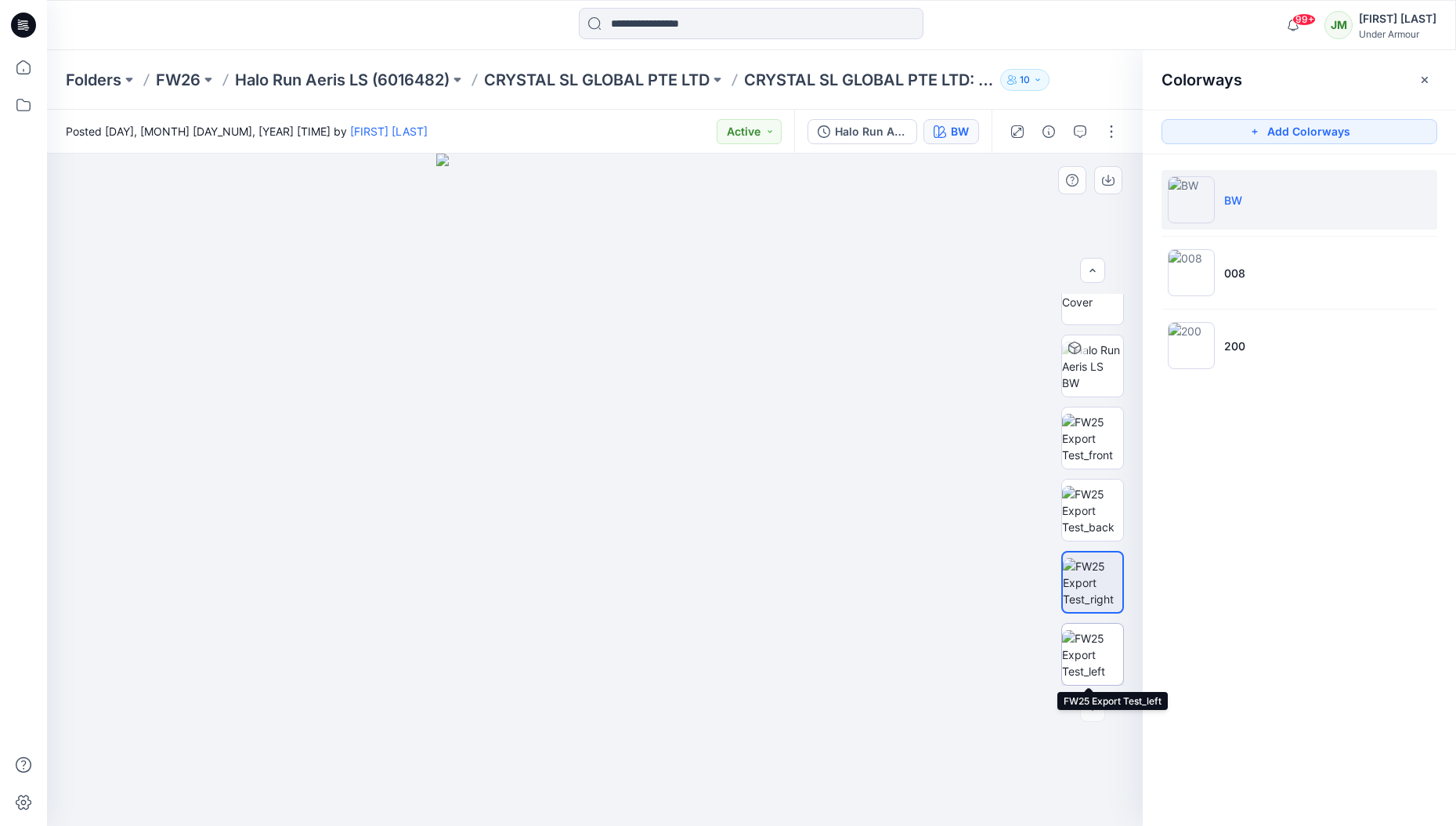 click at bounding box center [1093, 654] 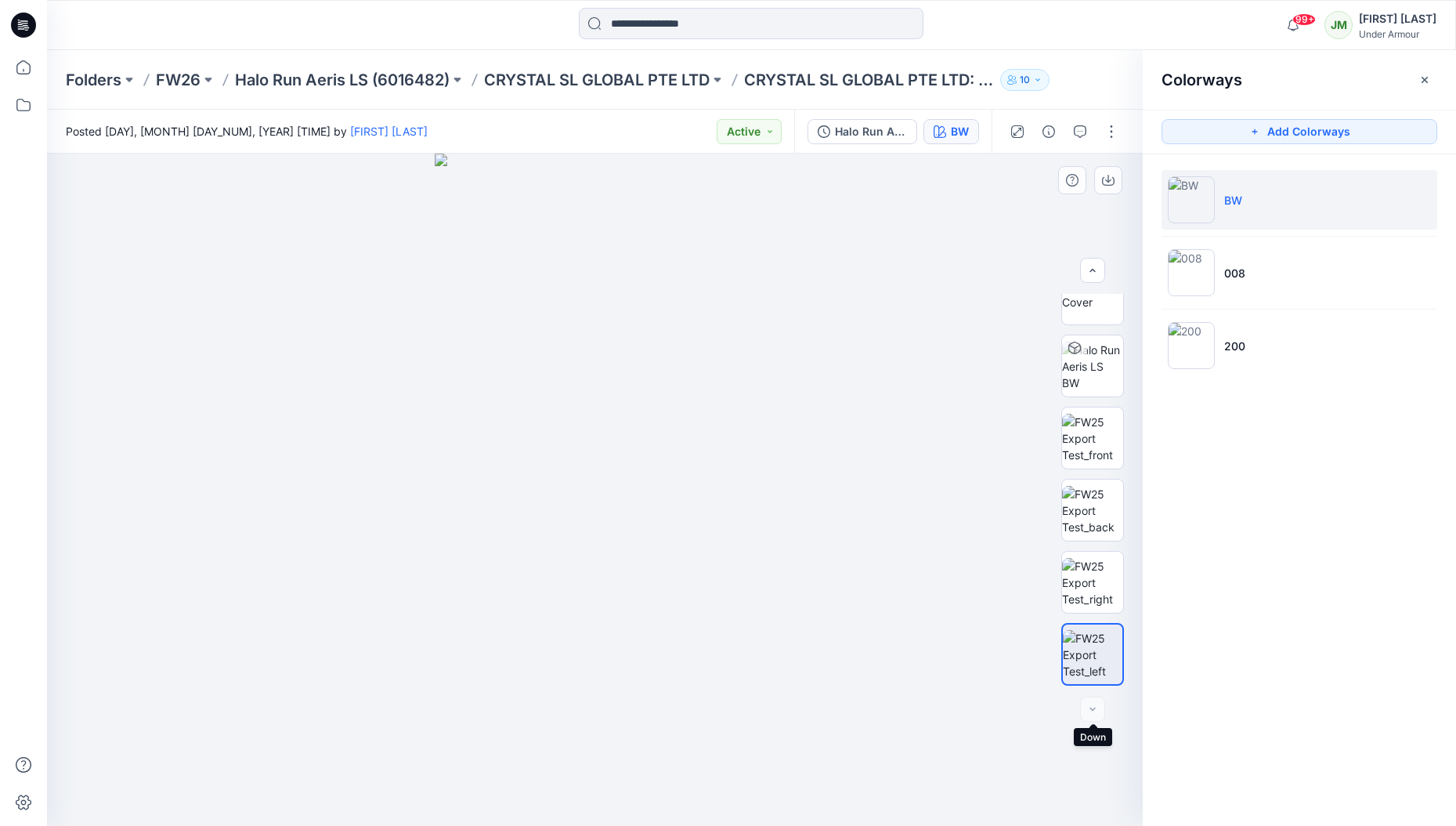 click at bounding box center (1093, 709) 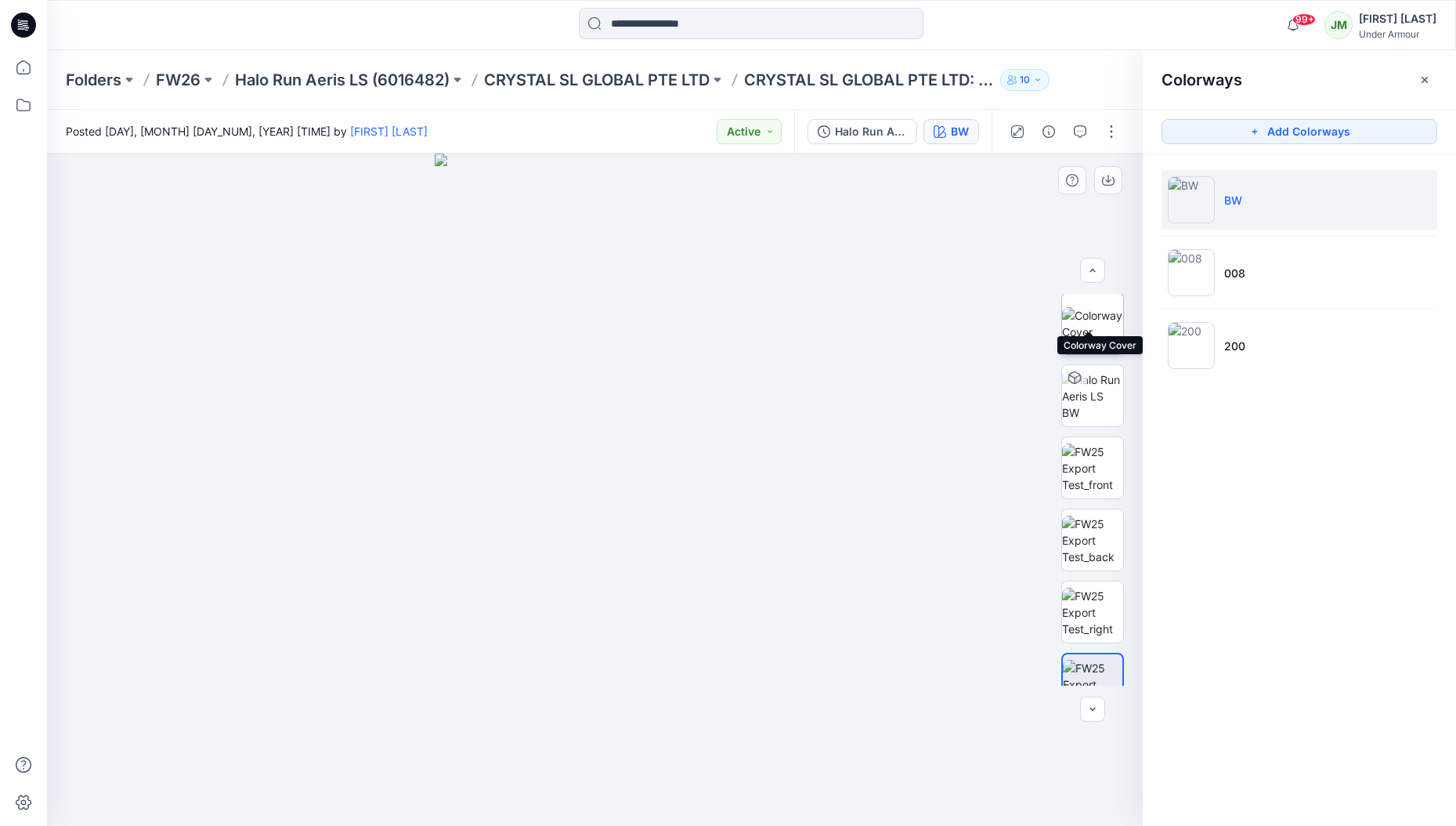 scroll, scrollTop: 0, scrollLeft: 0, axis: both 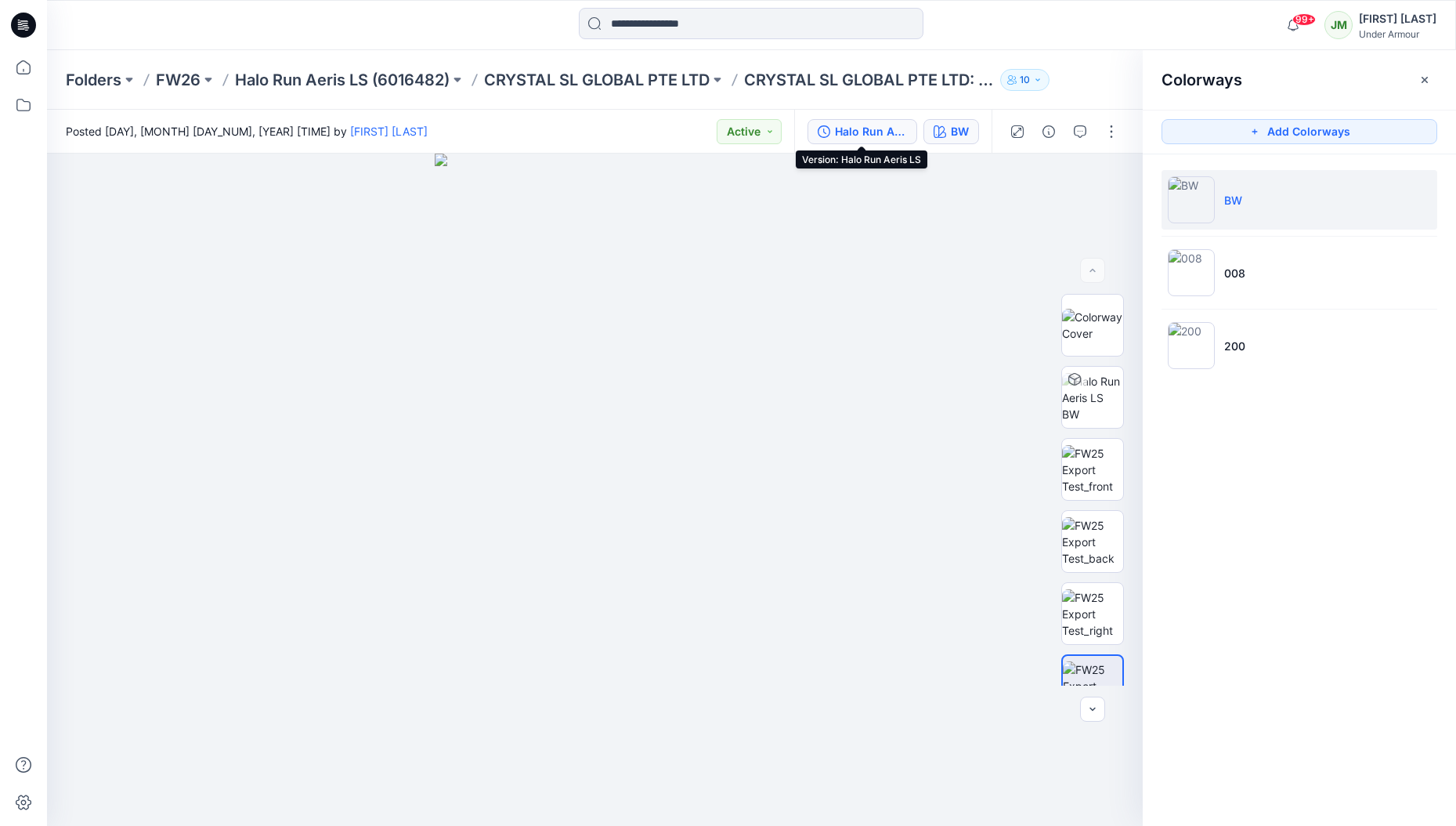 click on "Halo Run Aeris LS" at bounding box center (871, 132) 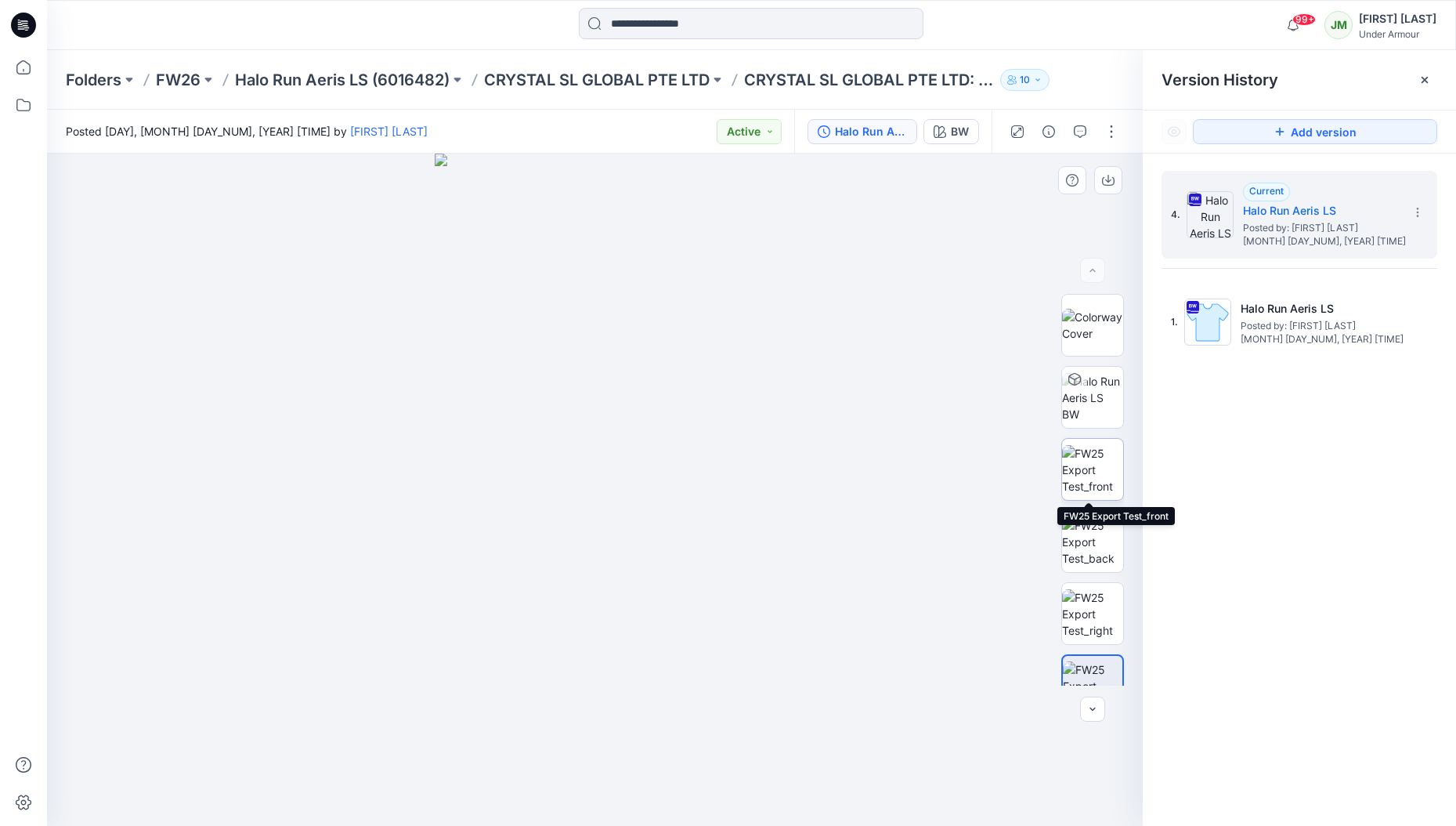 click at bounding box center (1093, 469) 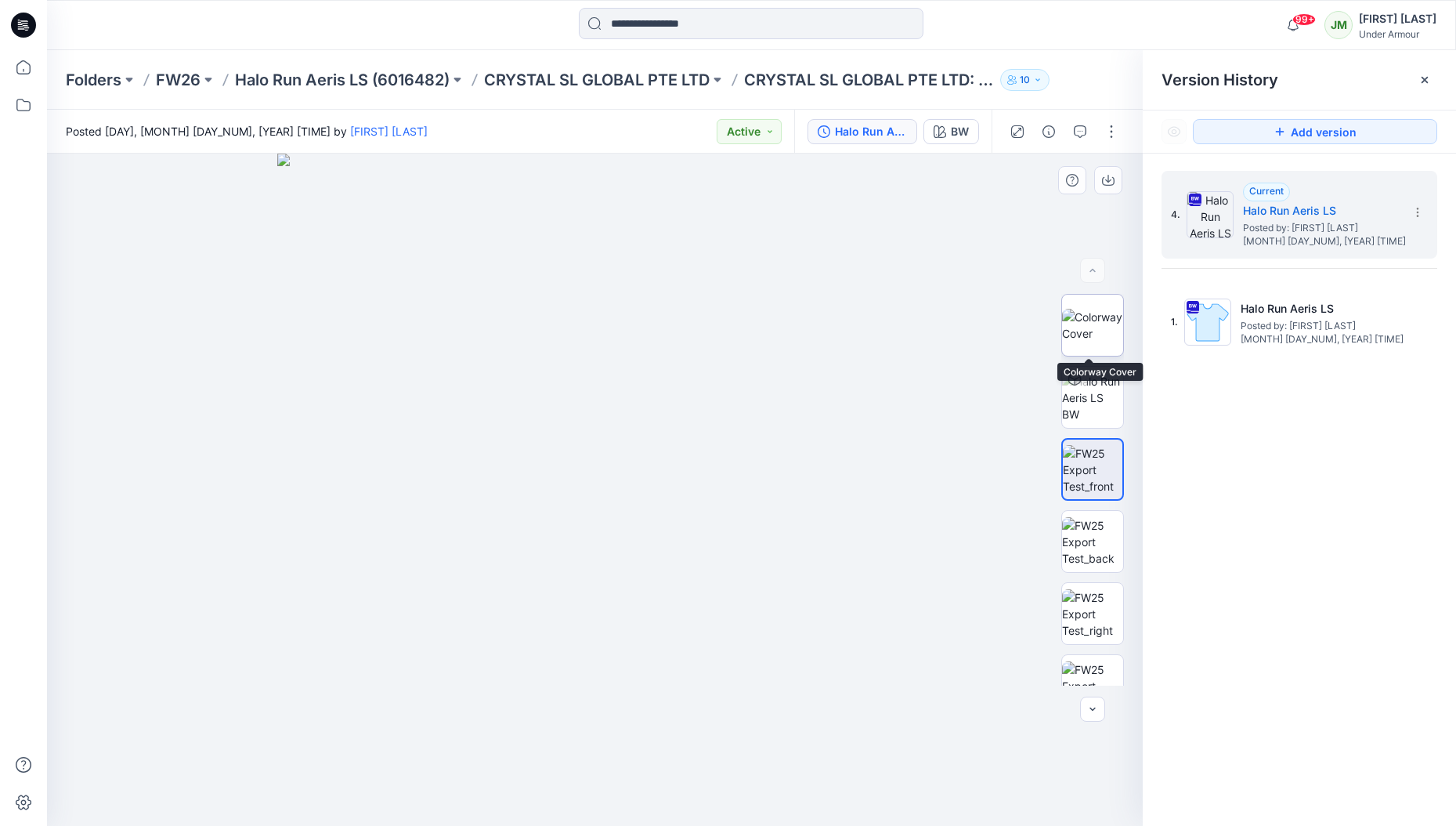 click at bounding box center (1093, 325) 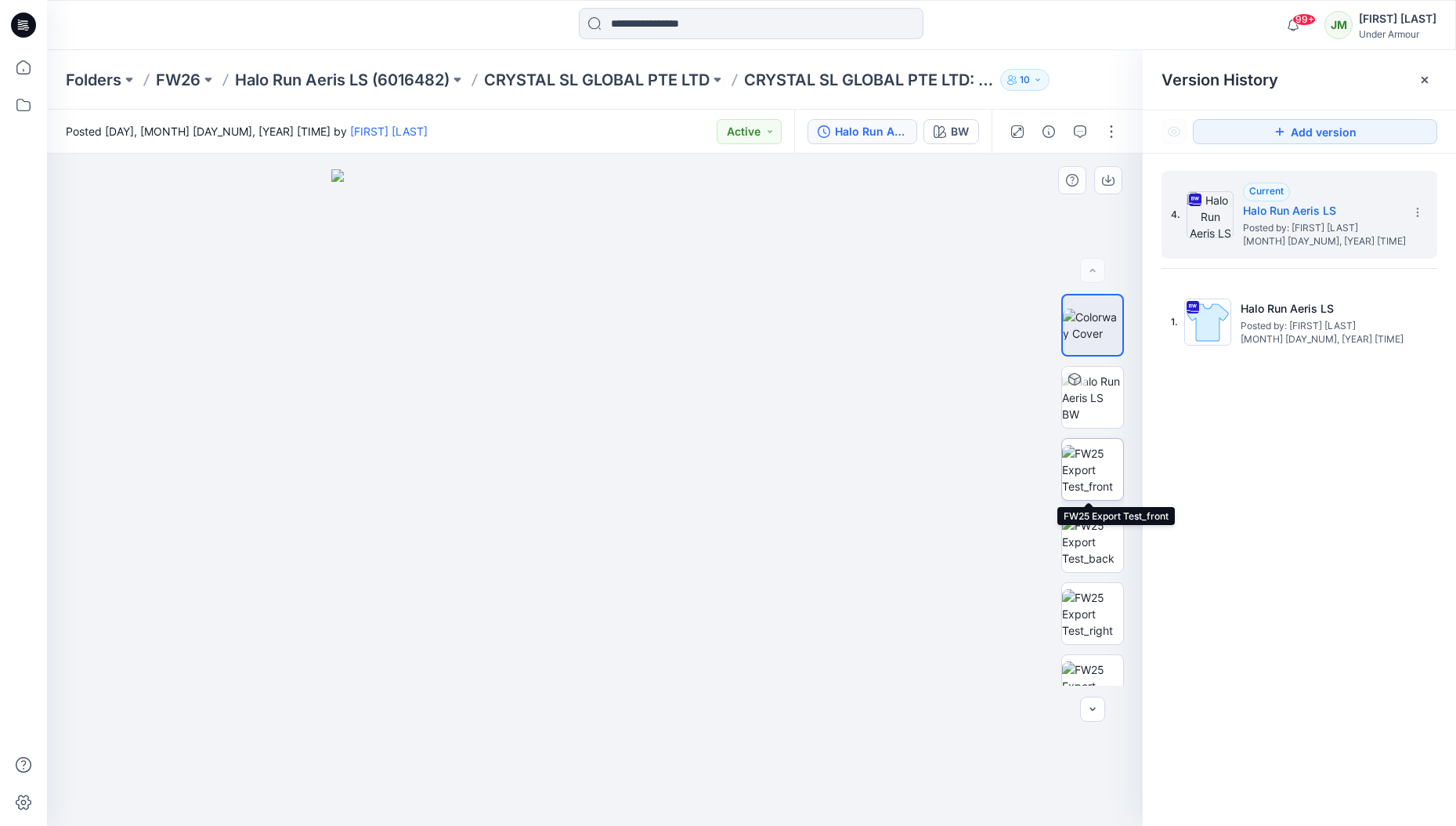 click at bounding box center (1093, 469) 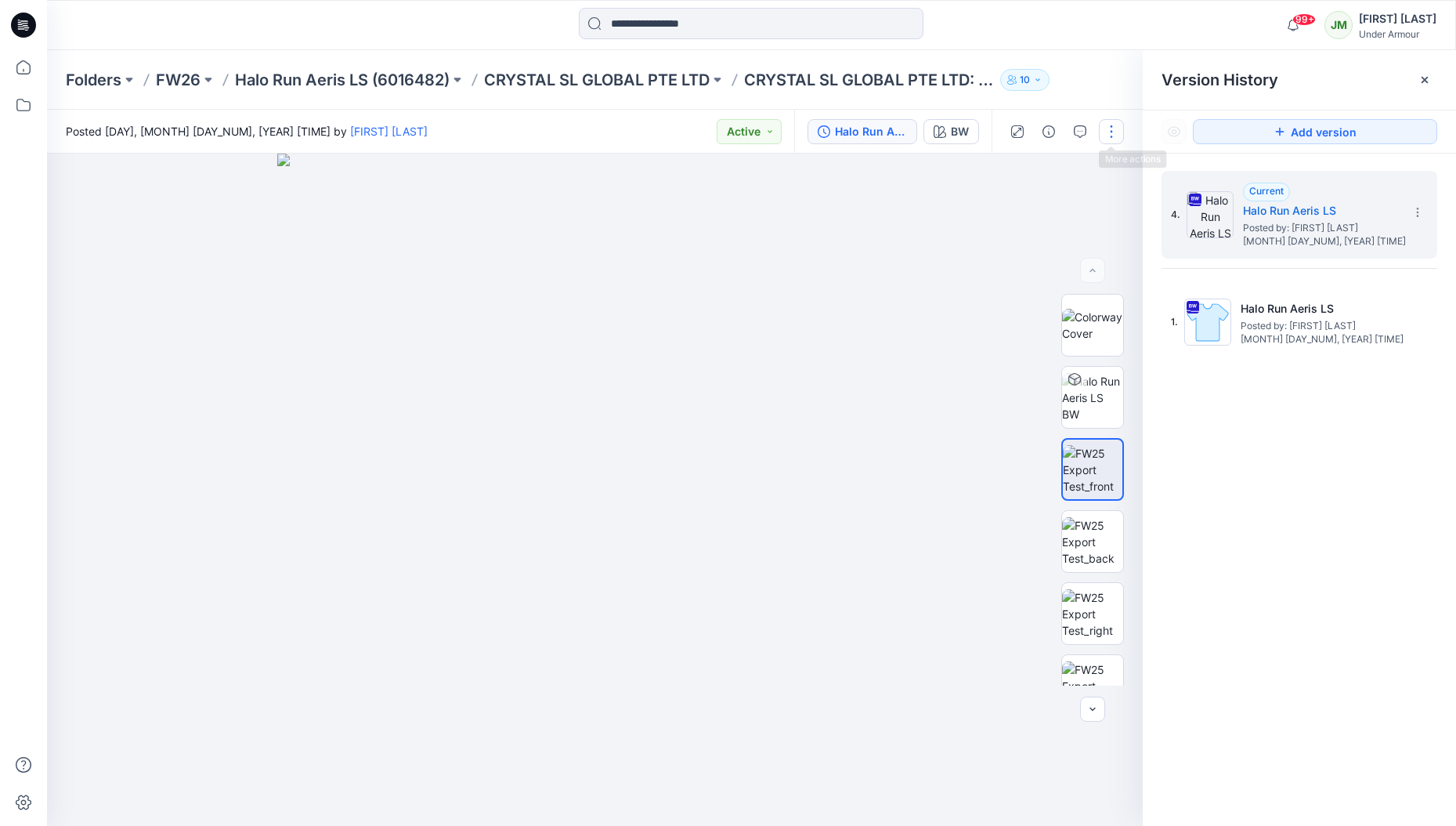 click at bounding box center [1111, 132] 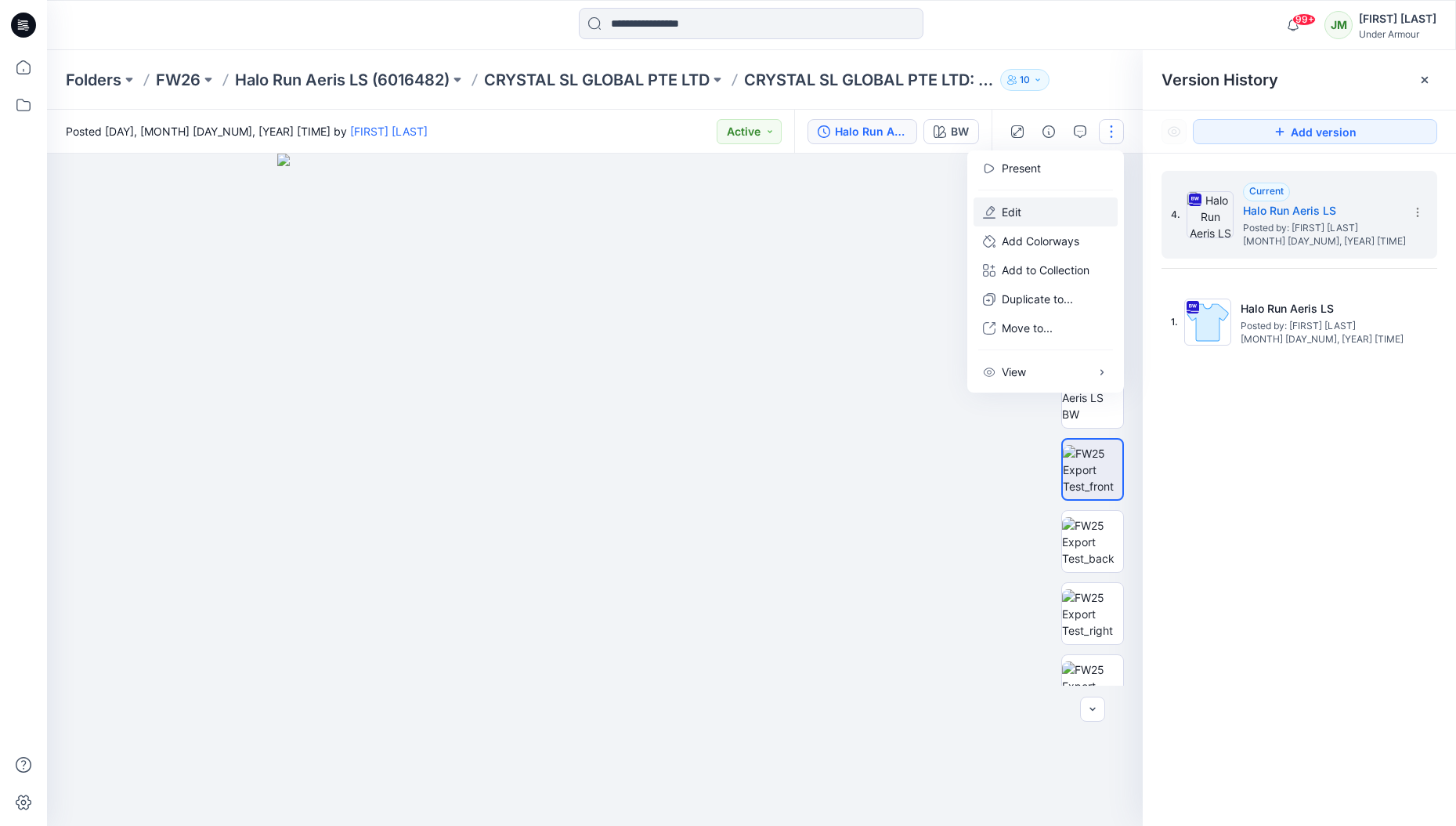 click on "Edit" at bounding box center (1046, 212) 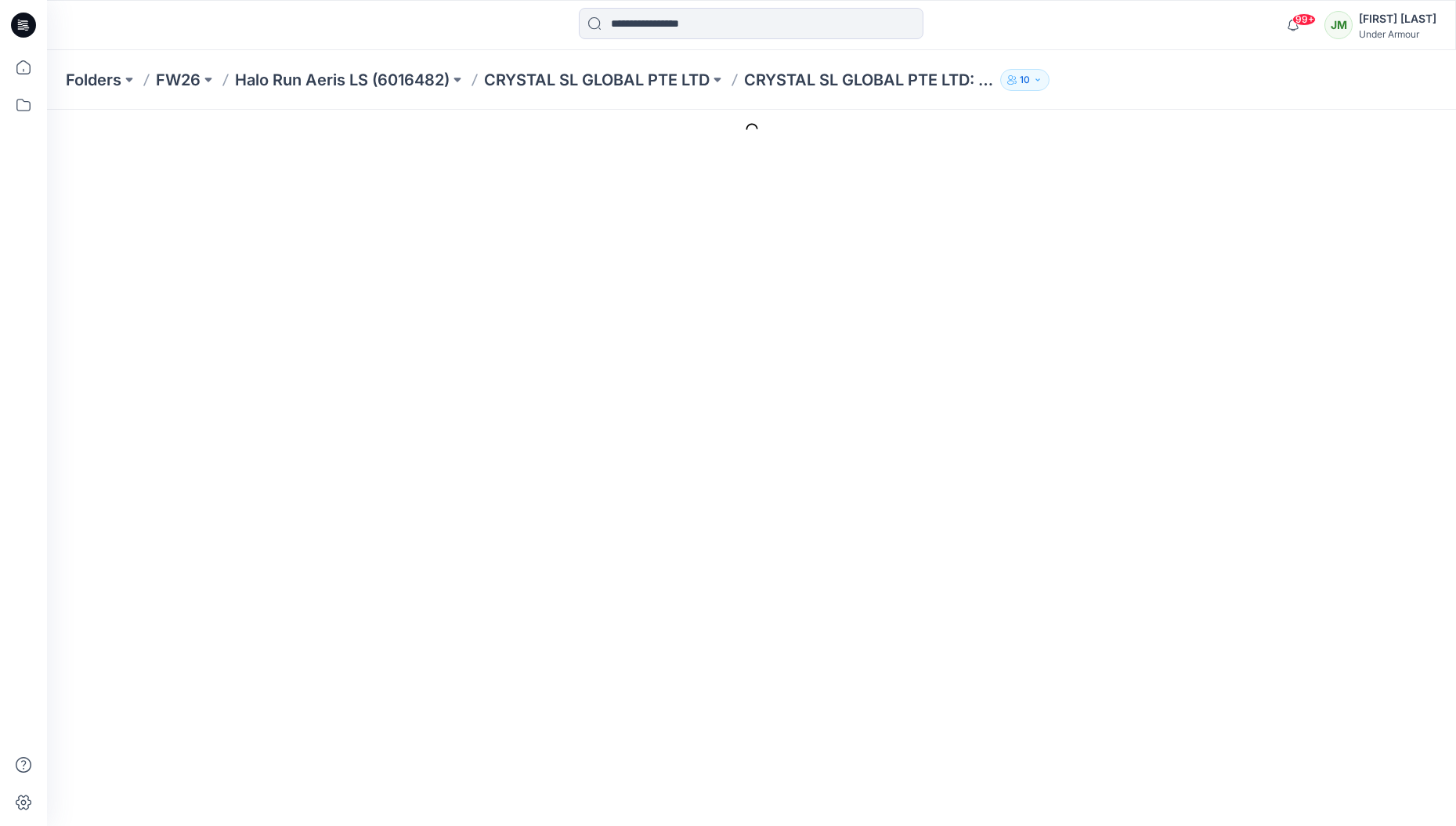 scroll, scrollTop: 0, scrollLeft: 0, axis: both 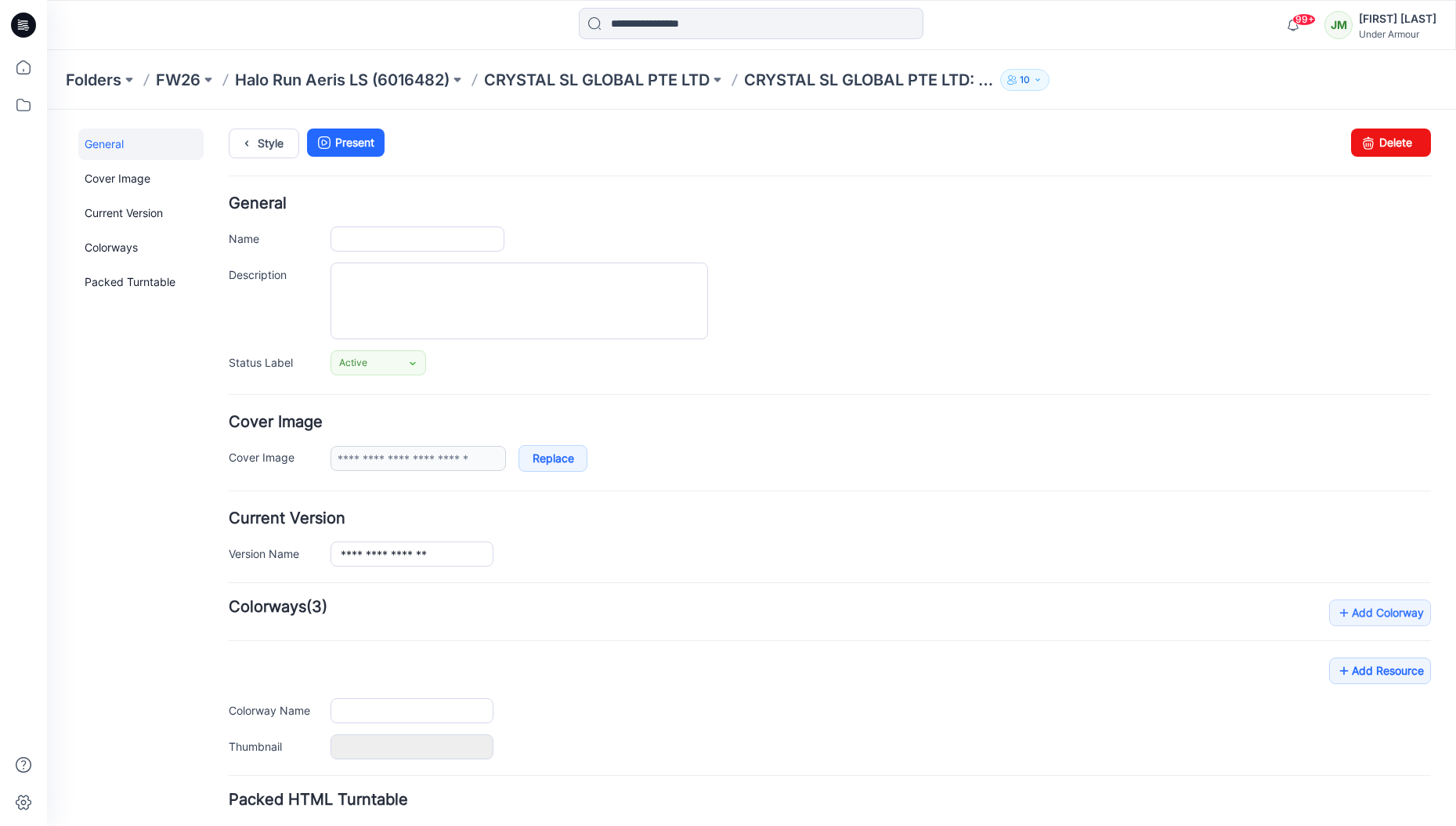 type on "**********" 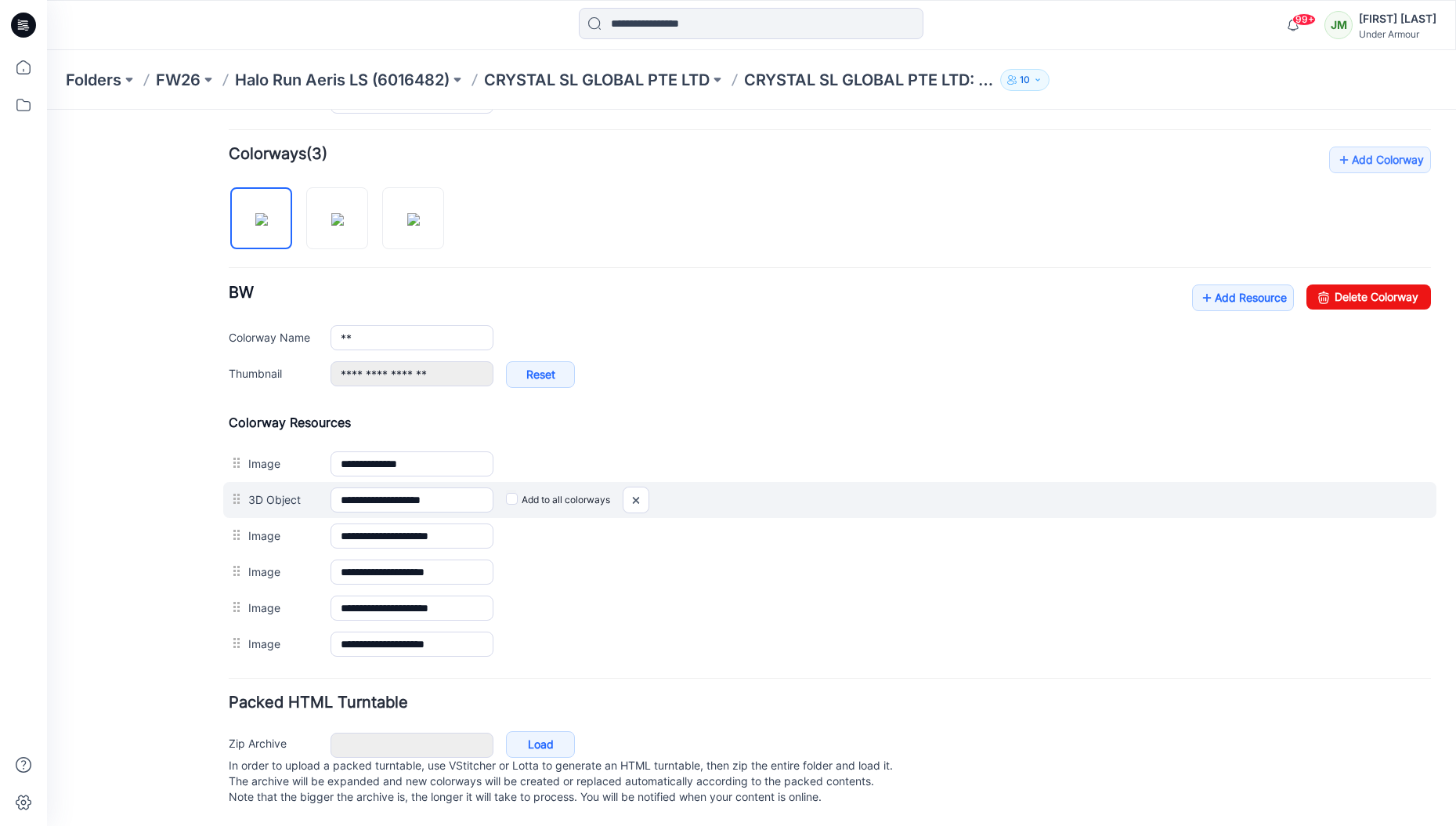 scroll, scrollTop: 469, scrollLeft: 0, axis: vertical 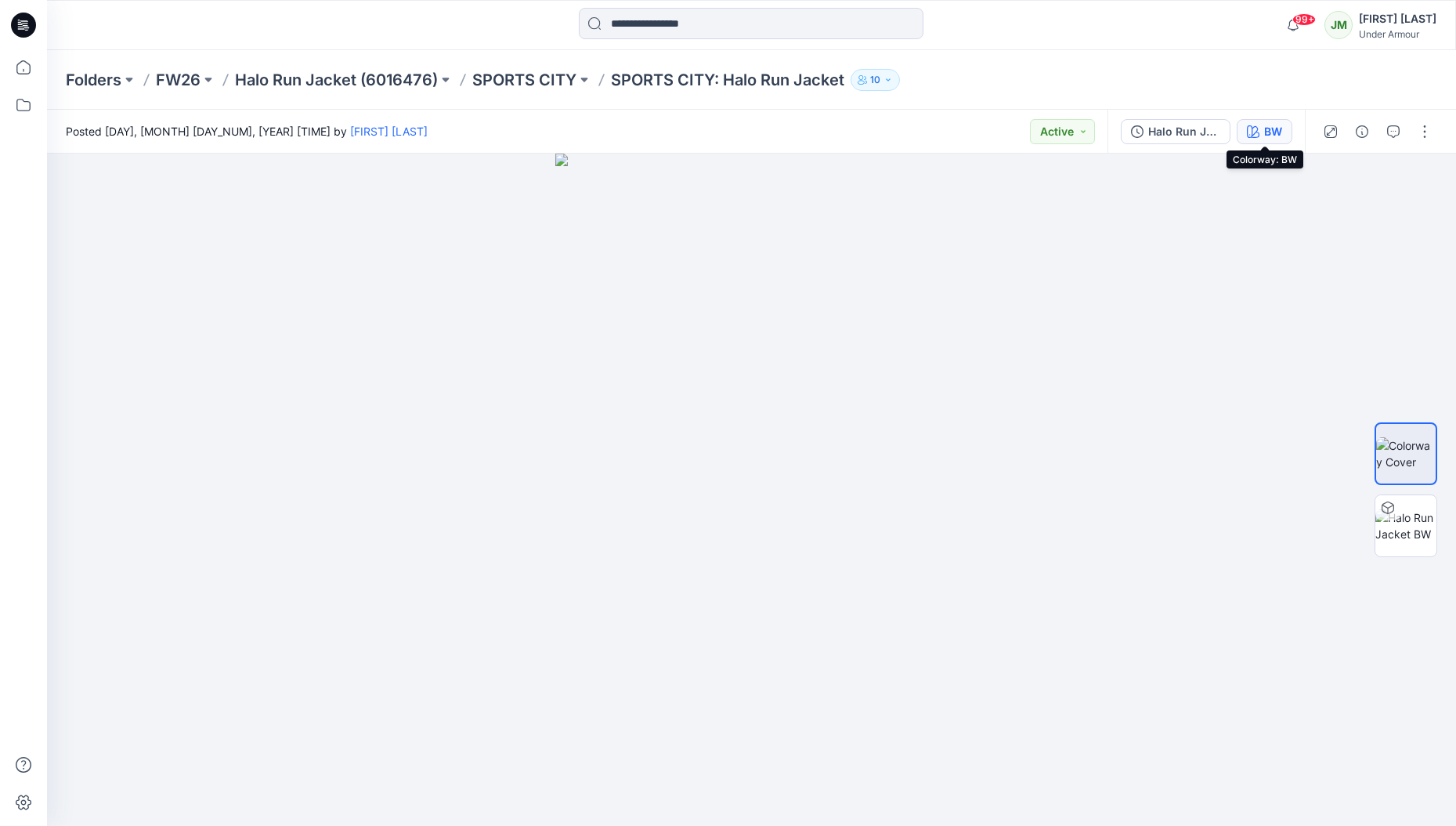 click on "BW" at bounding box center [1273, 132] 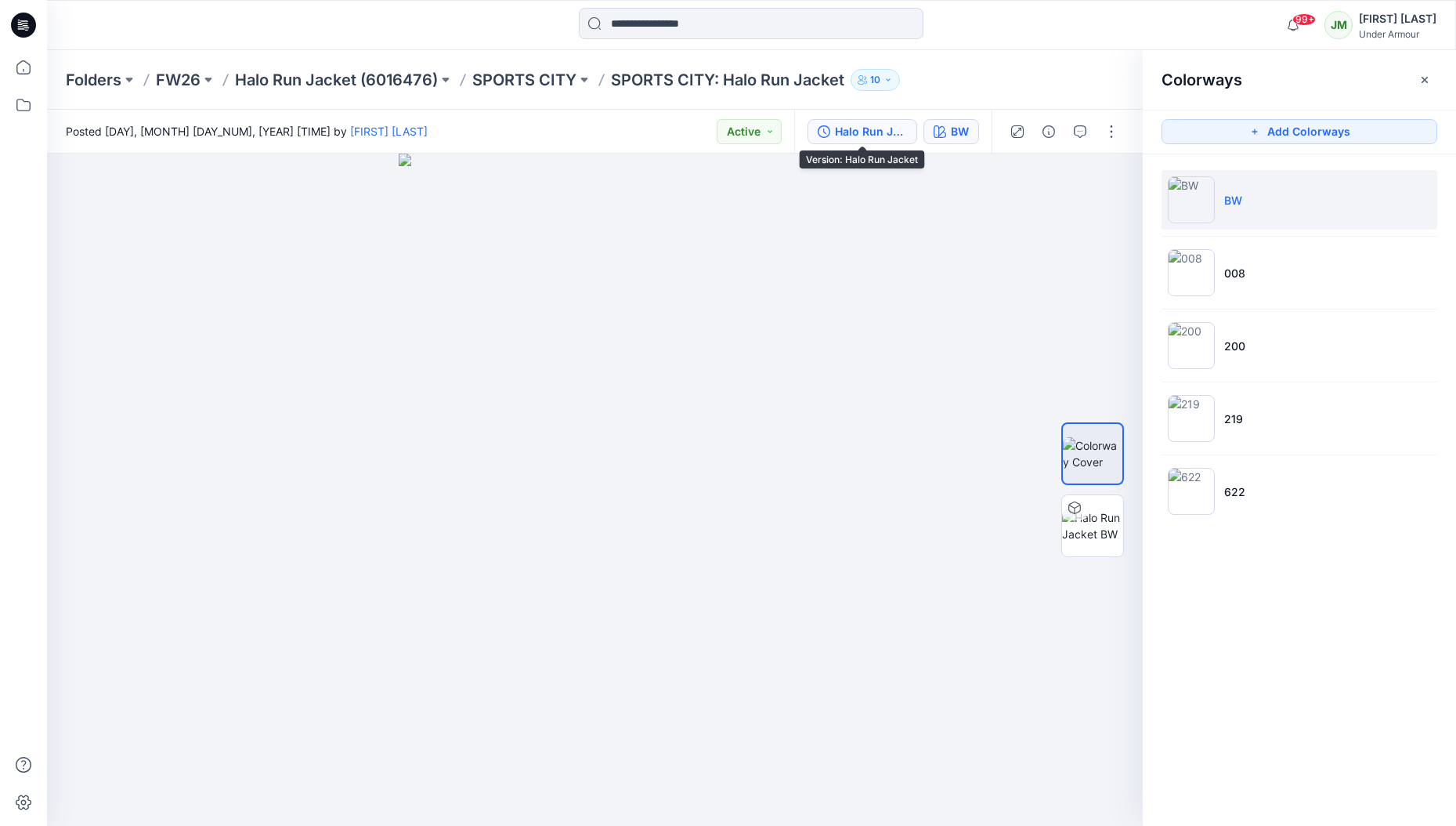 click on "Halo Run Jacket" at bounding box center (871, 132) 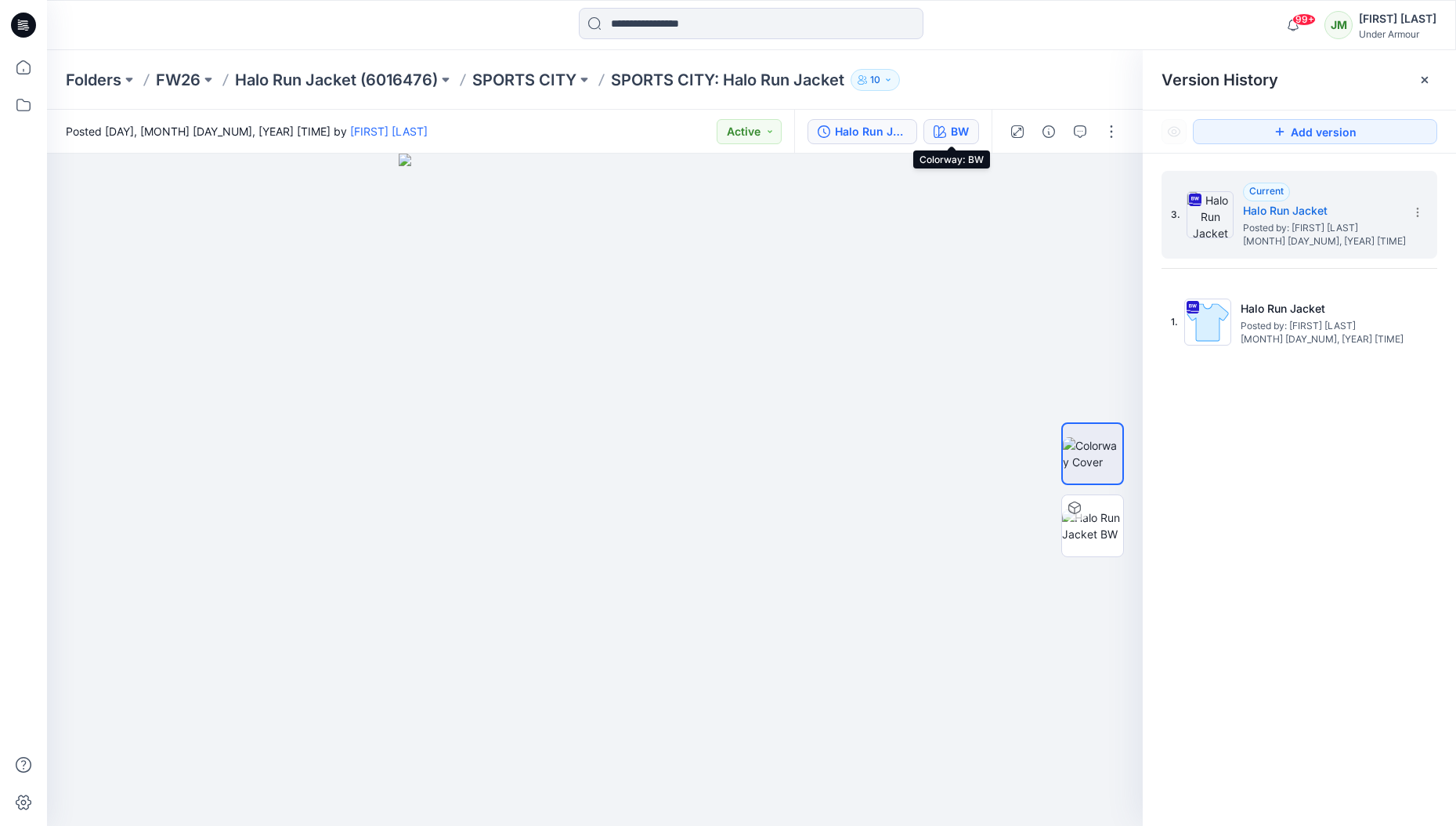 click on "BW" at bounding box center (959, 132) 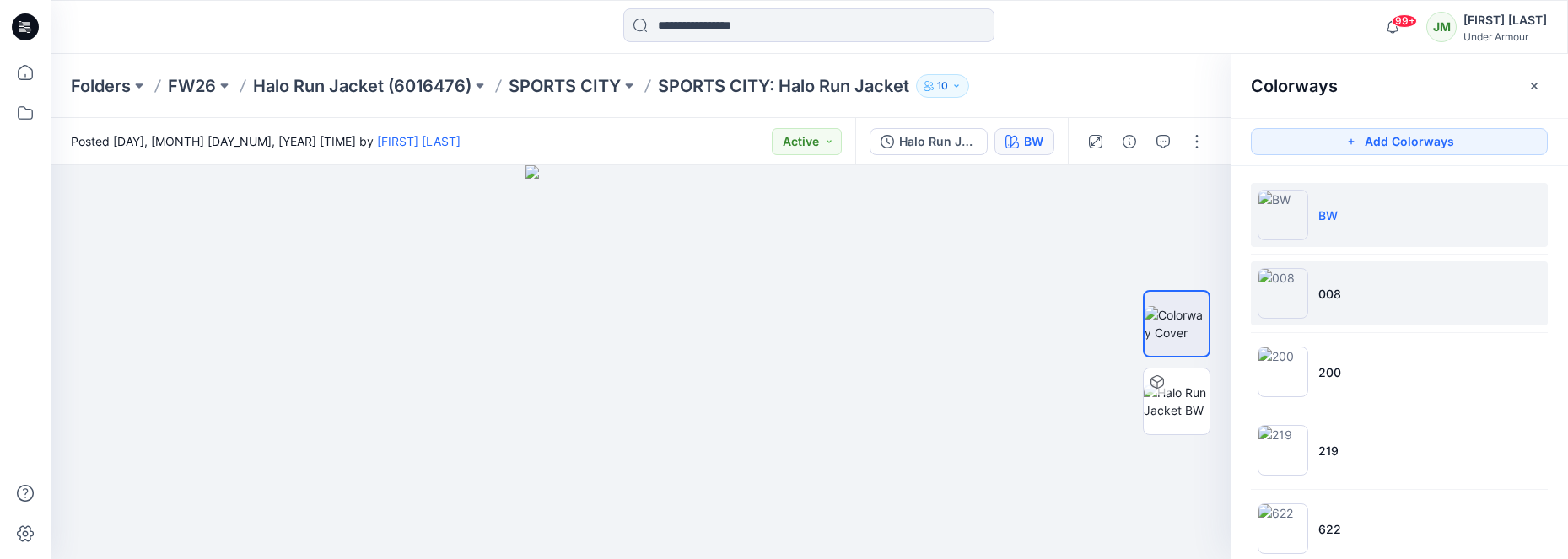 click on "008" at bounding box center [1329, 293] 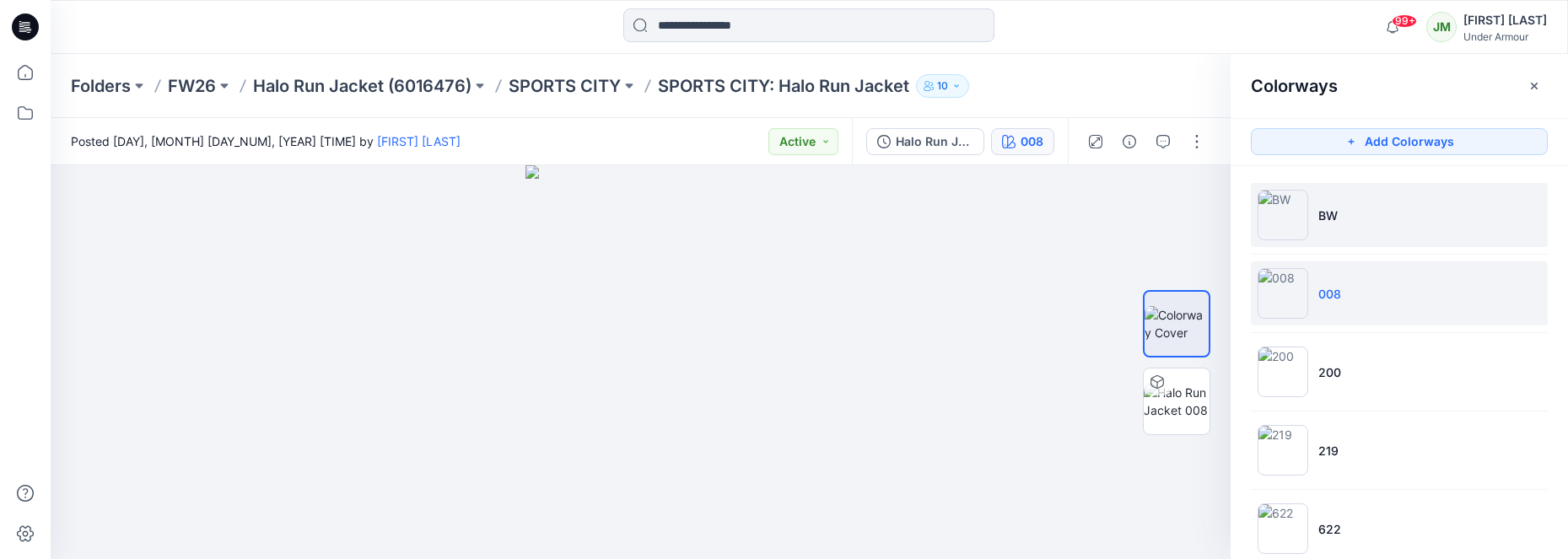 click on "BW" at bounding box center [1328, 215] 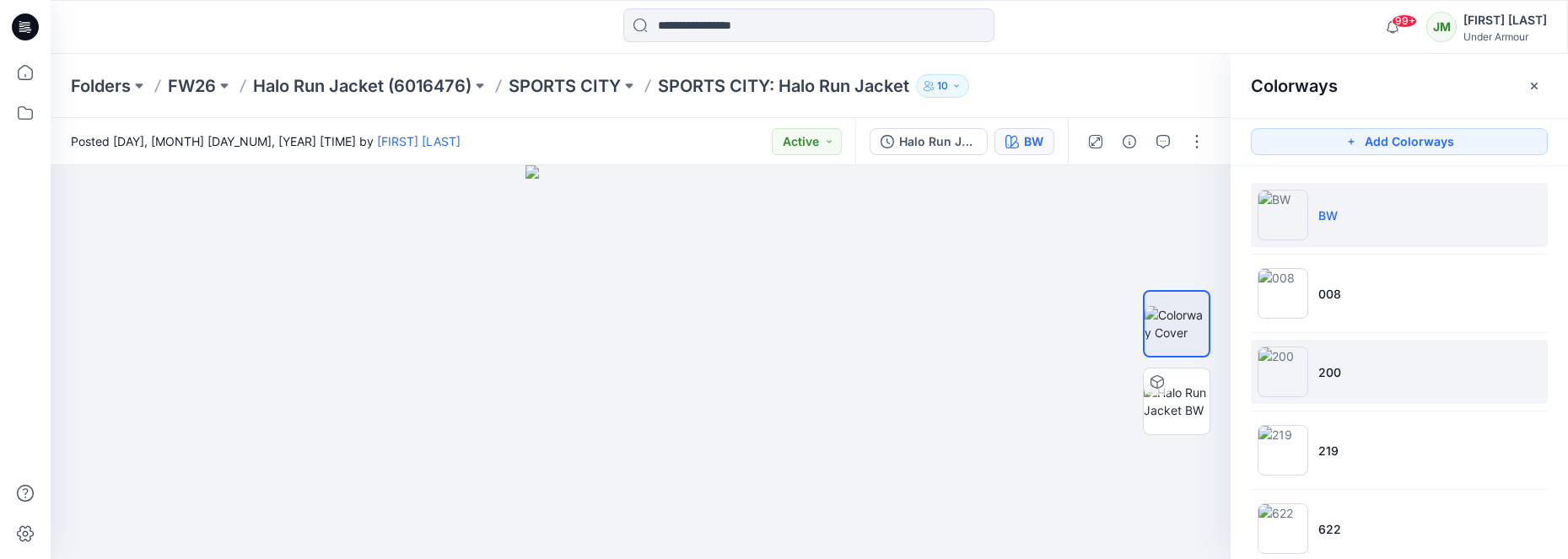 click on "200" at bounding box center (1329, 372) 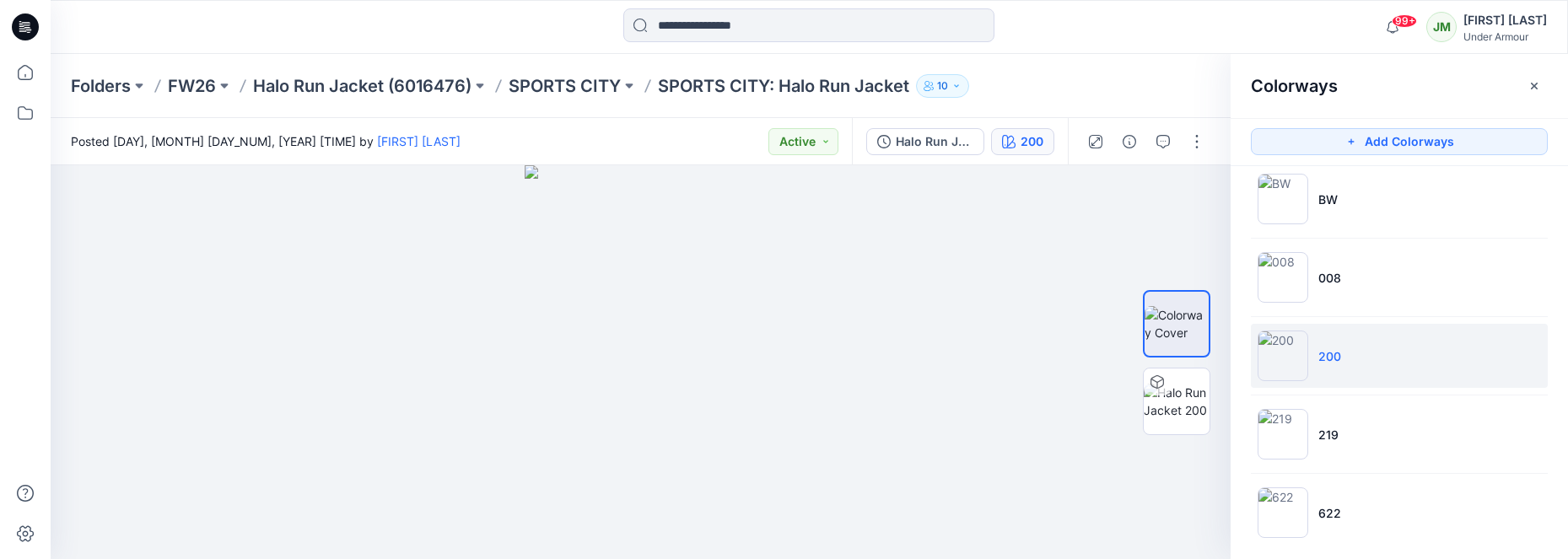 scroll, scrollTop: 32, scrollLeft: 0, axis: vertical 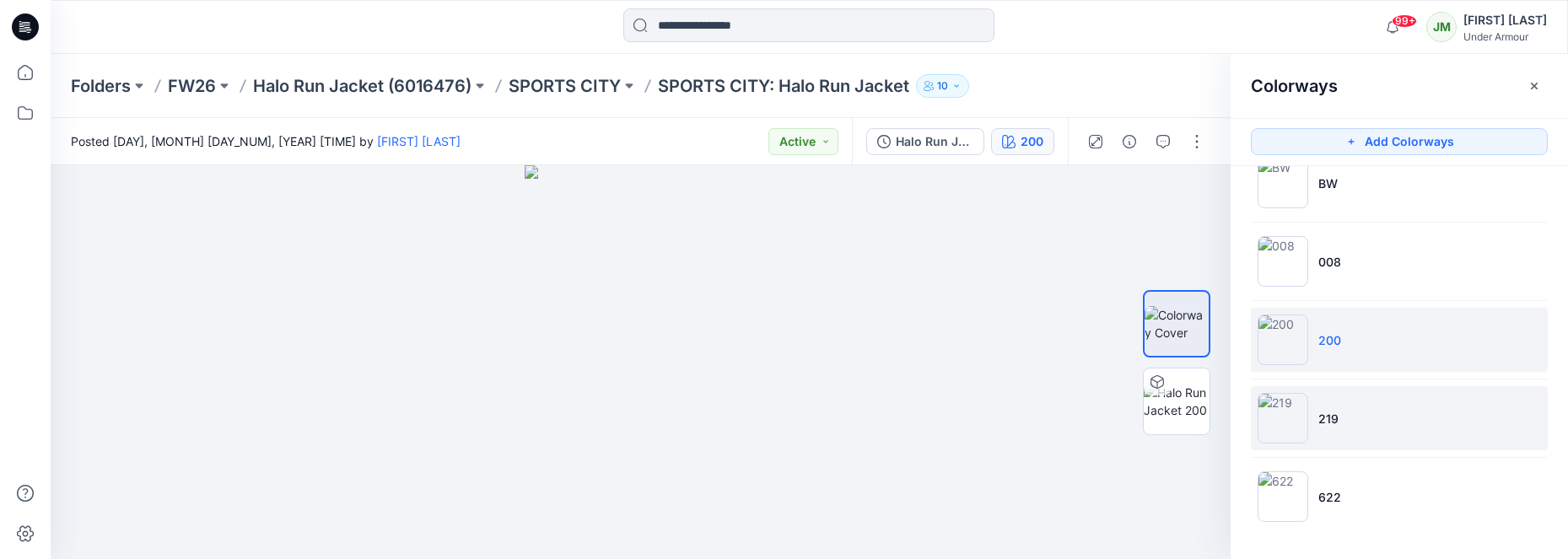 click on "219" at bounding box center (1399, 418) 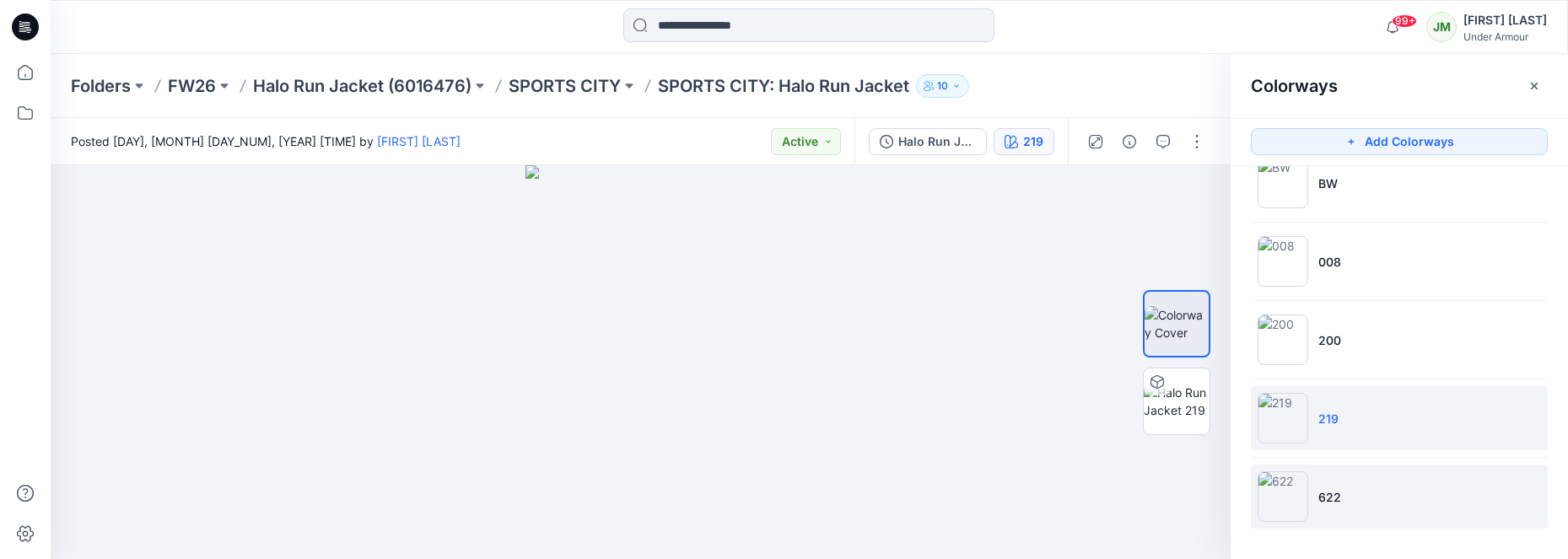 click on "622" at bounding box center (1329, 497) 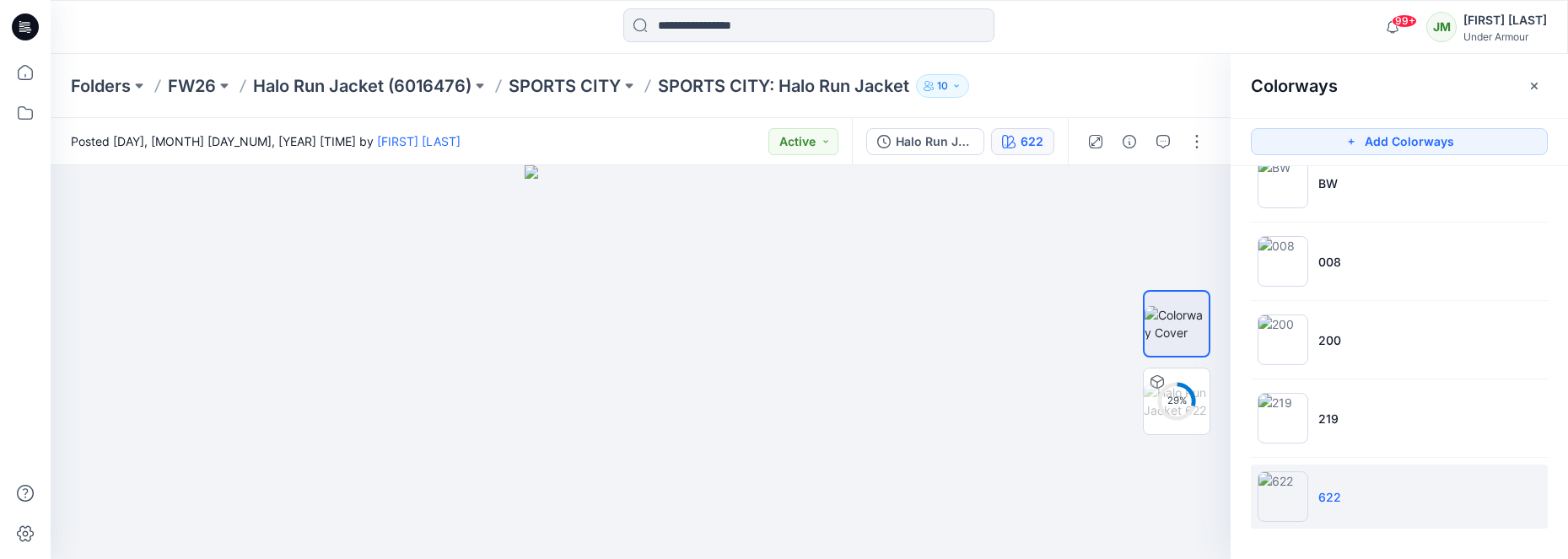 click on "622" at bounding box center (1329, 497) 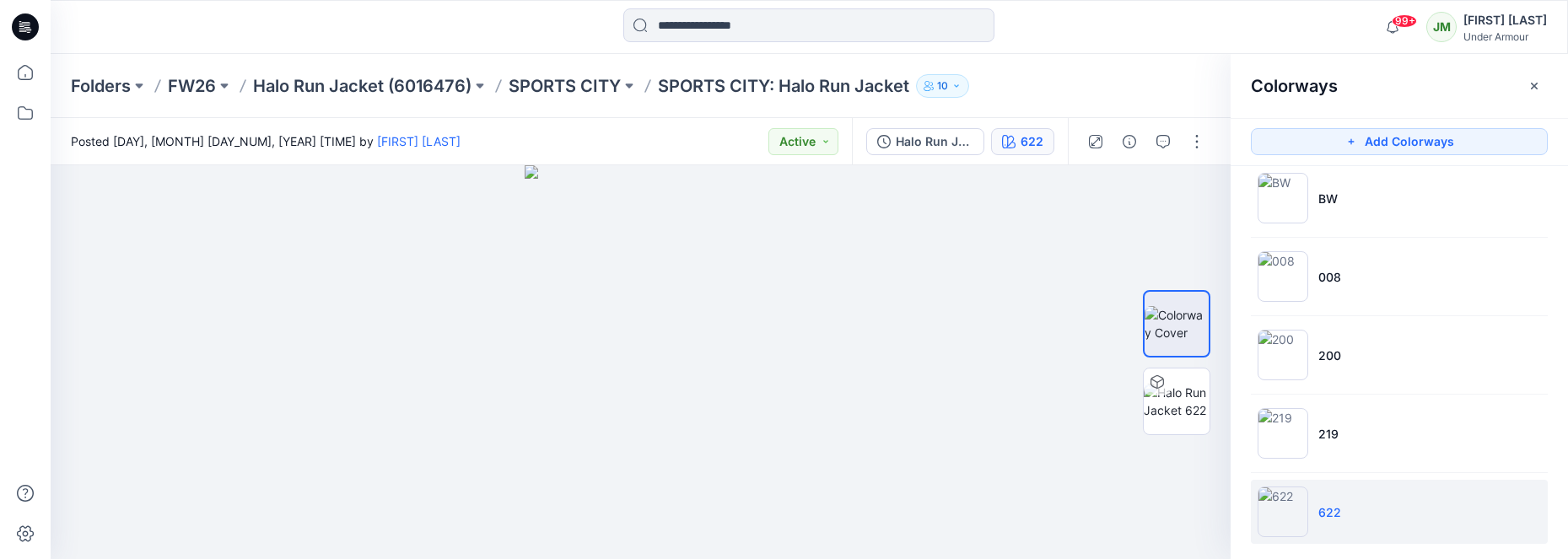 scroll, scrollTop: 0, scrollLeft: 0, axis: both 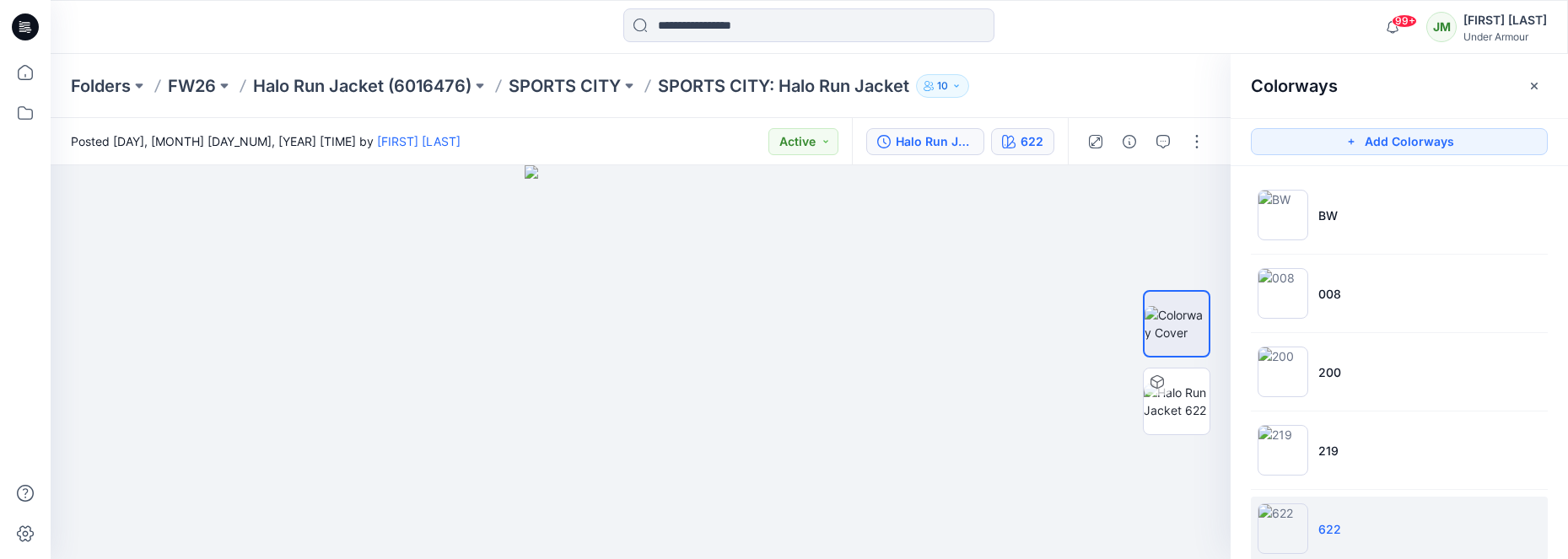 click on "Halo Run Jacket" at bounding box center [935, 142] 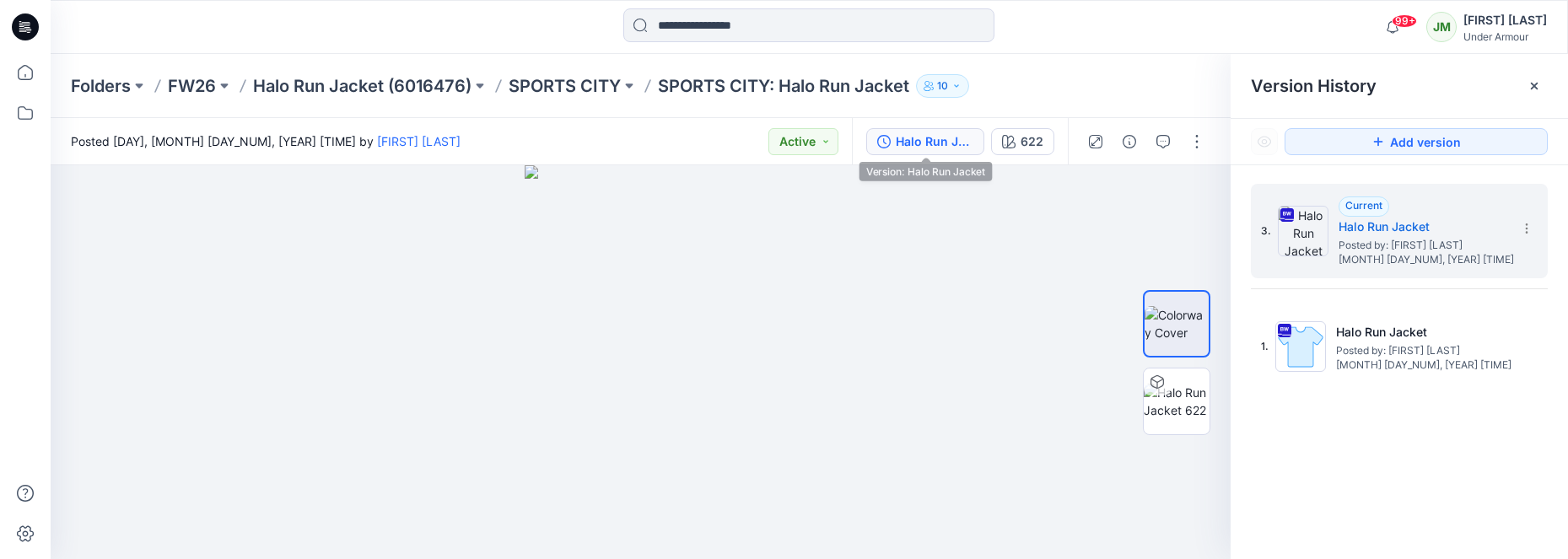 click on "Halo Run Jacket" at bounding box center [935, 142] 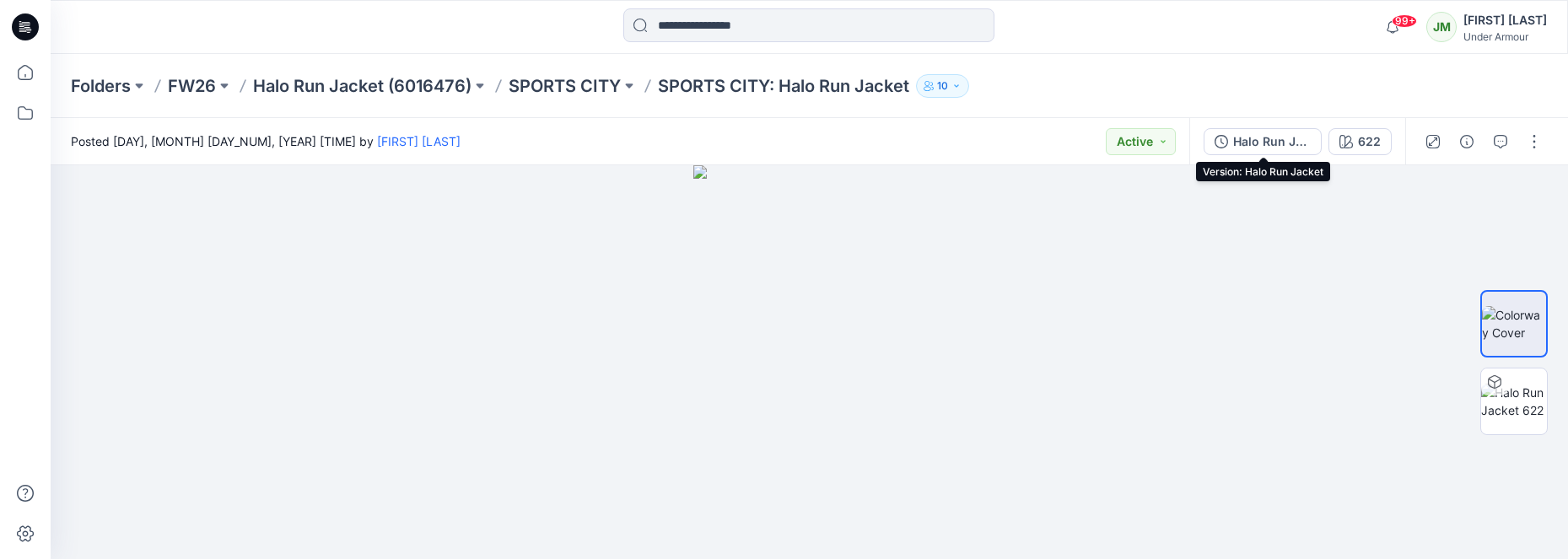 click on "Halo Run Jacket" at bounding box center (1272, 142) 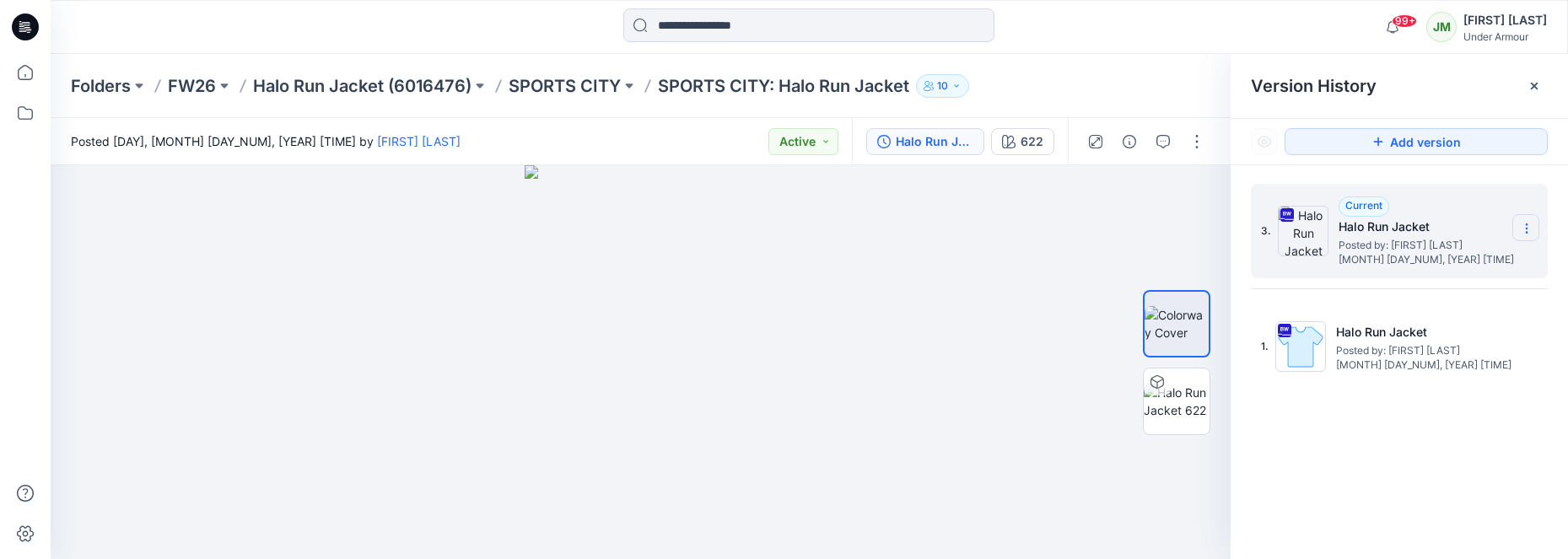 click 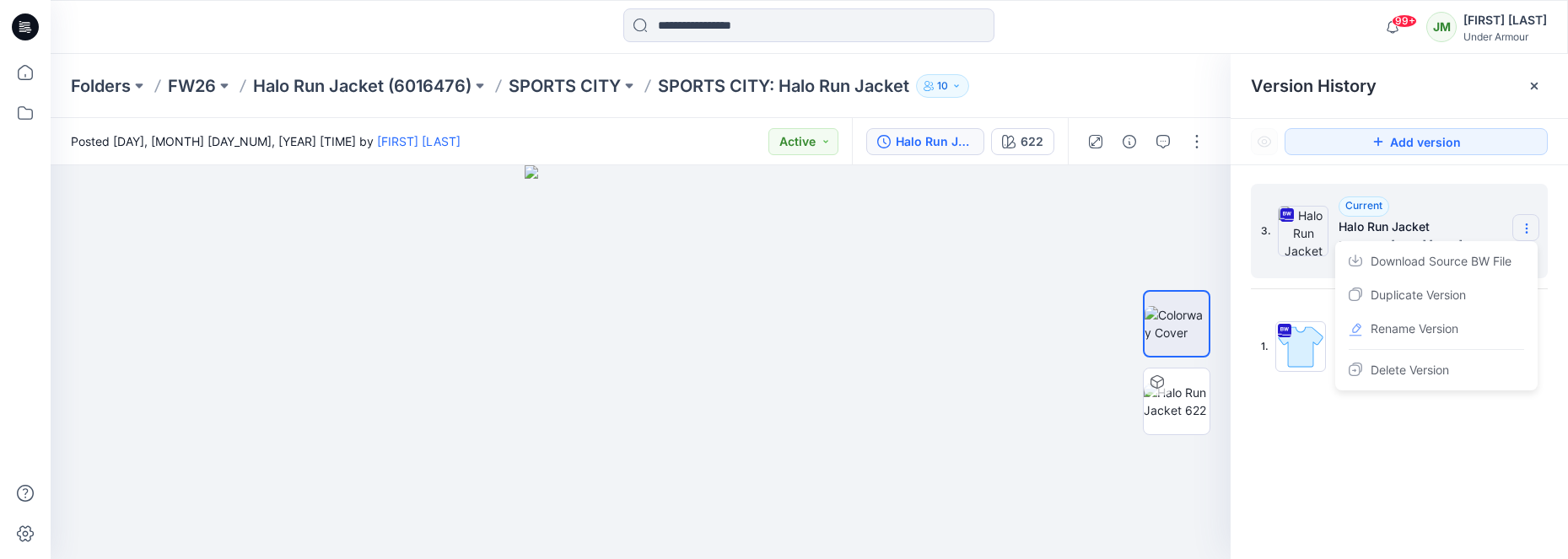click 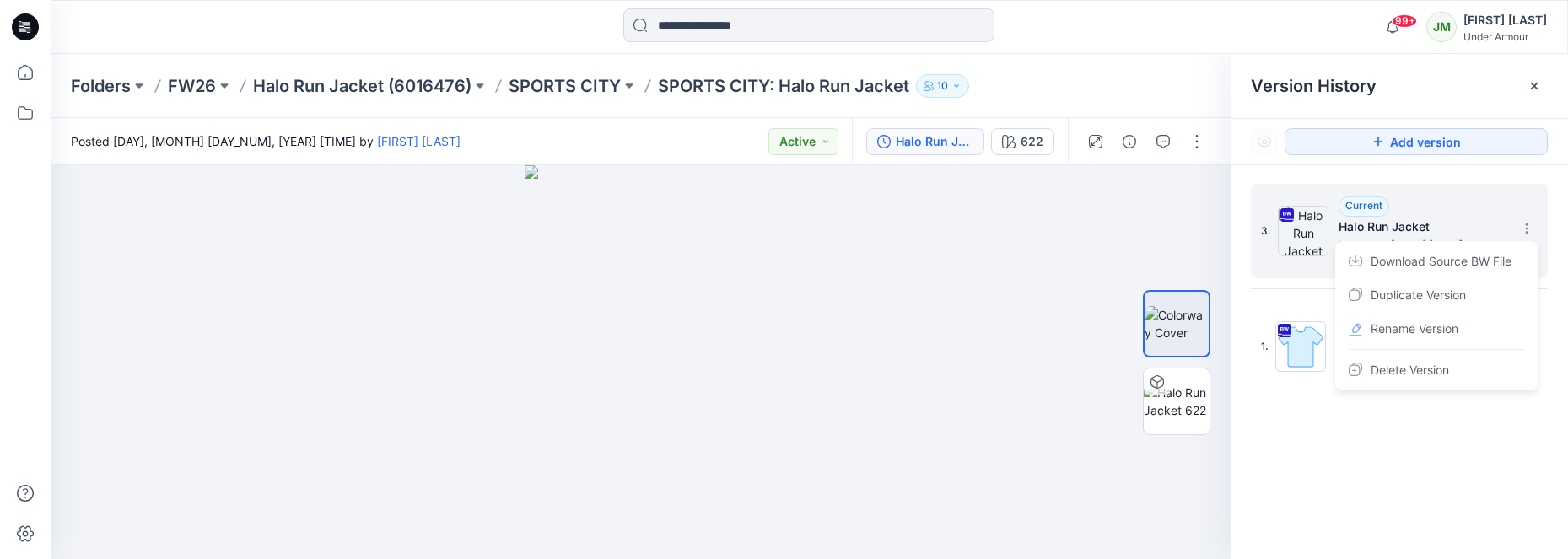click on "Halo Run Jacket" at bounding box center [1423, 227] 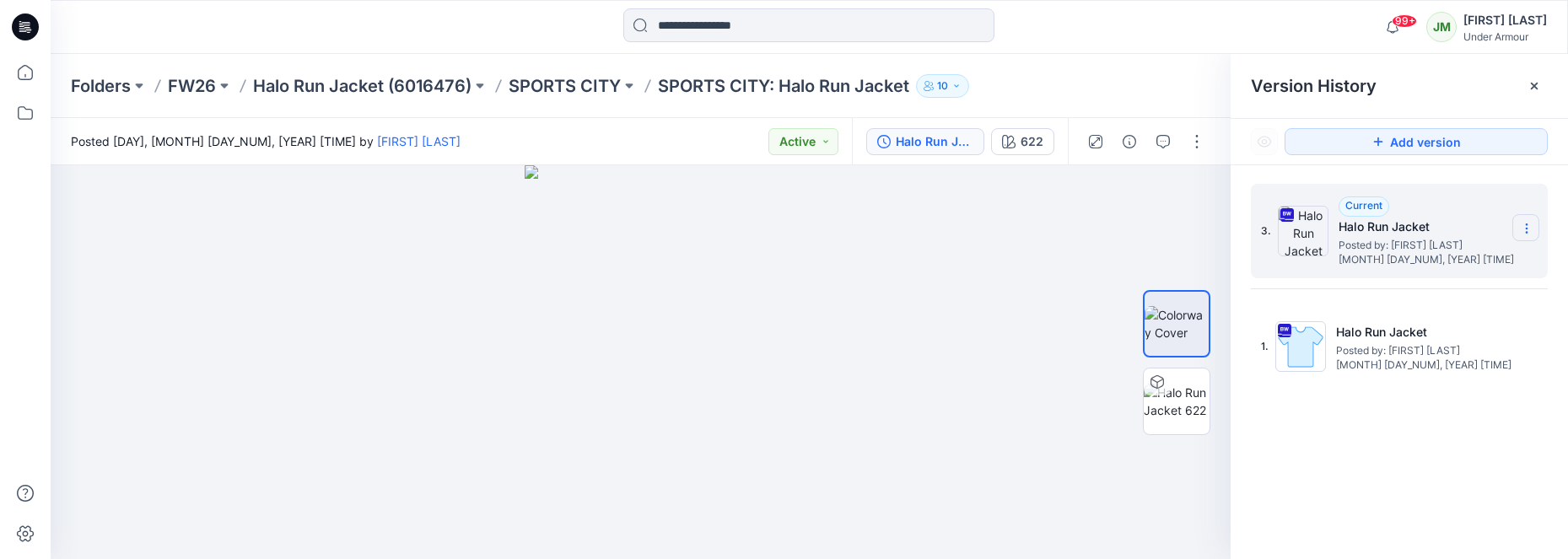 click 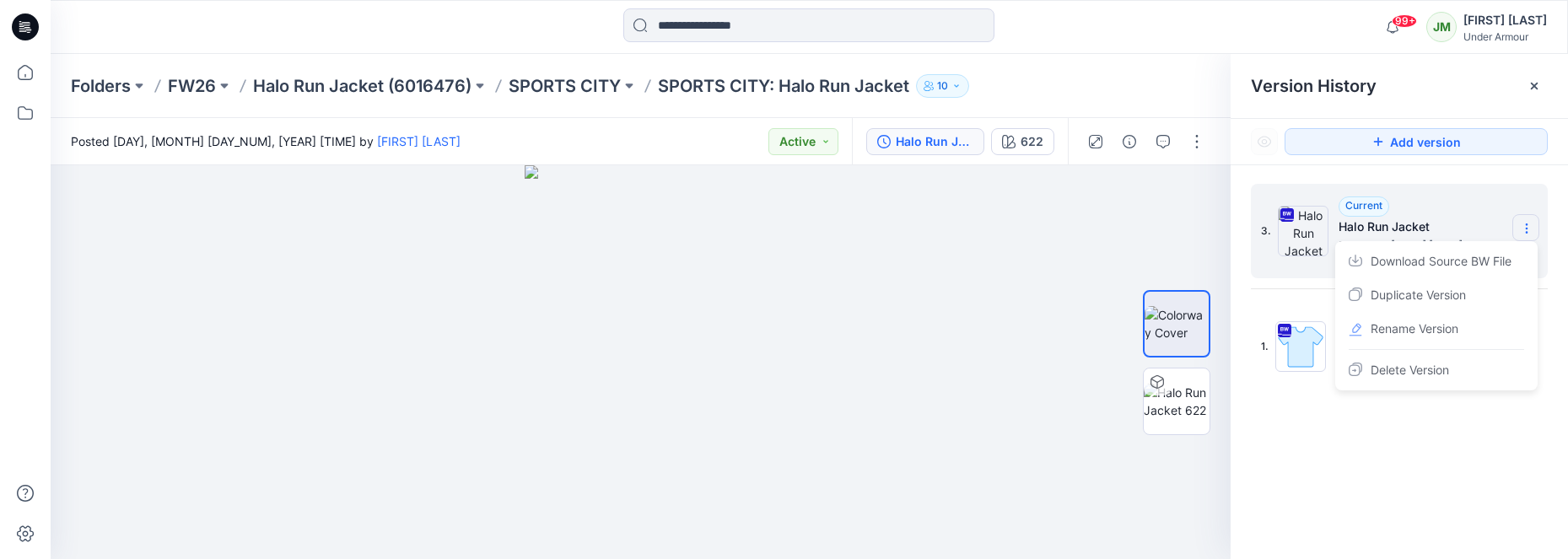 click 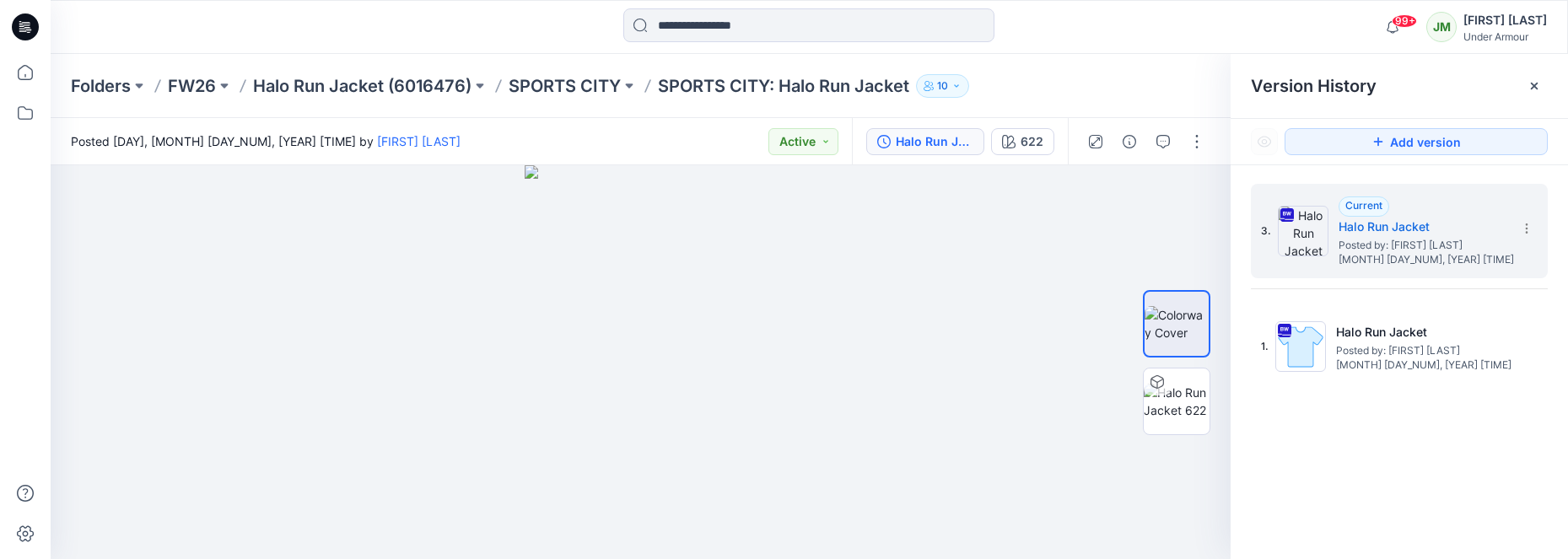 click on "3.   Current Halo Run Jacket Posted by: Jakub Makowski July 10, 2025 15:45 1.   Halo Run Jacket Posted by: Jakub Makowski July 03, 2025 12:47" at bounding box center [1399, 374] 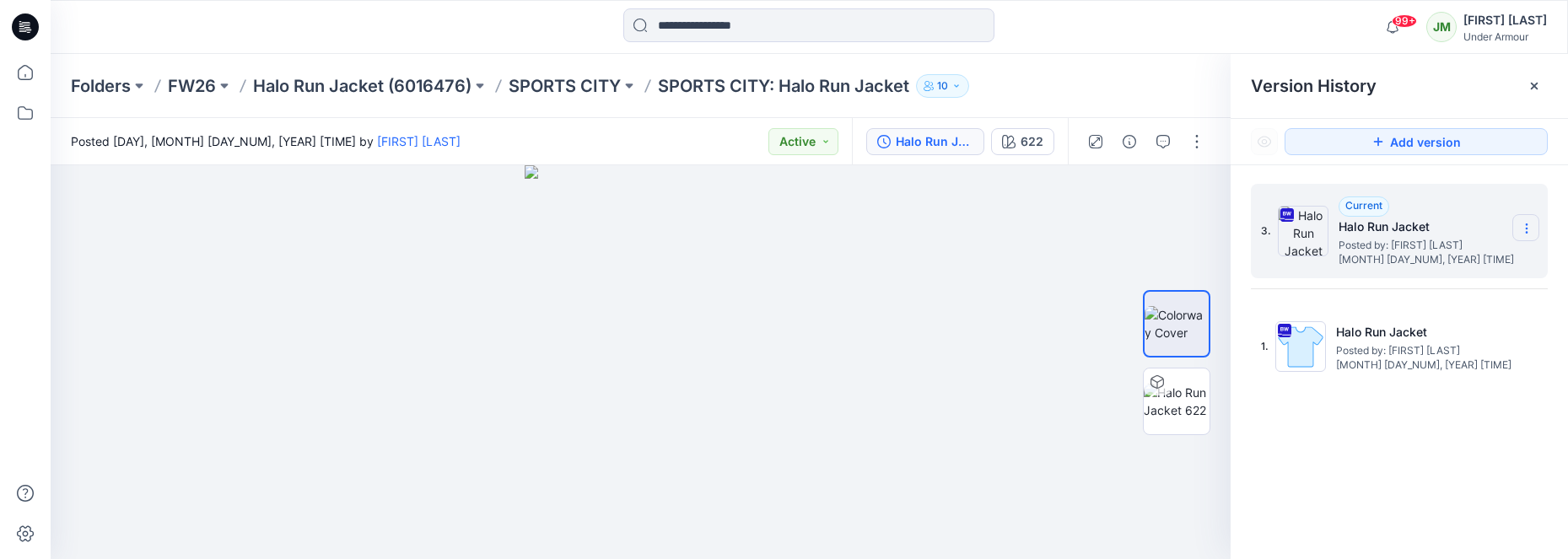 click at bounding box center [1526, 228] 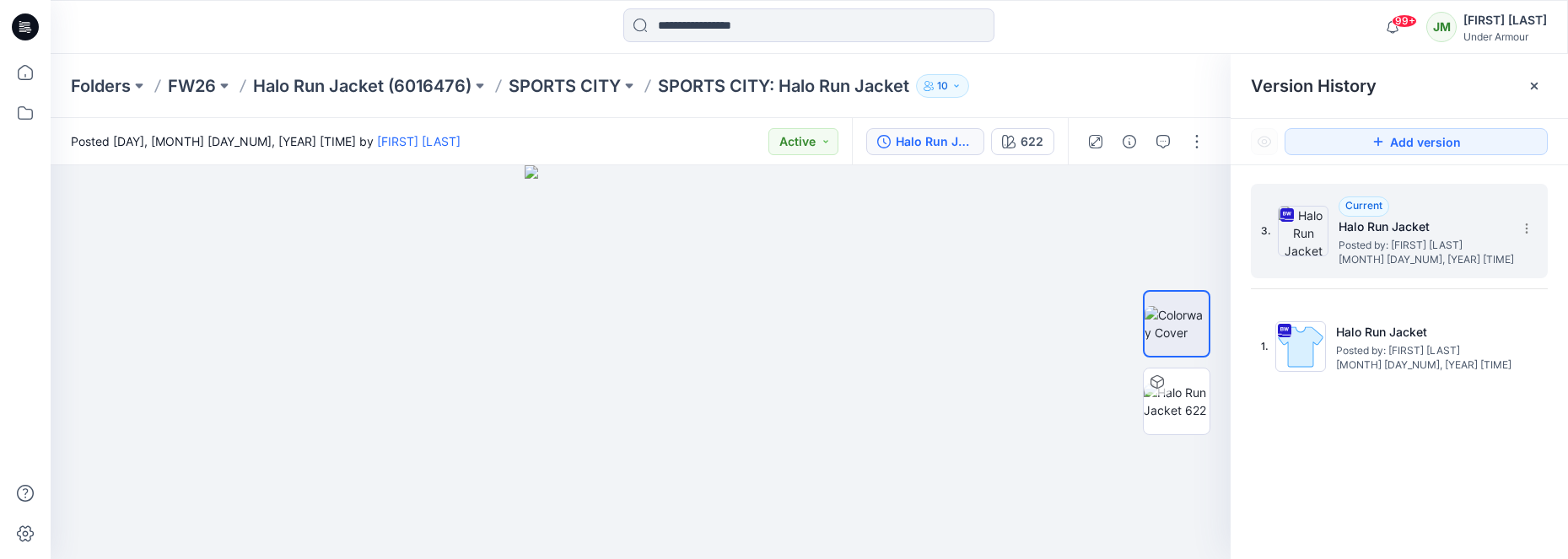 click on "3.   Current Halo Run Jacket Posted by: Jakub Makowski July 10, 2025 15:45" at bounding box center (1399, 231) 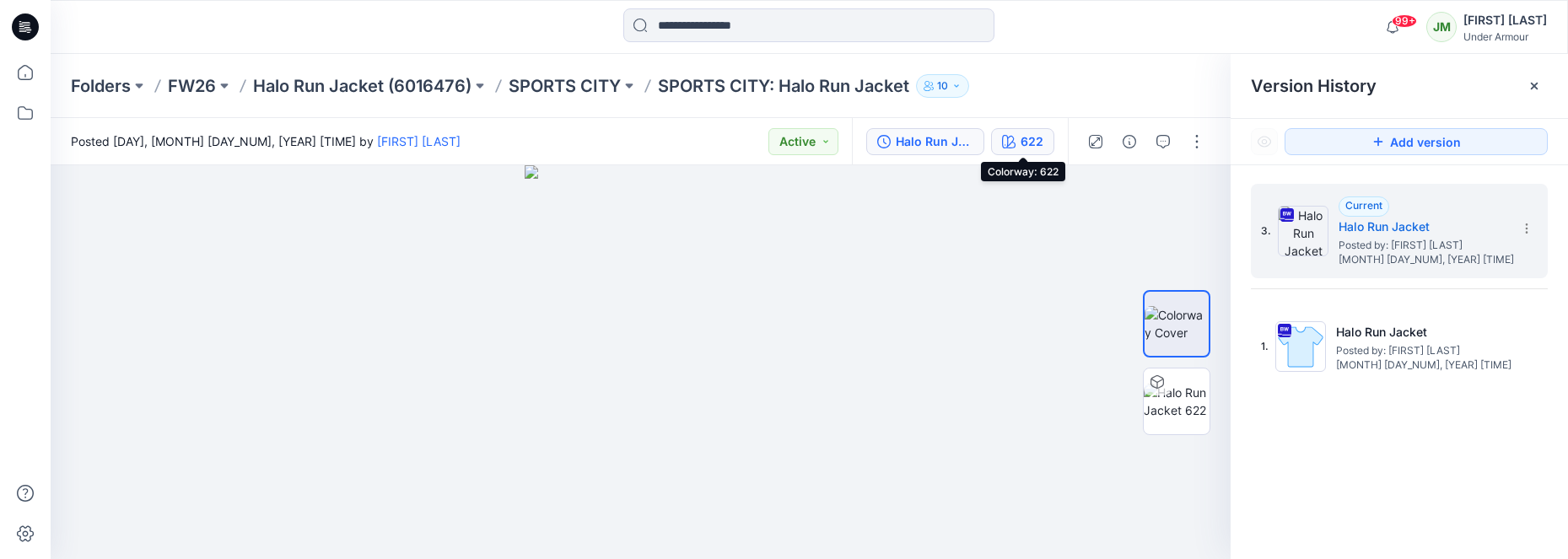 click on "622" at bounding box center (1032, 142) 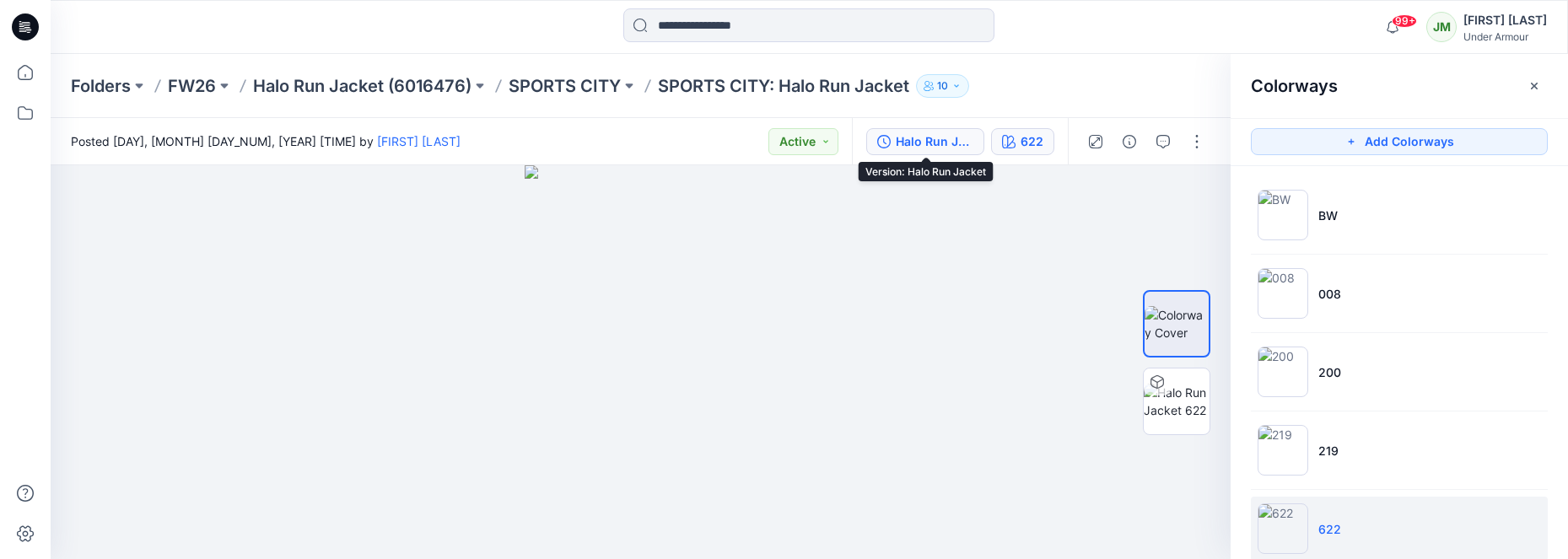 click on "Halo Run Jacket" at bounding box center [935, 142] 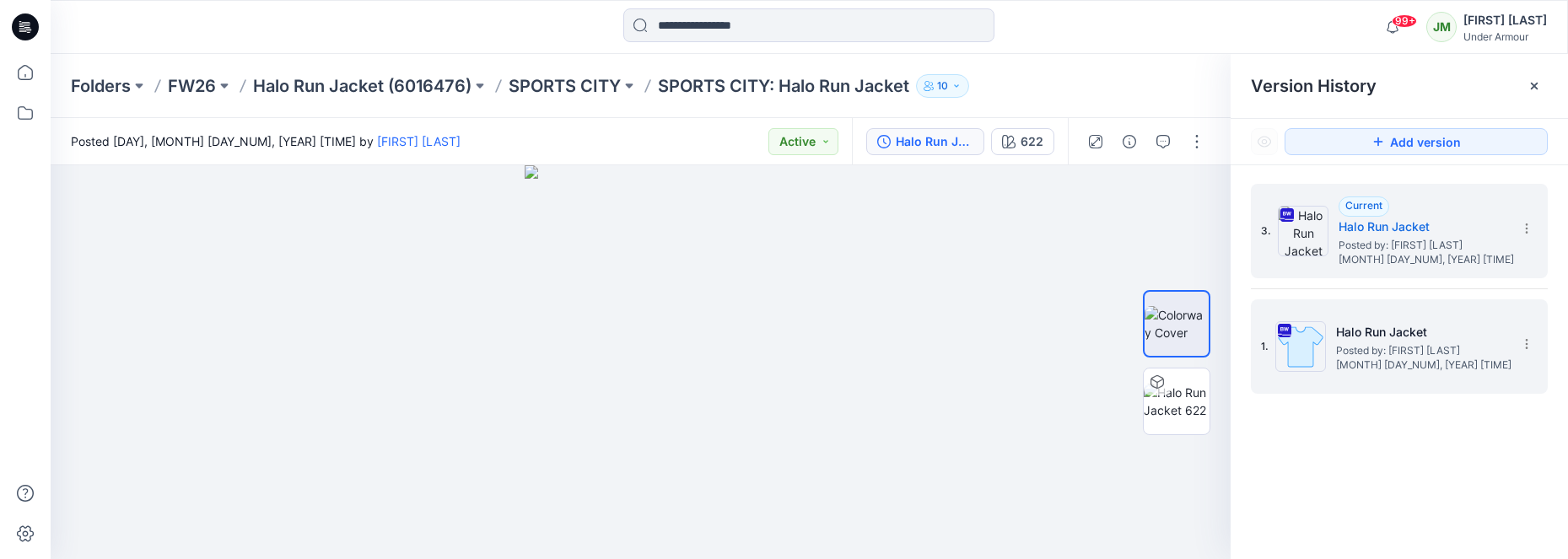 click on "Halo Run Jacket" at bounding box center (1420, 332) 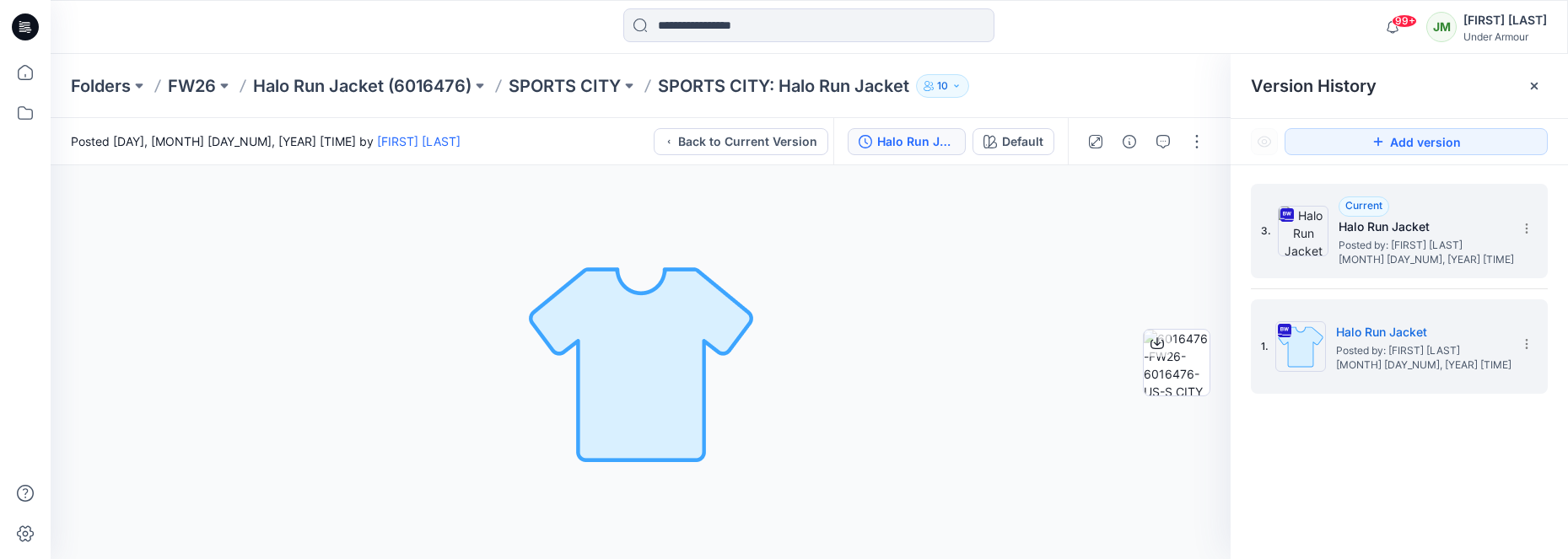 click on "Halo Run Jacket" at bounding box center (1423, 227) 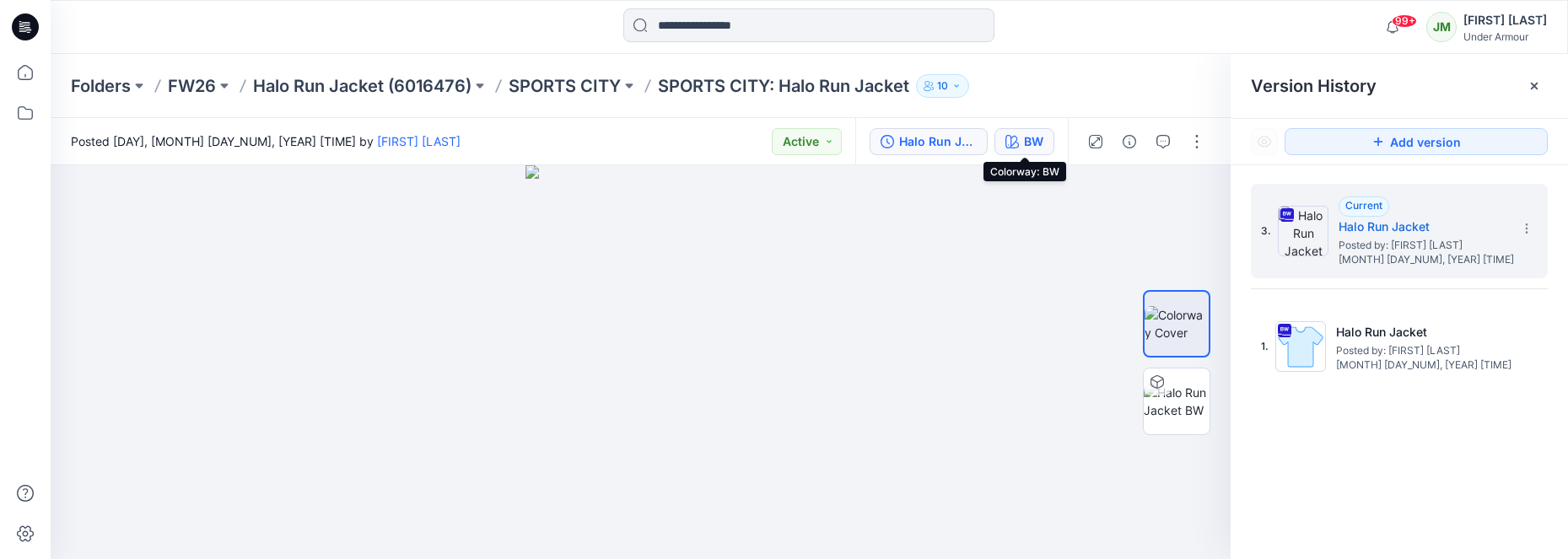 click on "BW" at bounding box center [1033, 142] 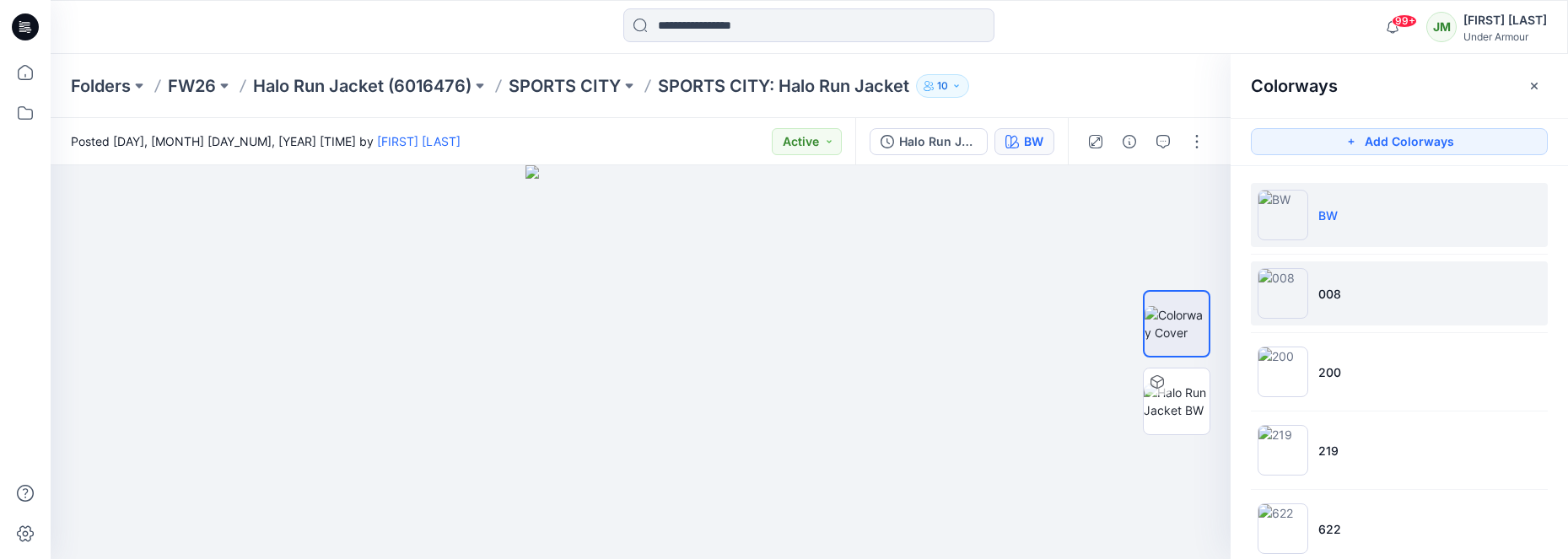 click on "008" at bounding box center (1399, 293) 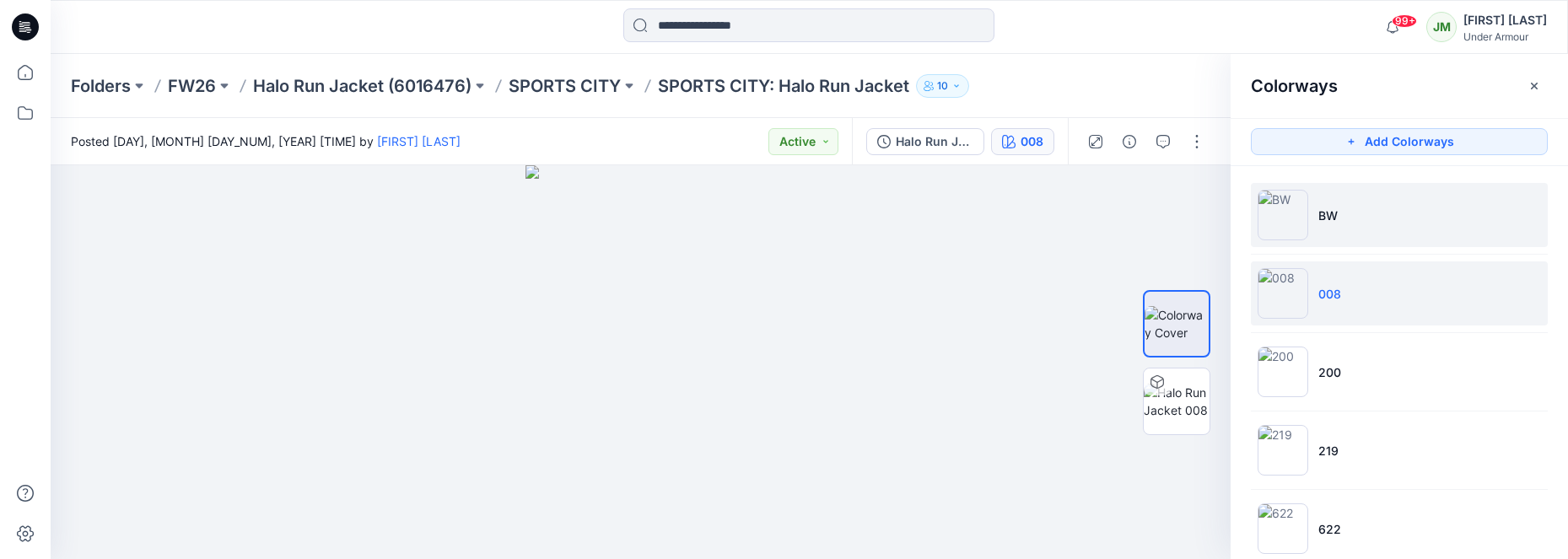 click on "BW" at bounding box center (1328, 215) 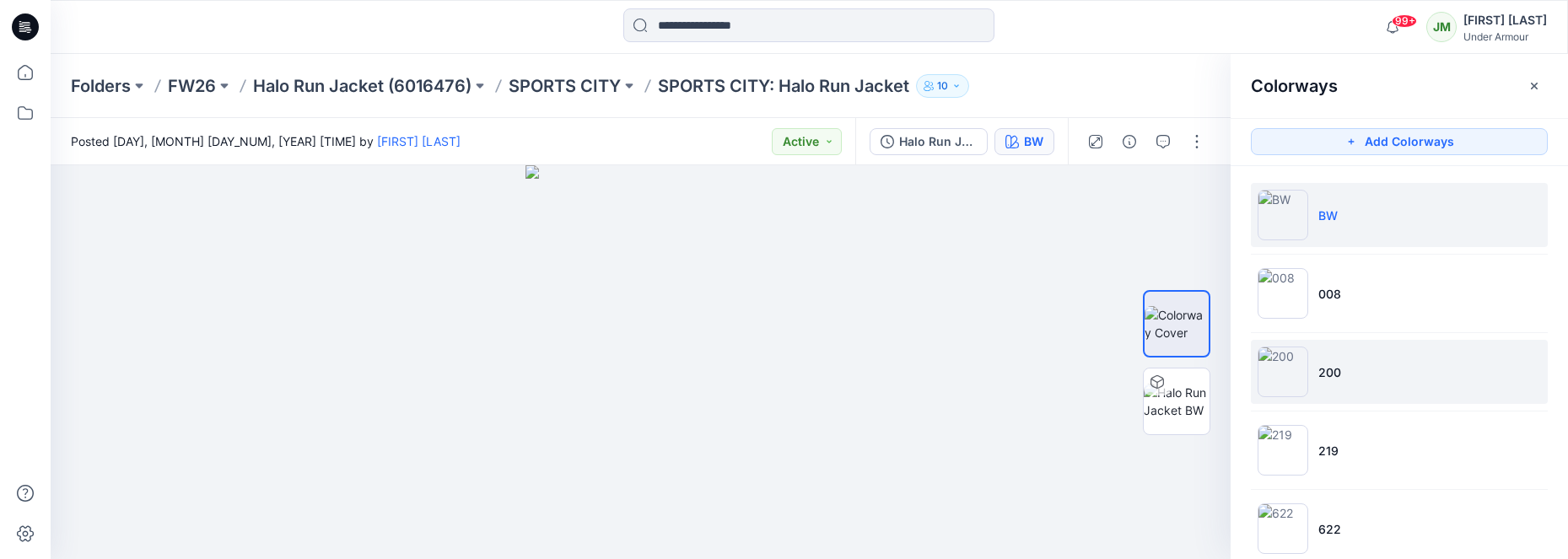 click on "200" at bounding box center (1329, 372) 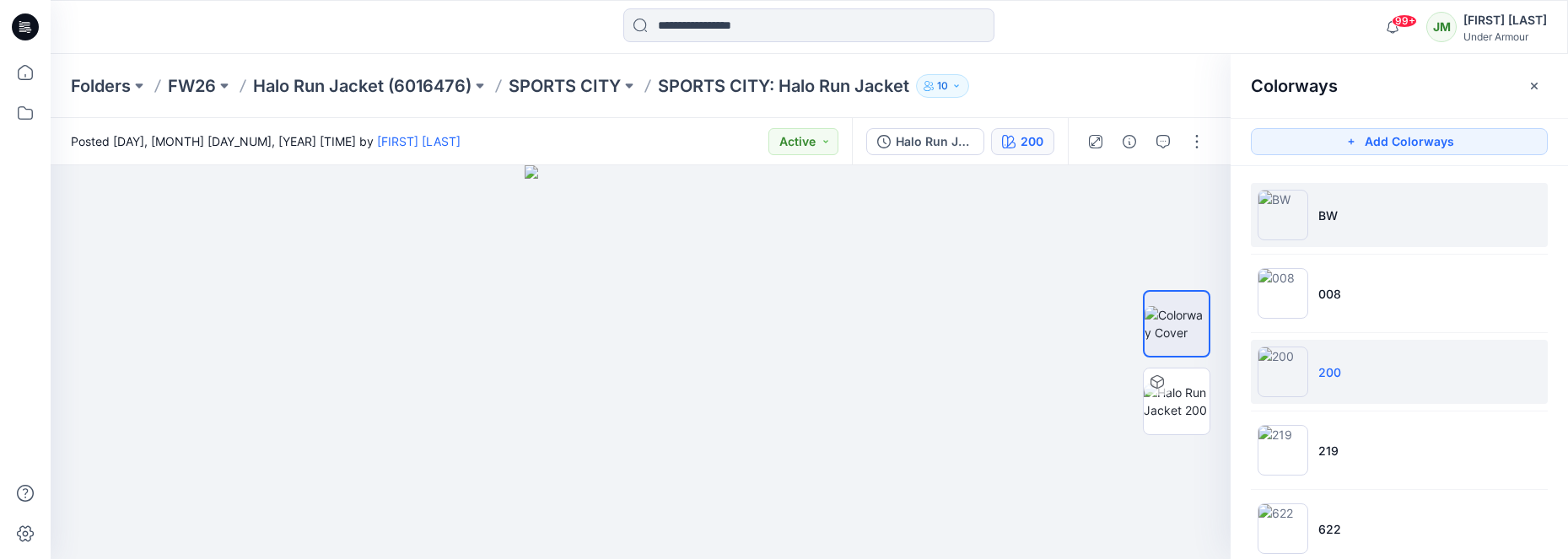 click on "BW" at bounding box center [1328, 215] 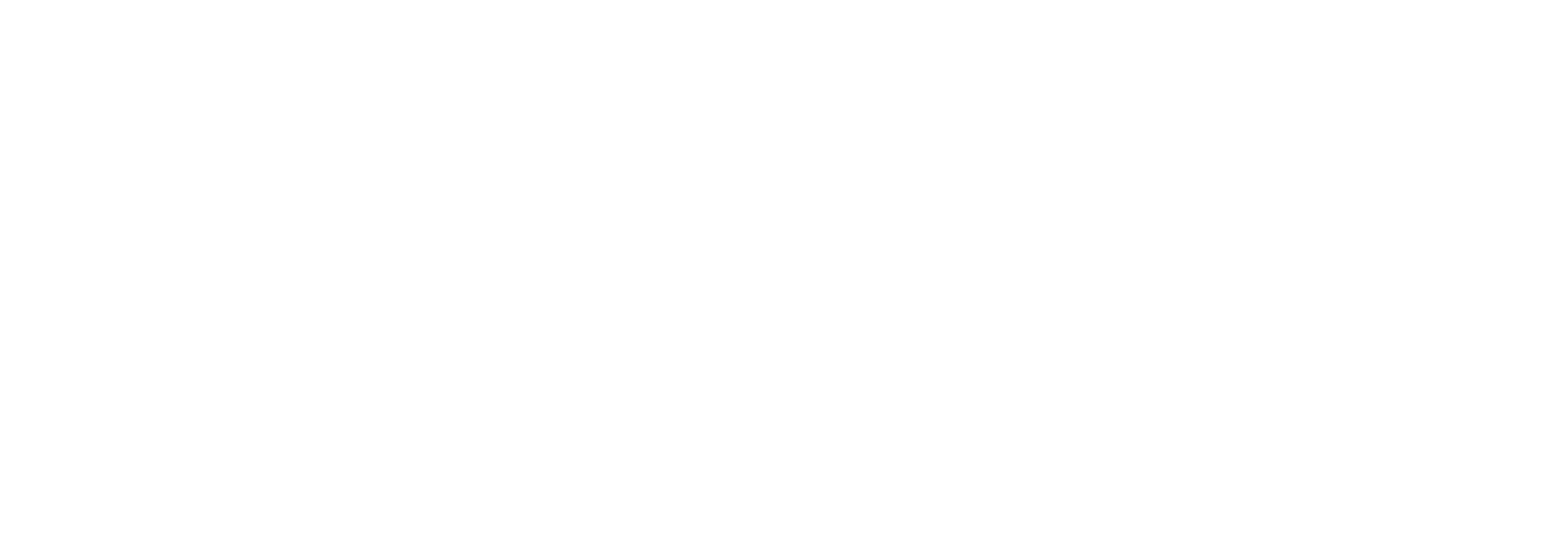 scroll, scrollTop: 0, scrollLeft: 0, axis: both 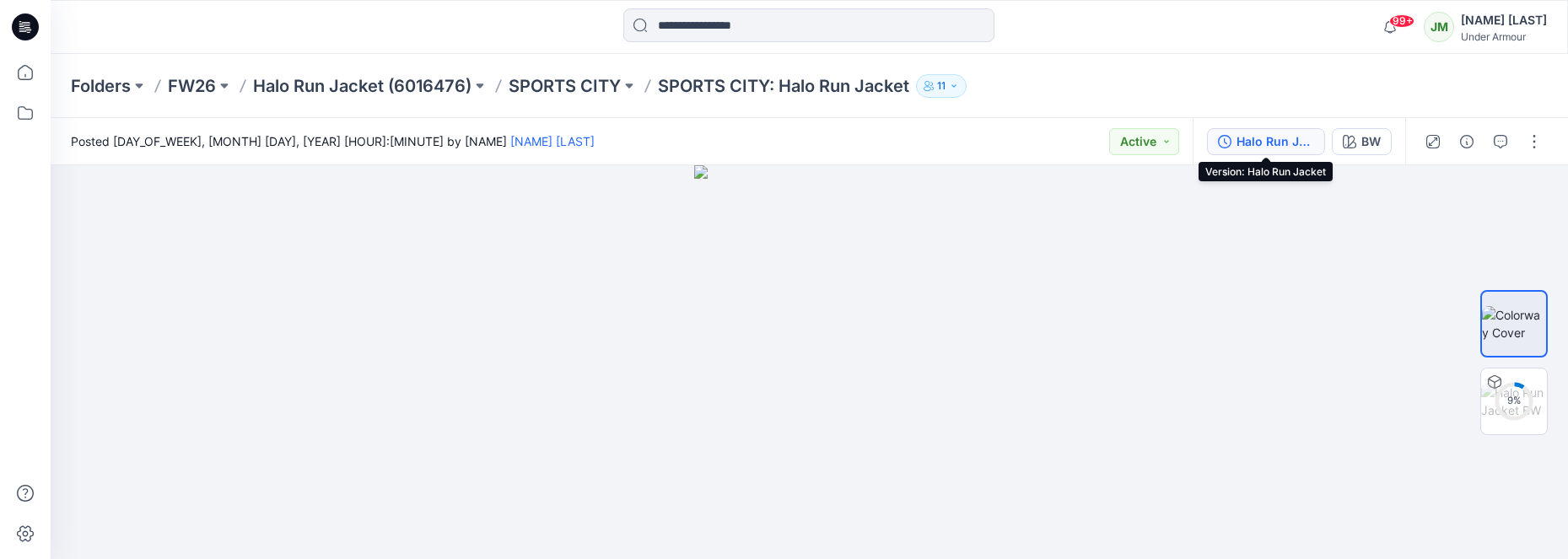 click on "Halo Run Jacket" at bounding box center (1275, 142) 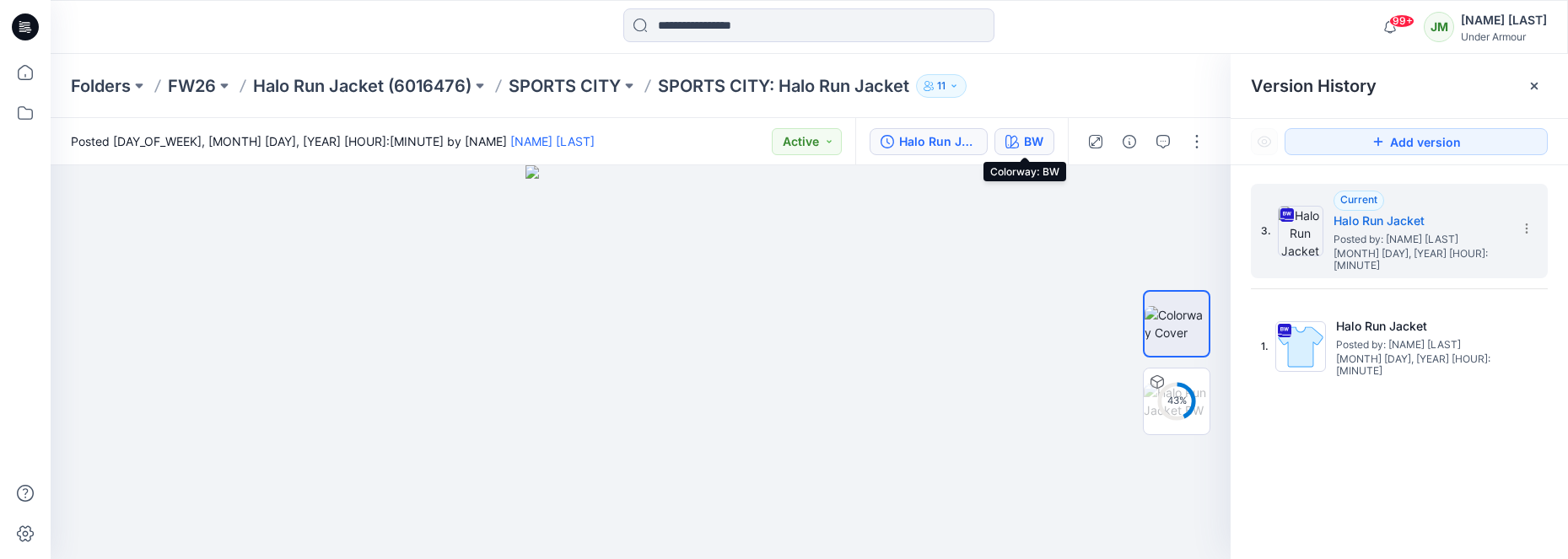 click on "BW" at bounding box center (1033, 142) 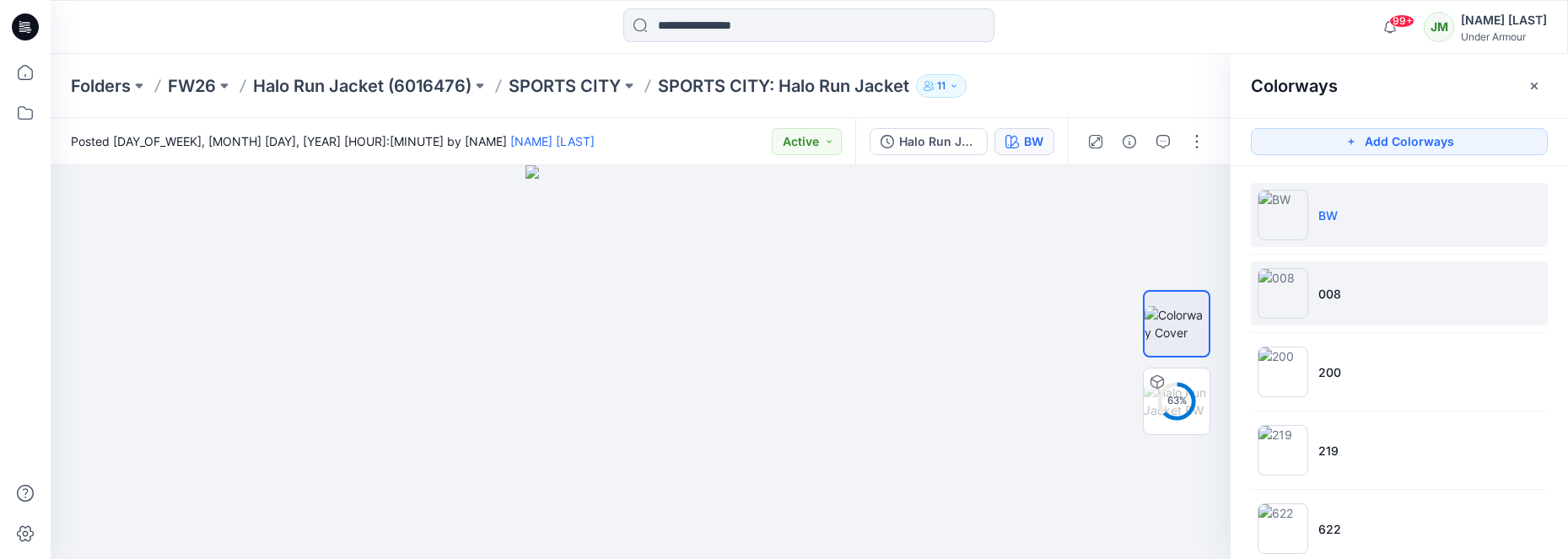 click on "008" at bounding box center [1329, 293] 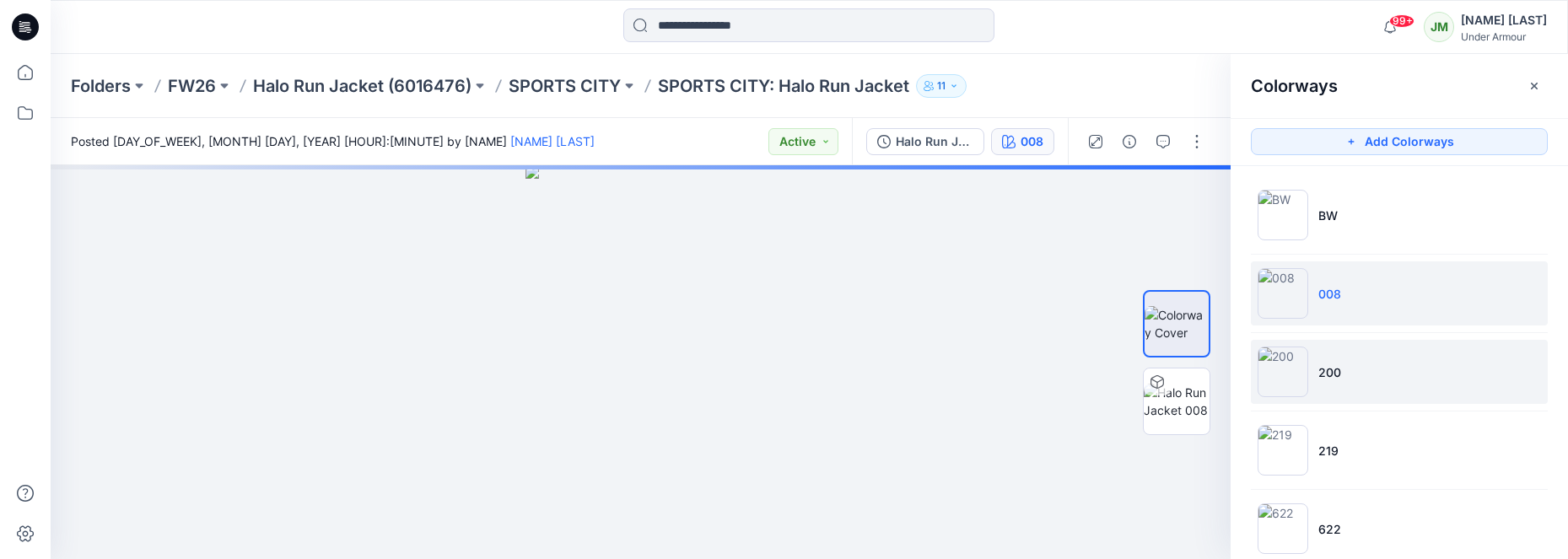 click on "200" at bounding box center [1399, 372] 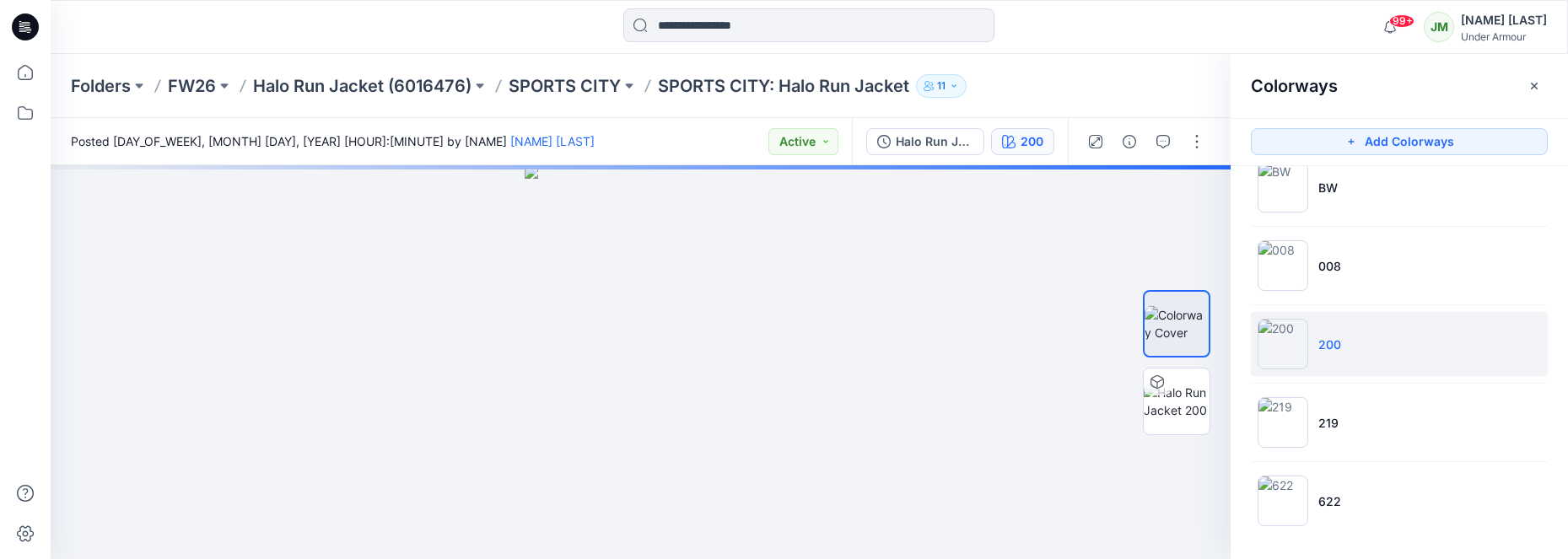 scroll, scrollTop: 32, scrollLeft: 0, axis: vertical 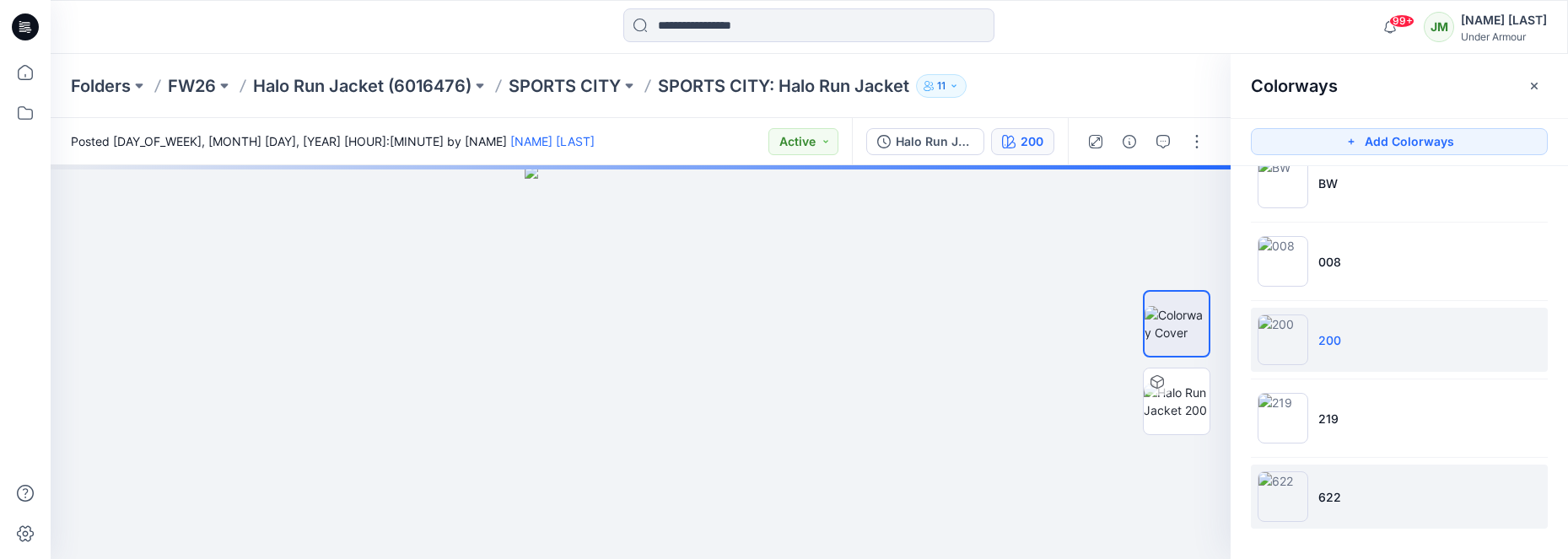 click on "622" at bounding box center (1399, 497) 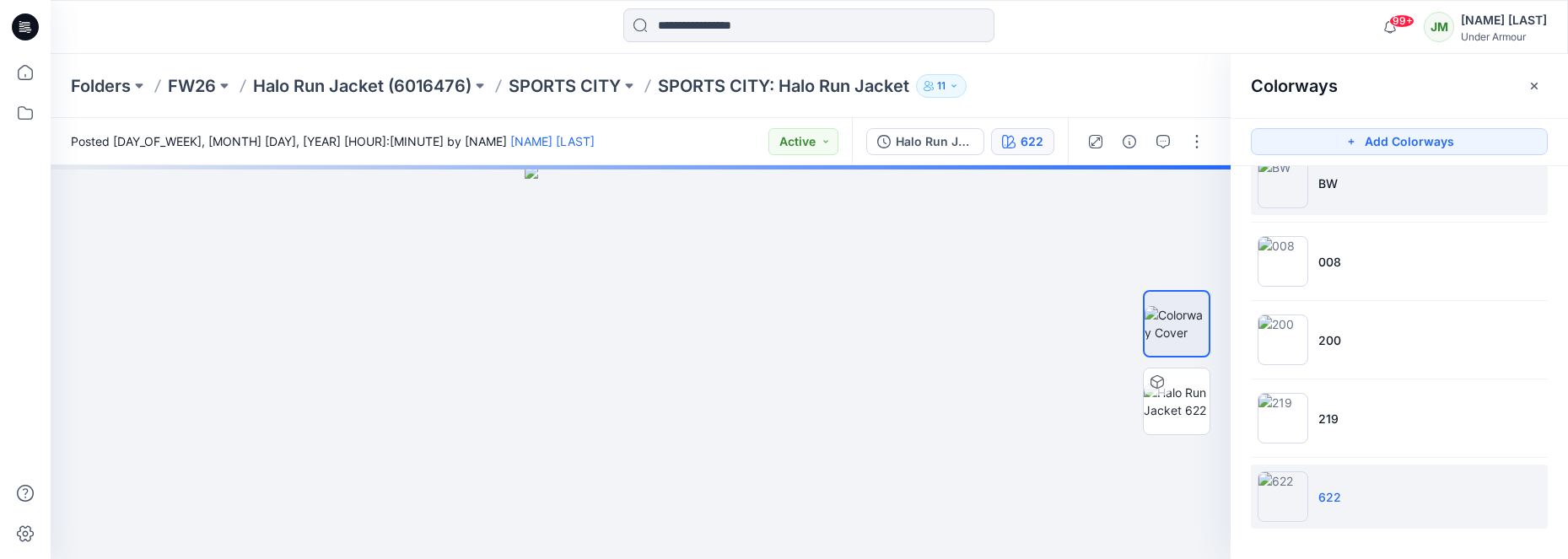 click on "BW" at bounding box center (1399, 183) 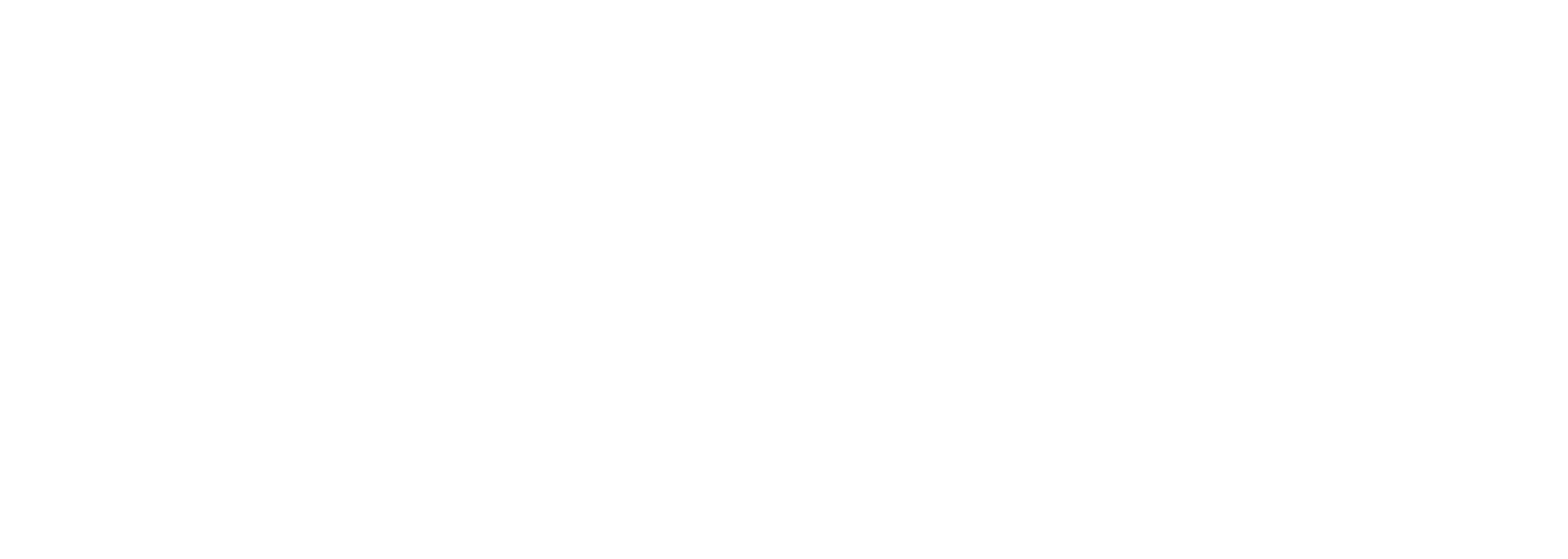 scroll, scrollTop: 0, scrollLeft: 0, axis: both 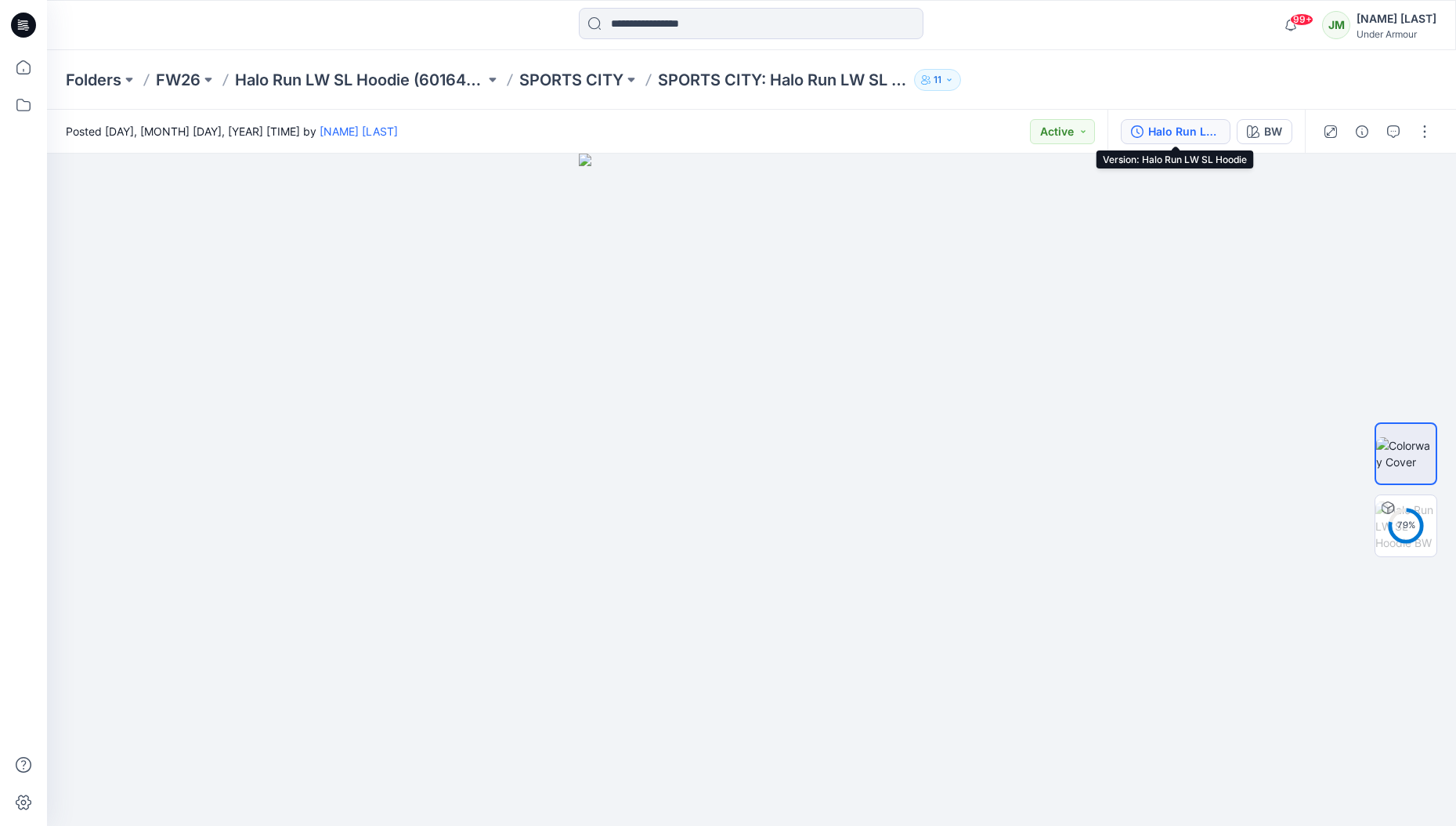 click on "Halo Run LW SL Hoodie" at bounding box center (1184, 132) 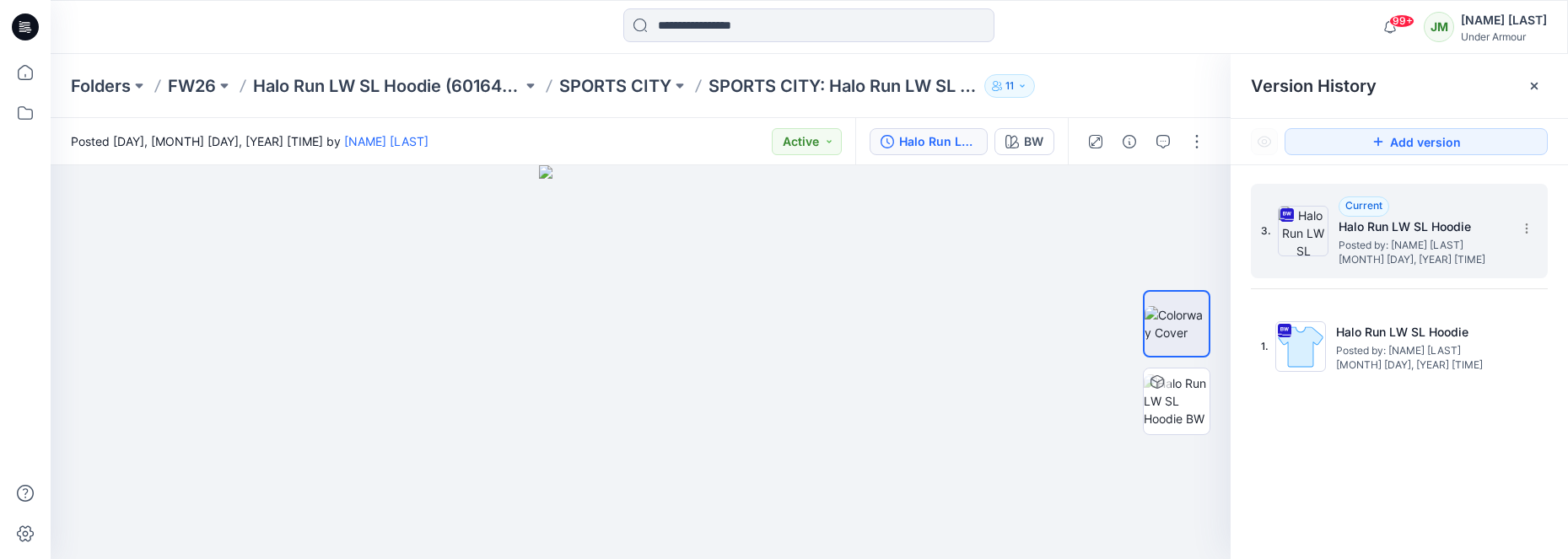 click on "Halo Run LW SL Hoodie" at bounding box center (1423, 227) 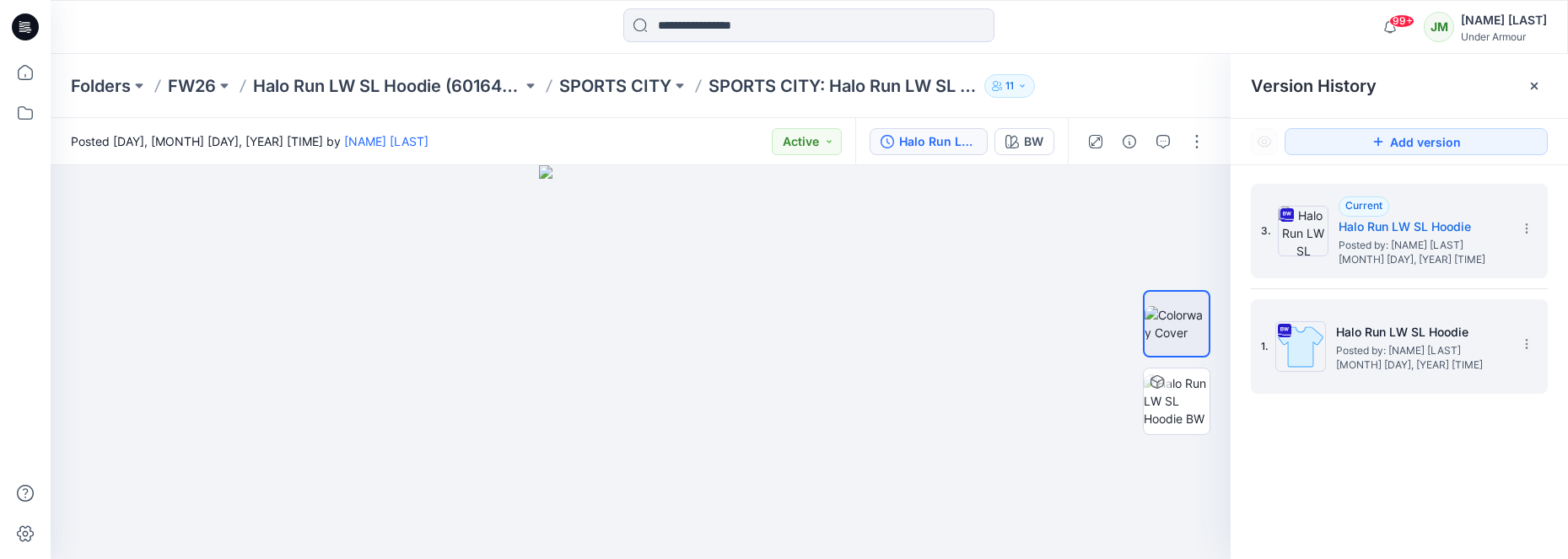 click on "Halo Run LW SL Hoodie" at bounding box center (1420, 332) 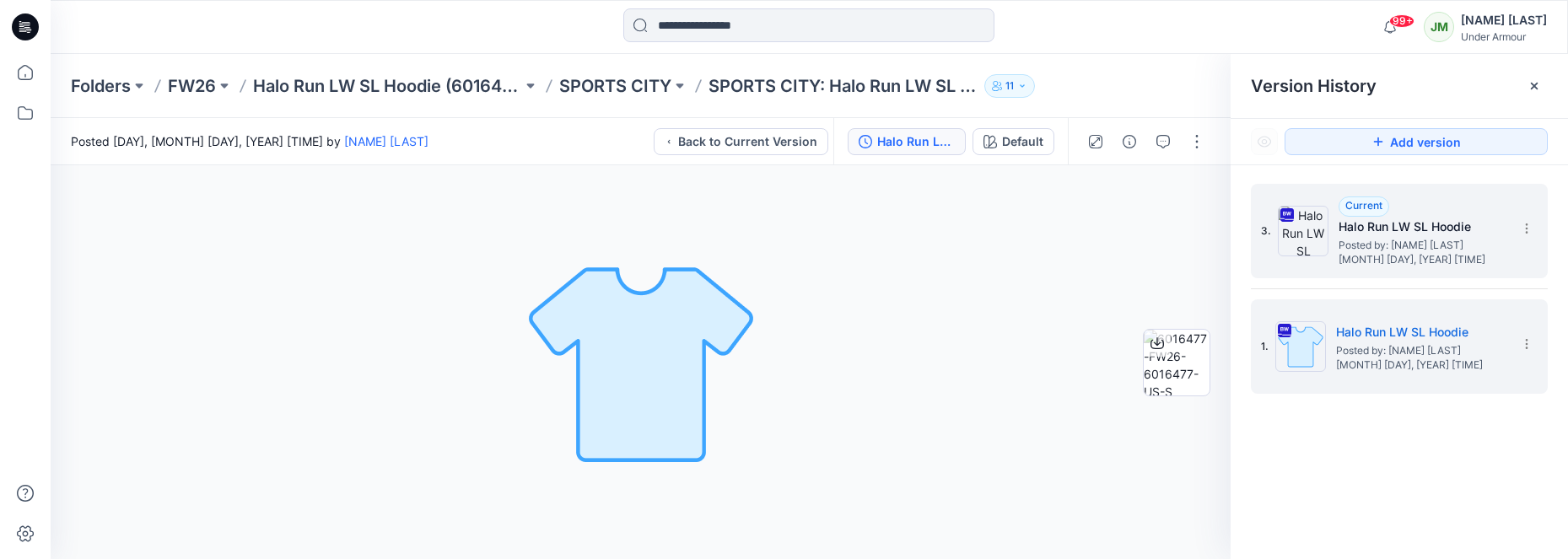 click on "Halo Run LW SL Hoodie" at bounding box center [1423, 227] 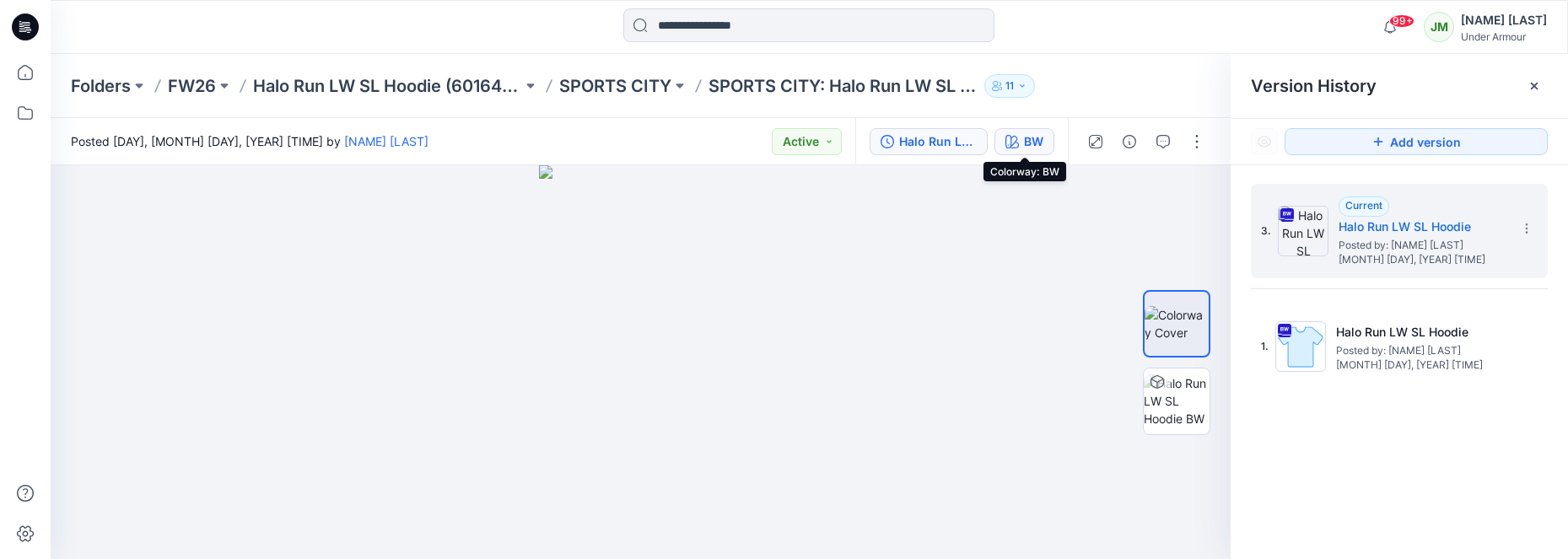 click on "BW" at bounding box center (1033, 142) 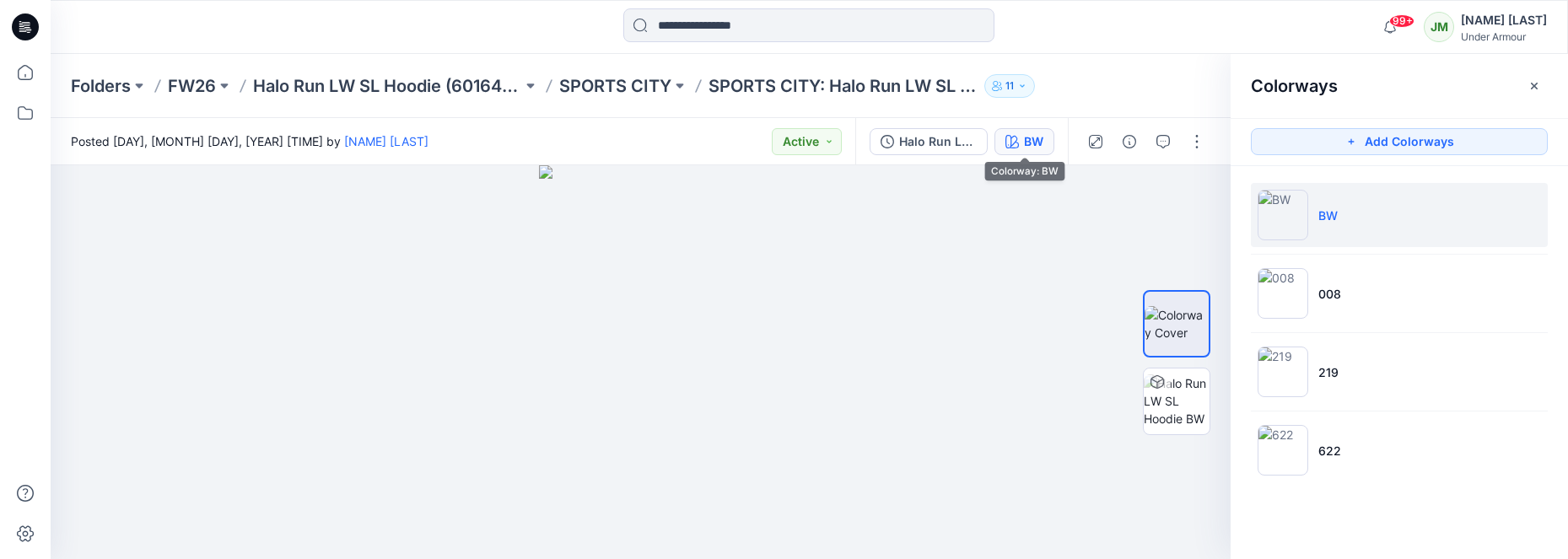 click on "BW" at bounding box center [1328, 215] 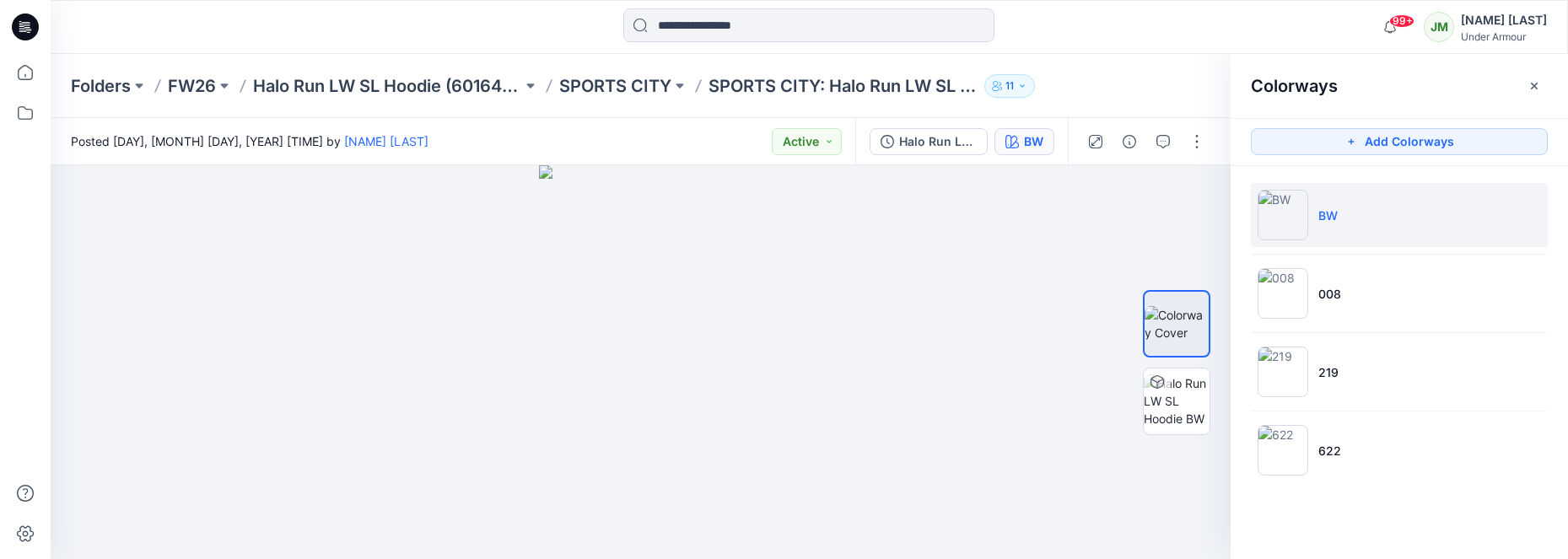 click on "BW" at bounding box center [1328, 215] 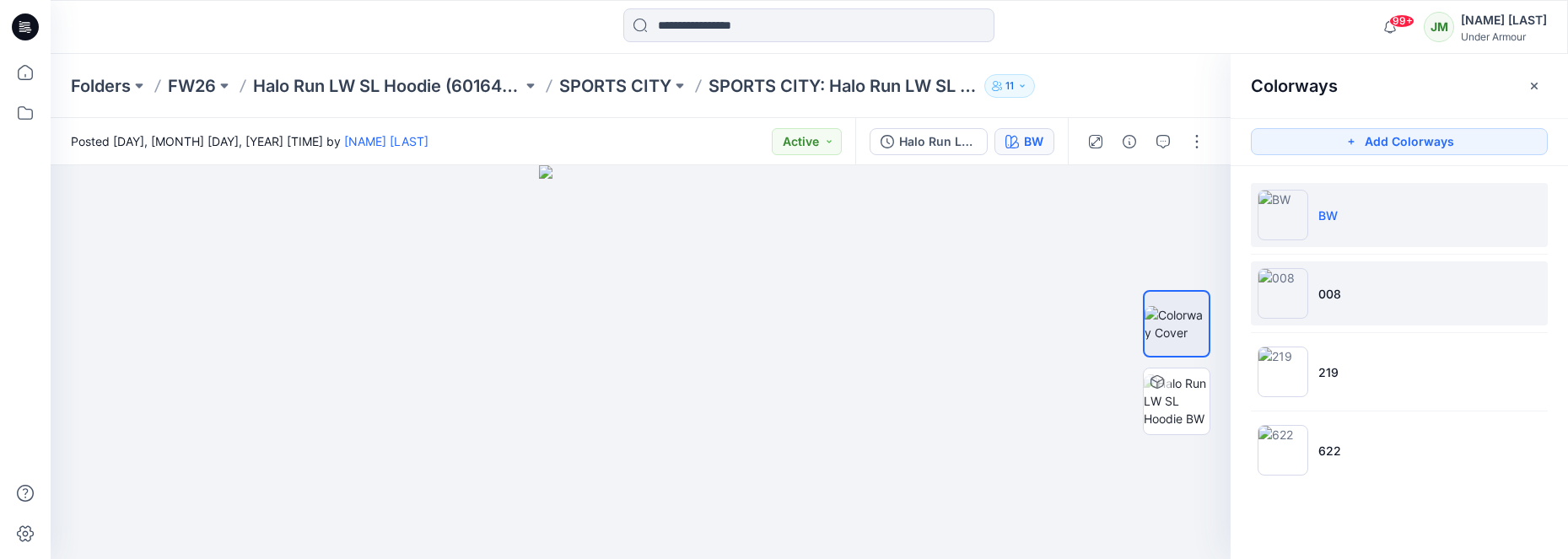 click on "008" at bounding box center (1329, 293) 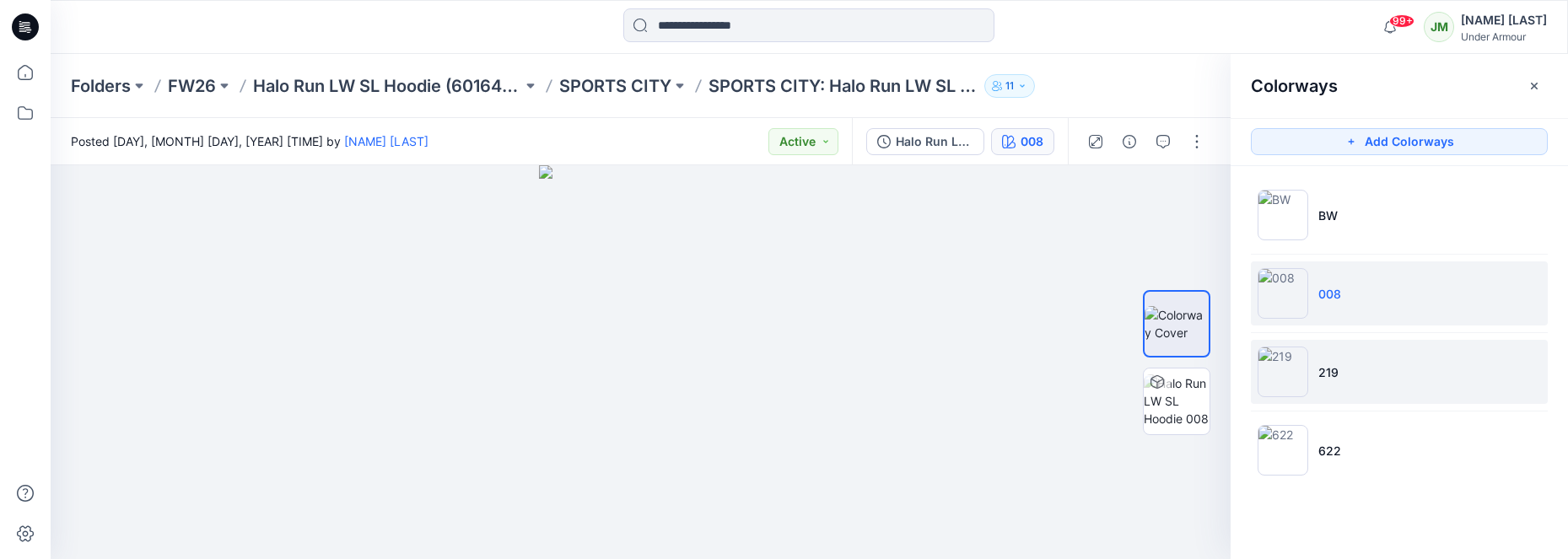 click on "219" at bounding box center [1328, 372] 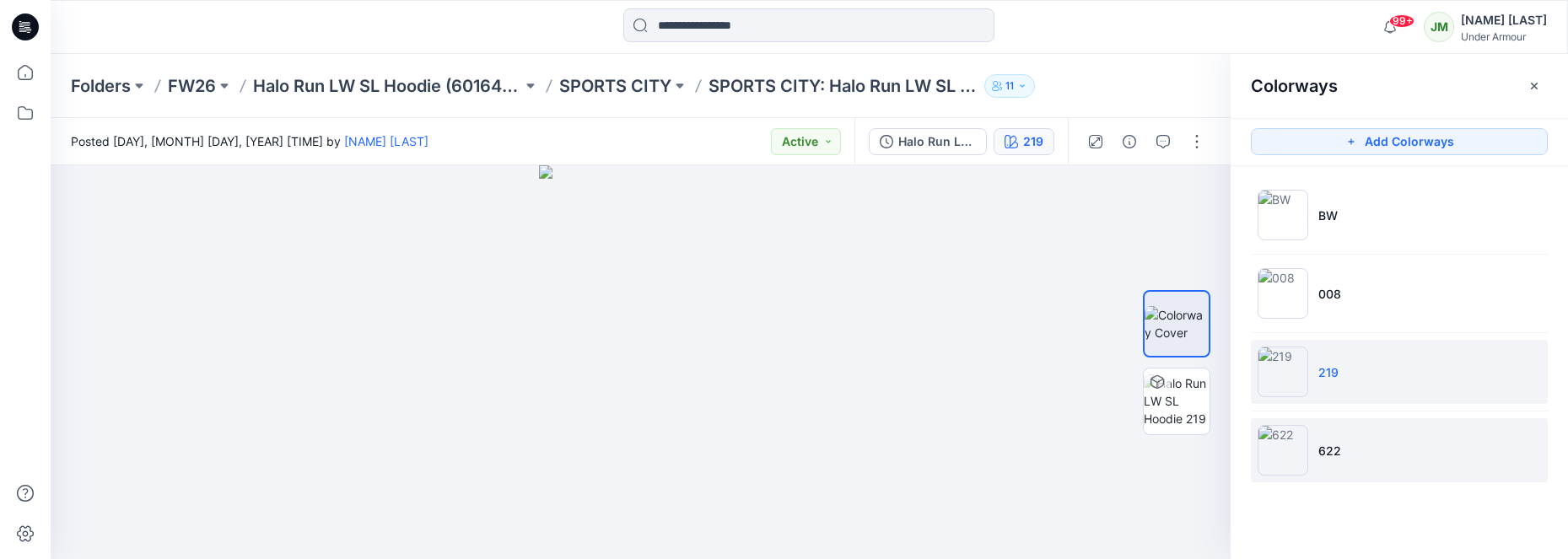 click on "622" at bounding box center (1329, 450) 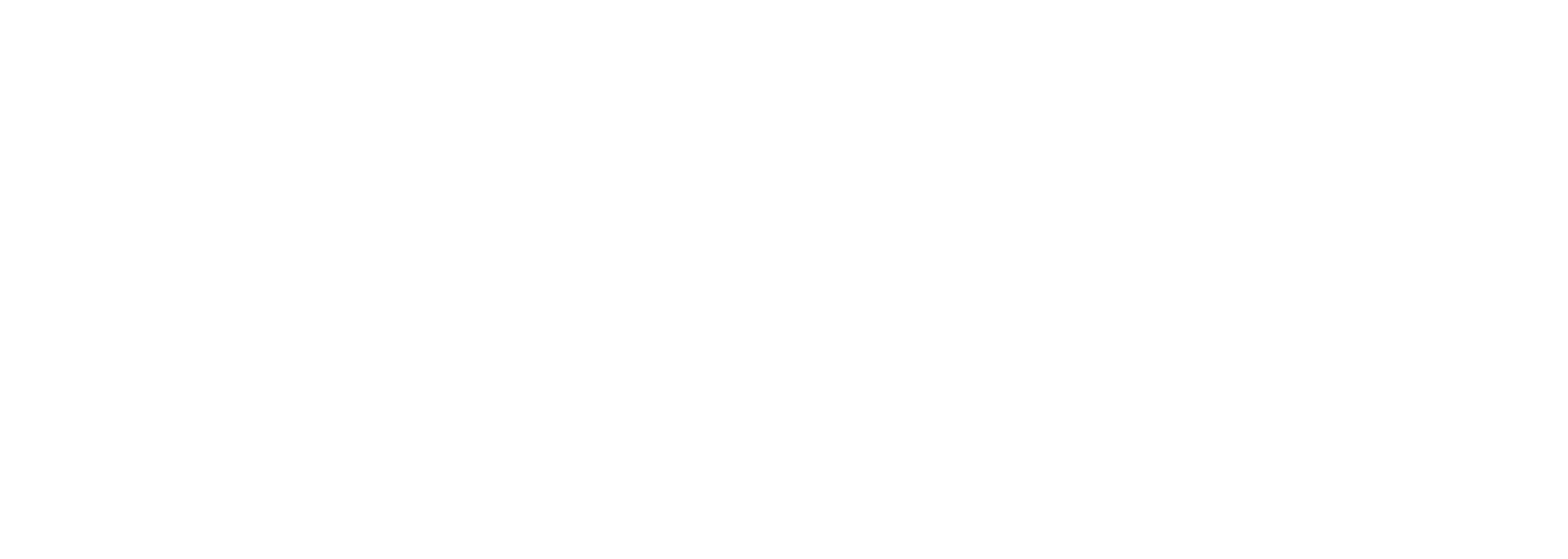 scroll, scrollTop: 0, scrollLeft: 0, axis: both 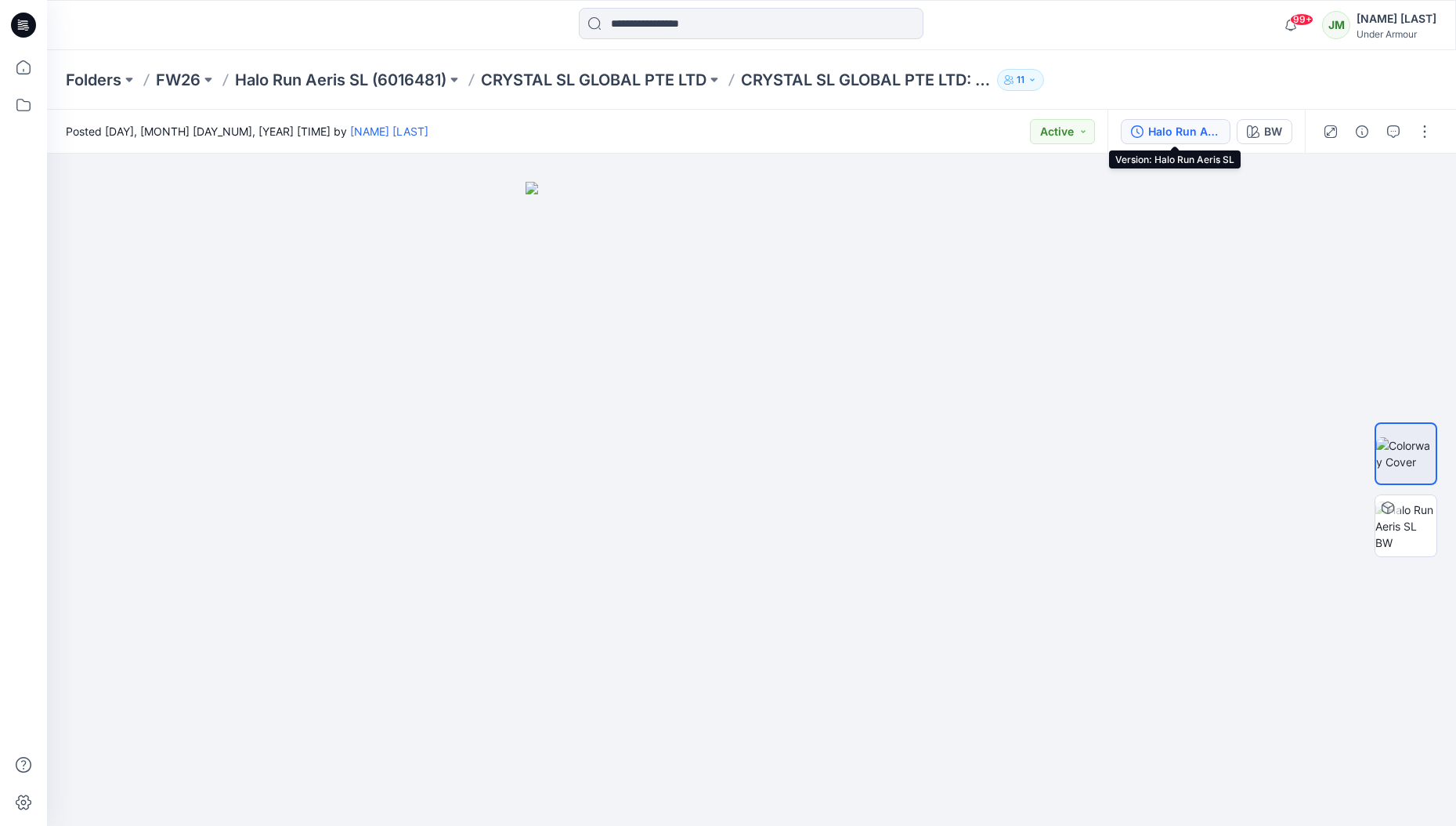 click on "Halo Run Aeris SL" at bounding box center (1184, 132) 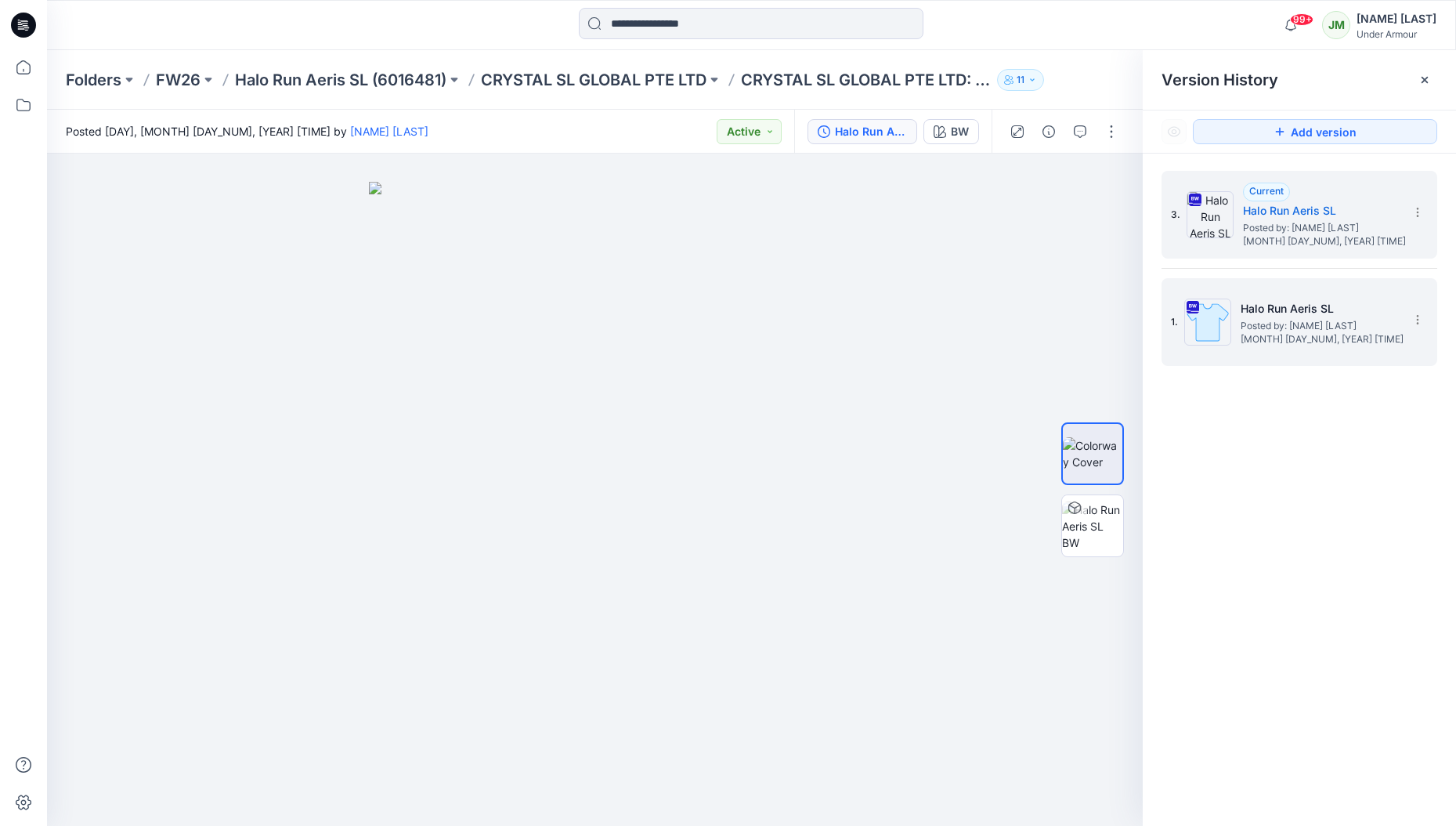 click on "Halo Run Aeris SL" at bounding box center (1319, 309) 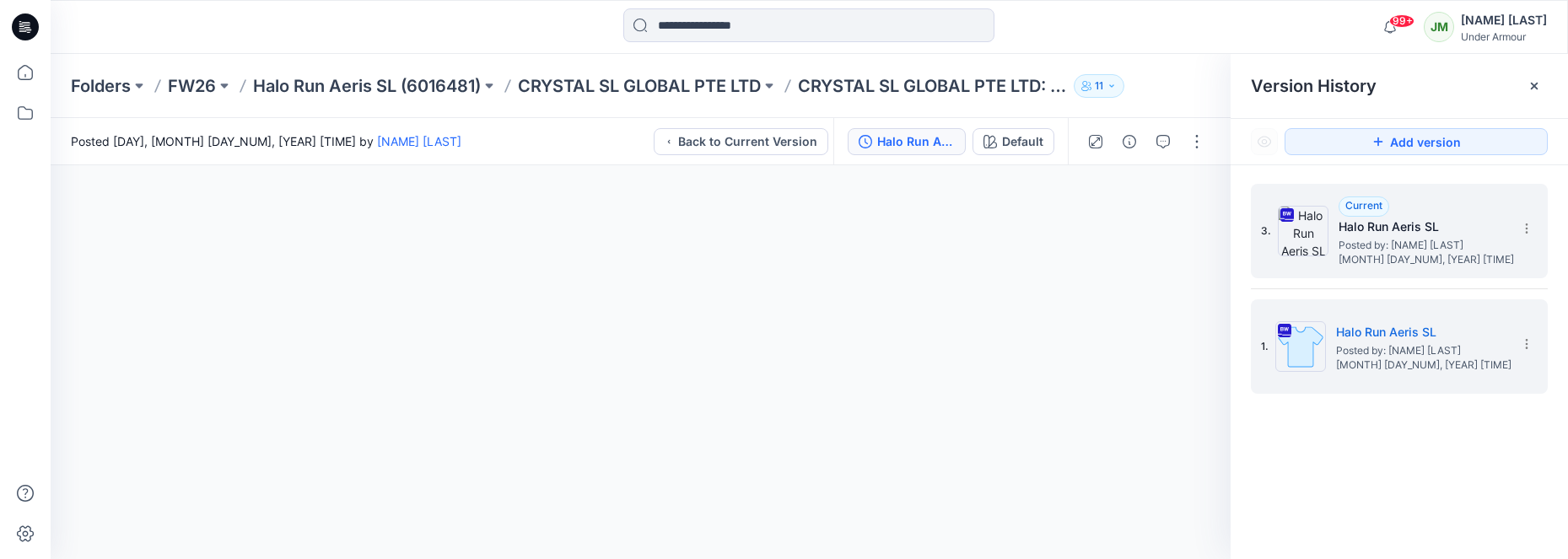 click on "Halo Run Aeris SL" at bounding box center (1423, 227) 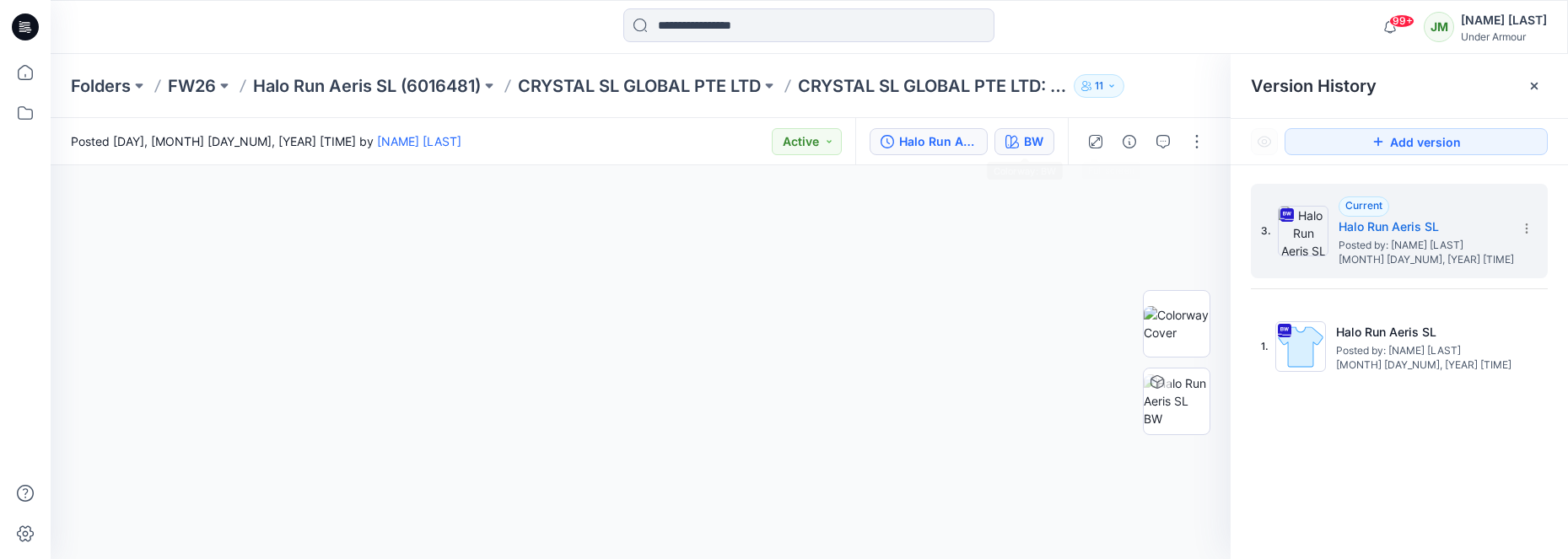 click on "BW" at bounding box center [1033, 142] 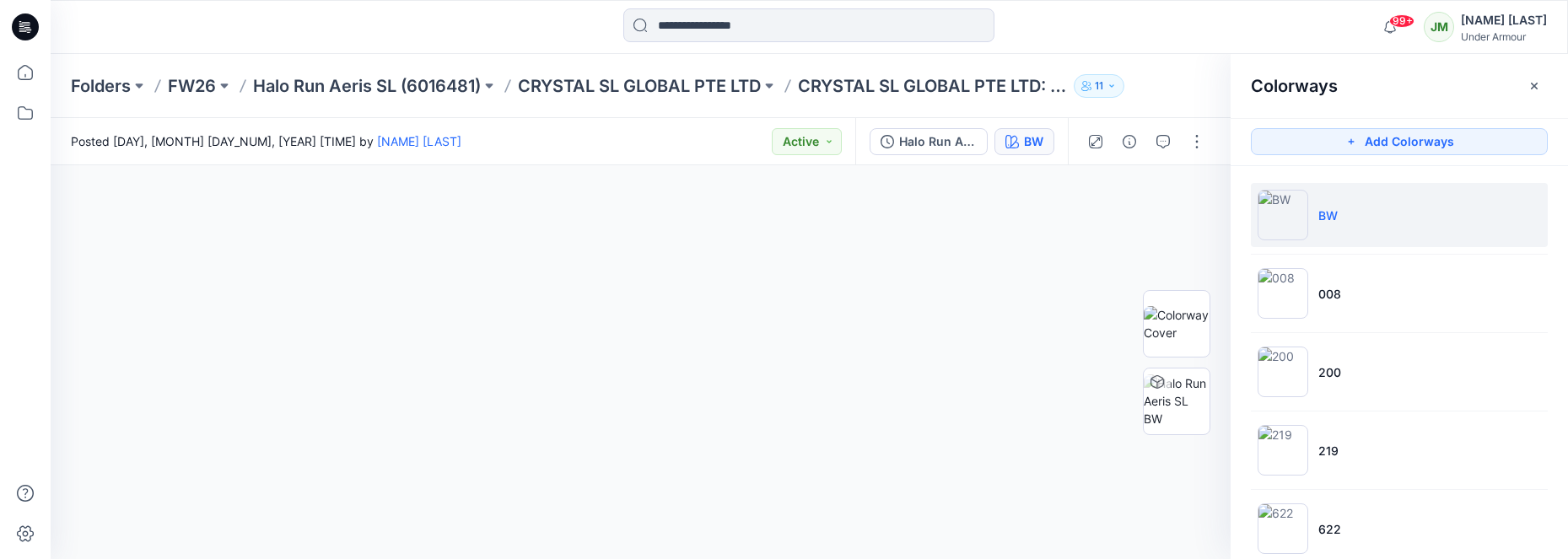 click on "BW" at bounding box center (1328, 215) 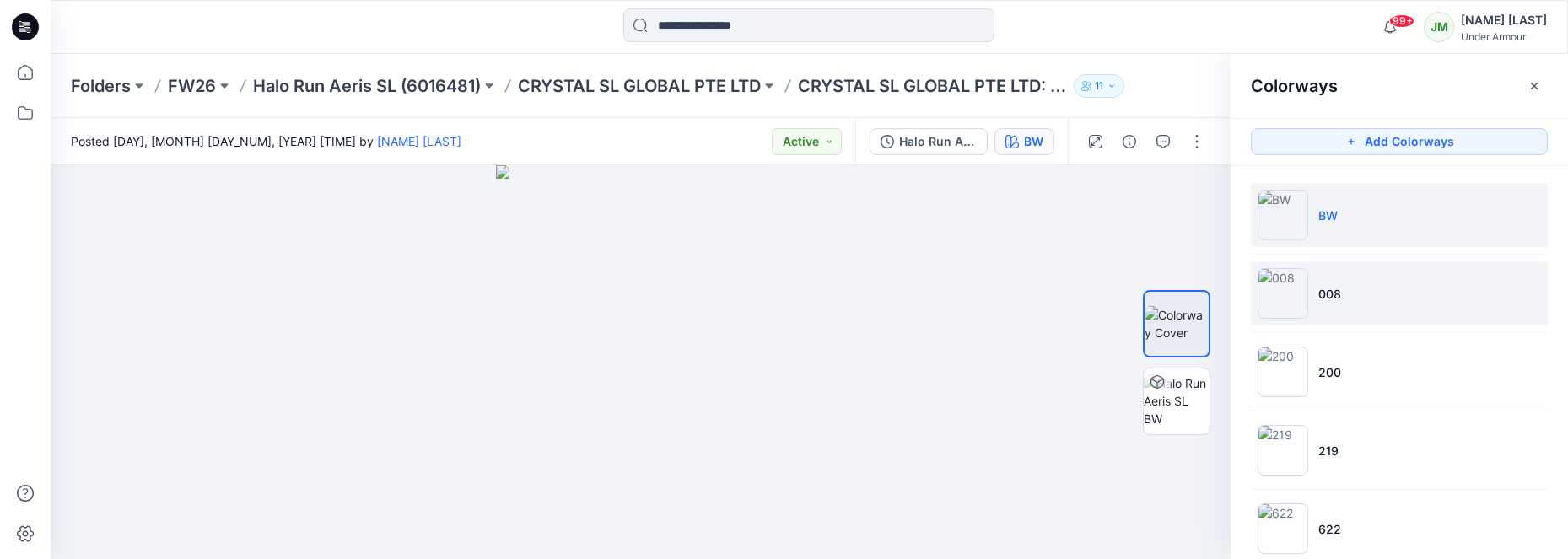 click on "008" at bounding box center [1329, 293] 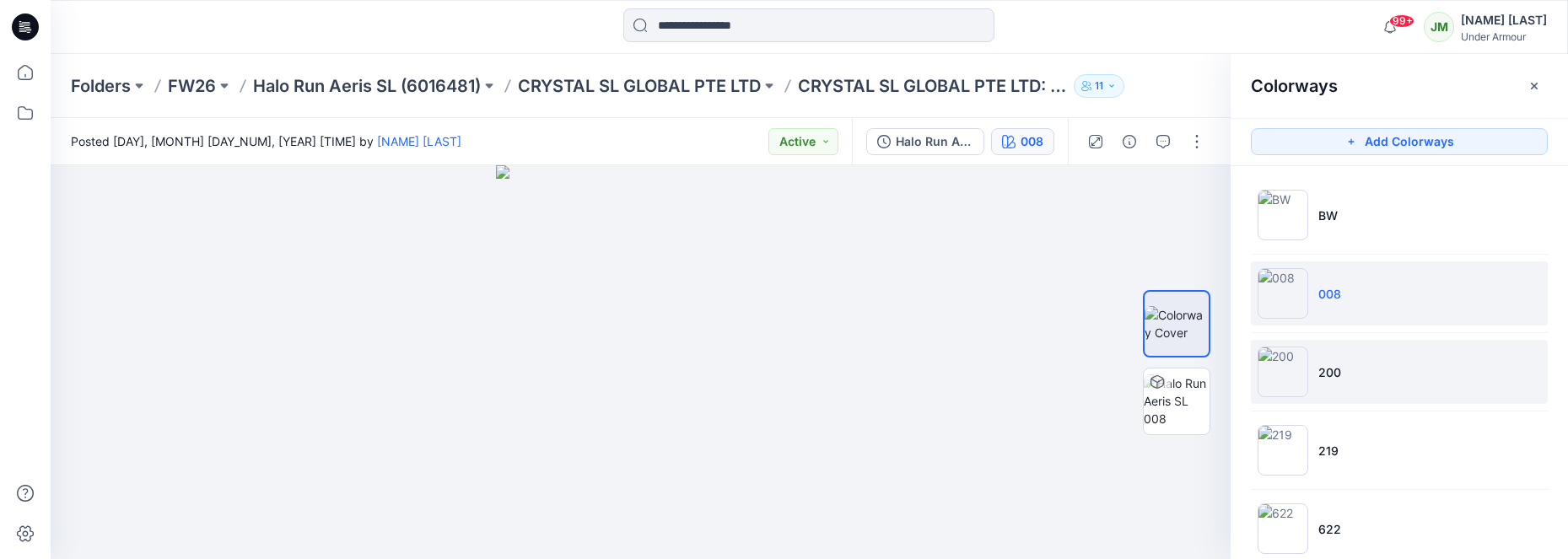 click on "200" at bounding box center (1329, 372) 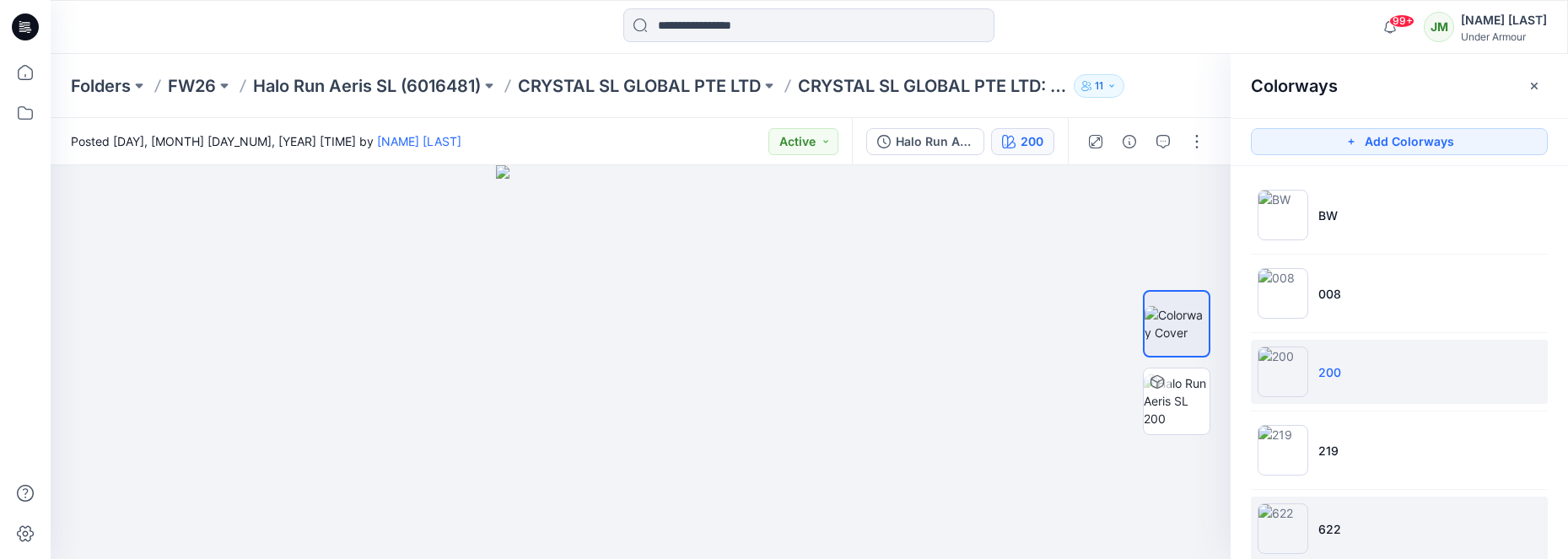 click on "622" at bounding box center [1329, 529] 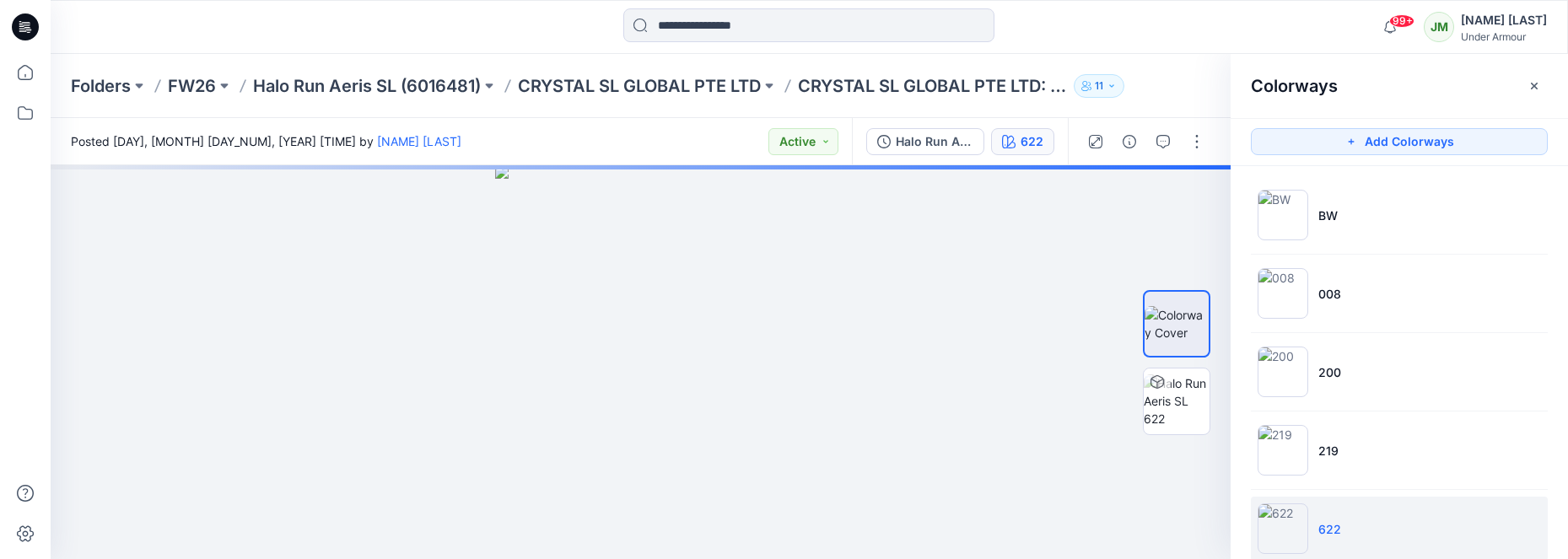 click on "622" at bounding box center (1329, 529) 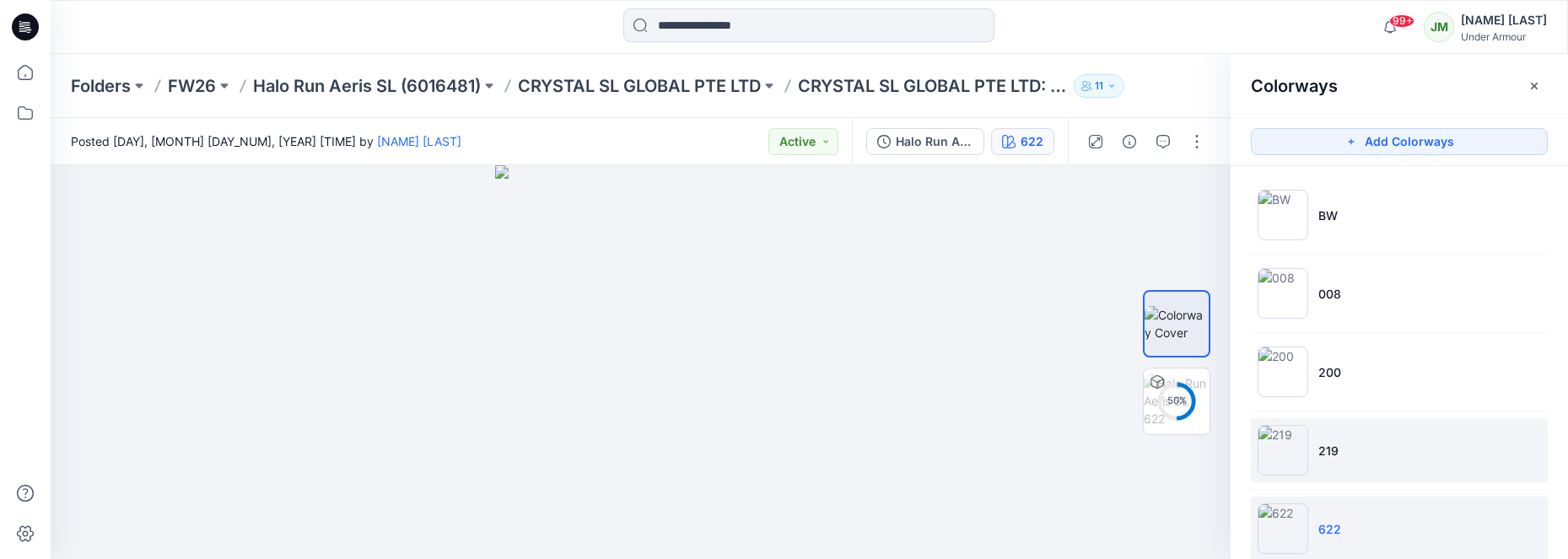 click on "219" at bounding box center [1328, 450] 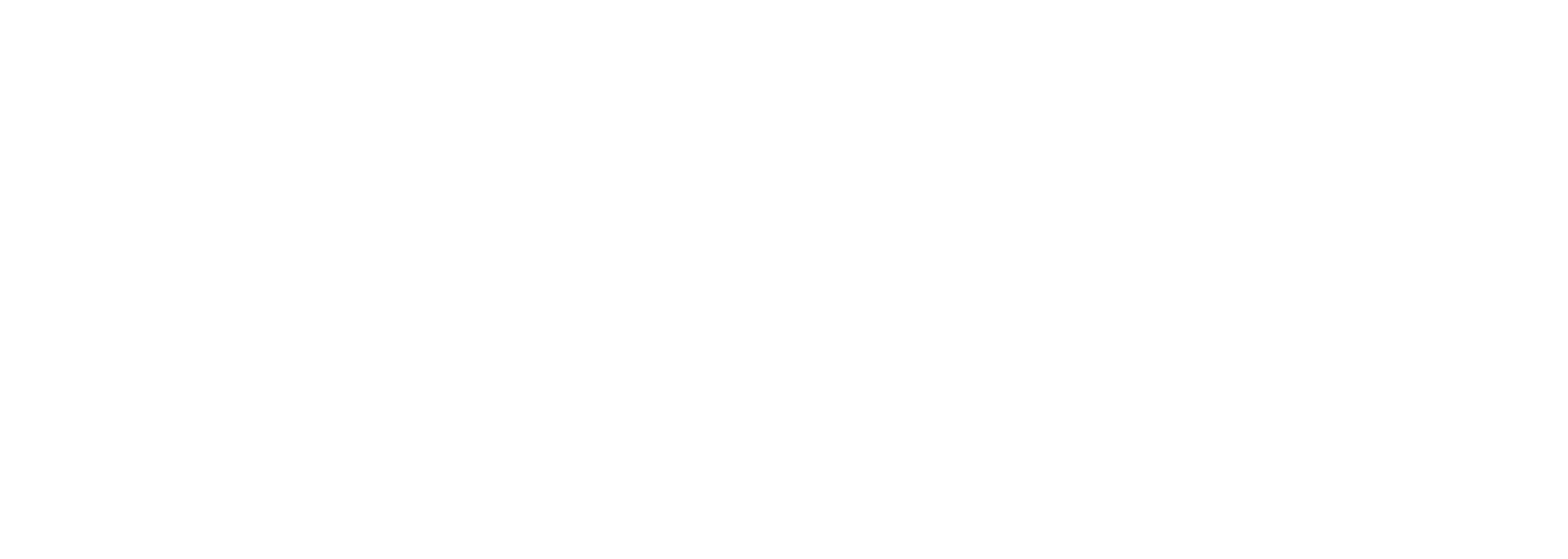 scroll, scrollTop: 0, scrollLeft: 0, axis: both 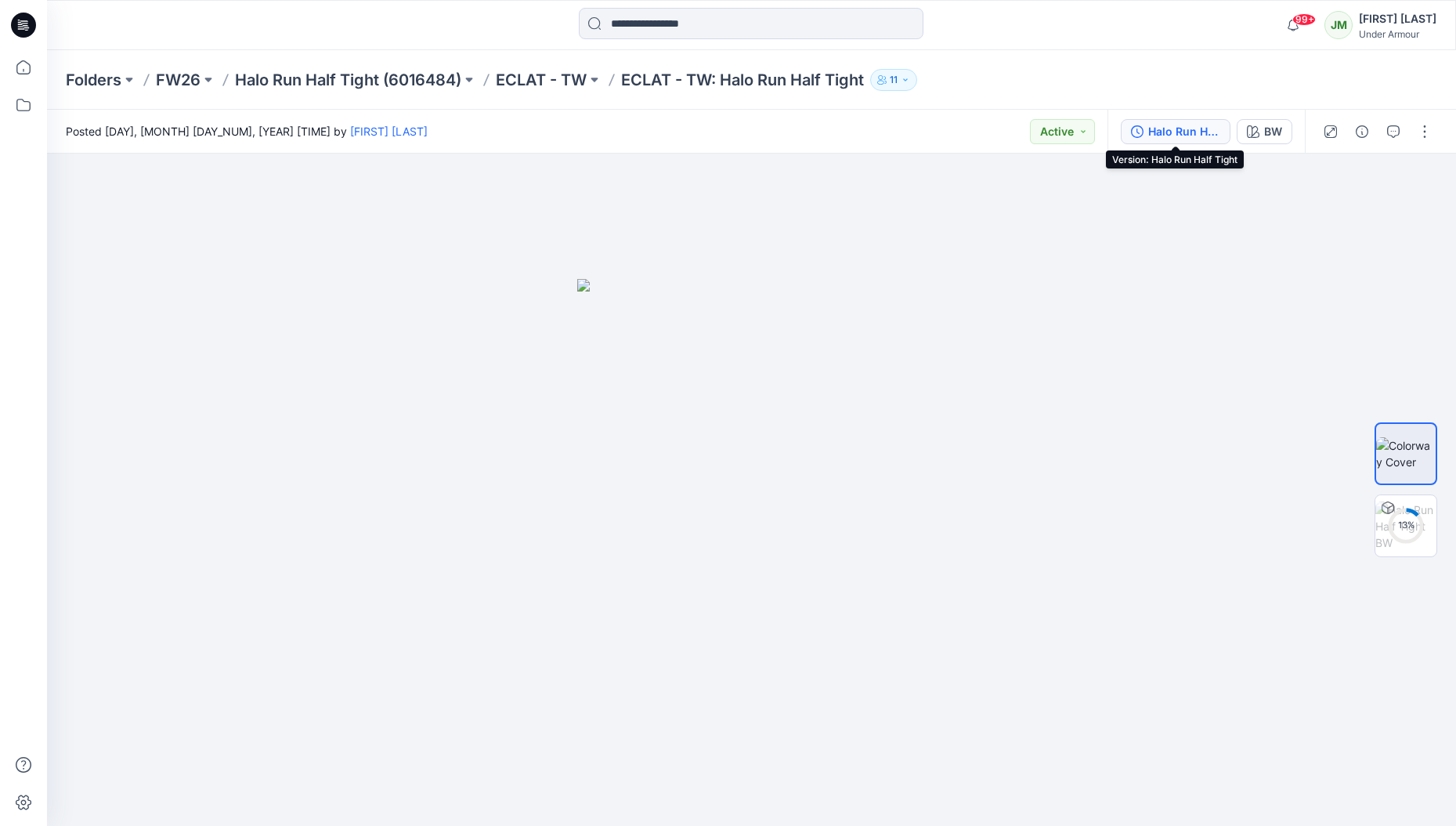 click on "Halo Run Half Tight" at bounding box center [1184, 132] 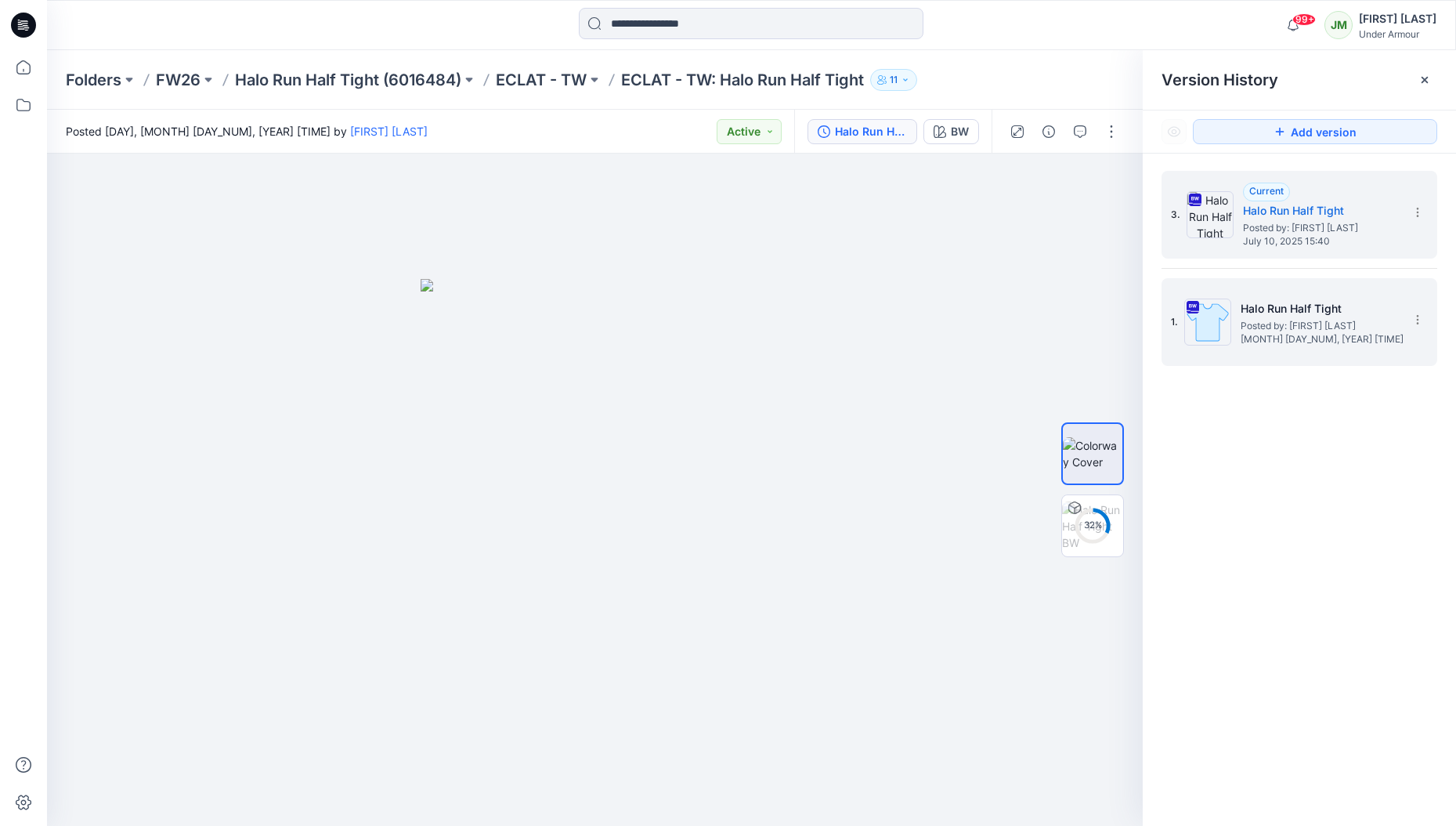 click on "Halo Run Half Tight" at bounding box center (1319, 309) 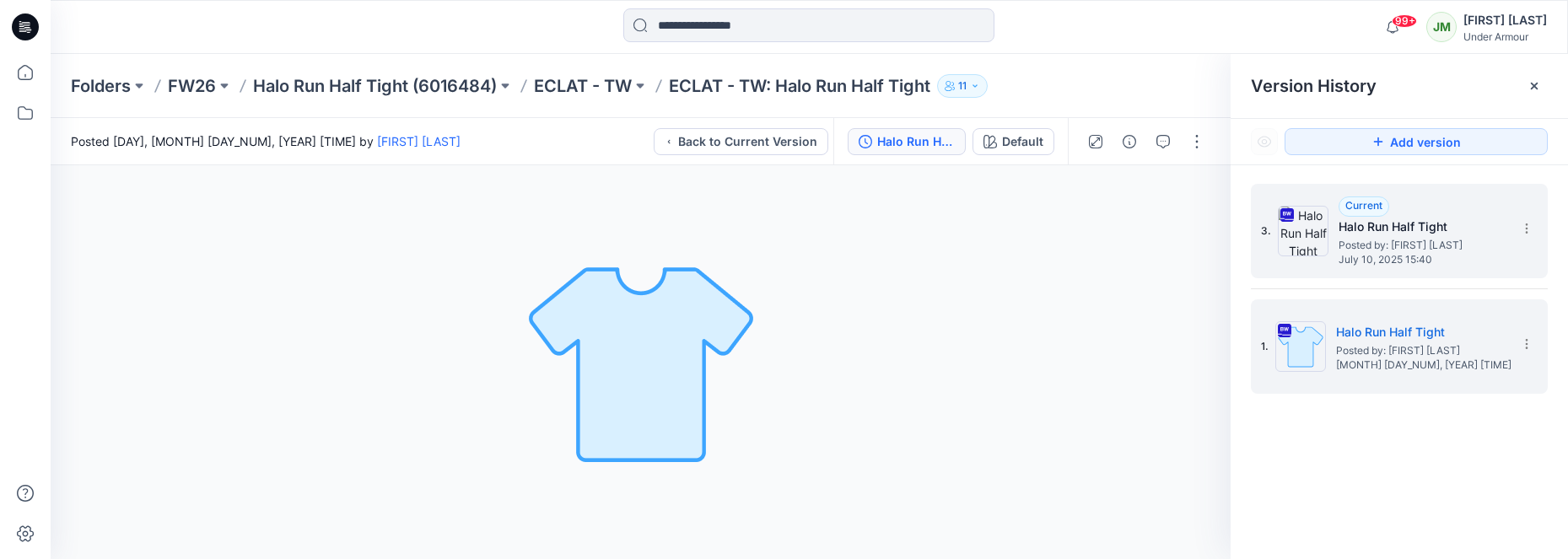 click on "Halo Run Half Tight" at bounding box center (1423, 227) 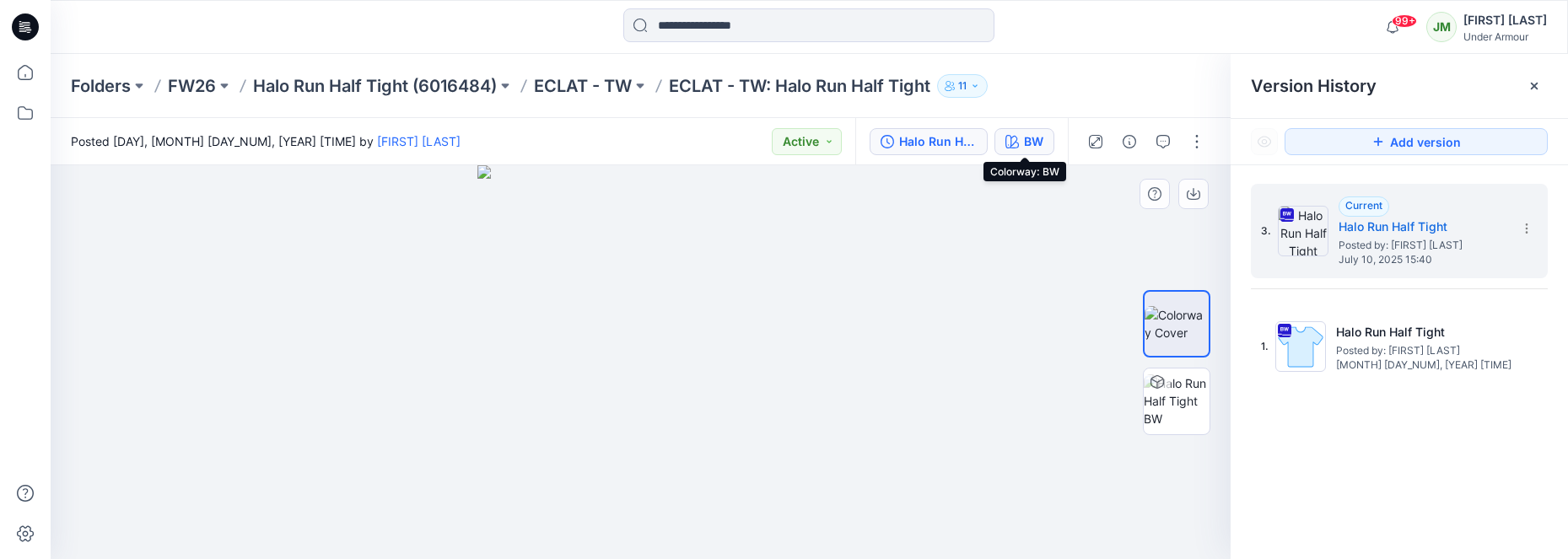 click on "BW" at bounding box center (1033, 142) 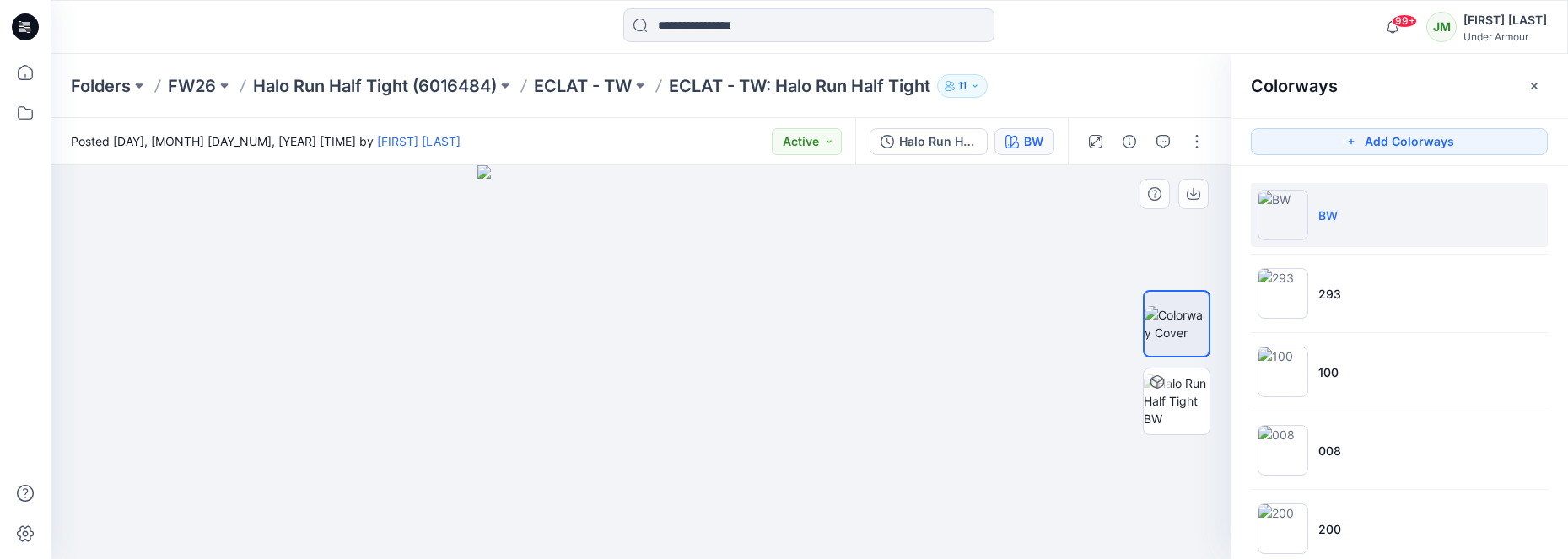 click on "BW" at bounding box center (1328, 215) 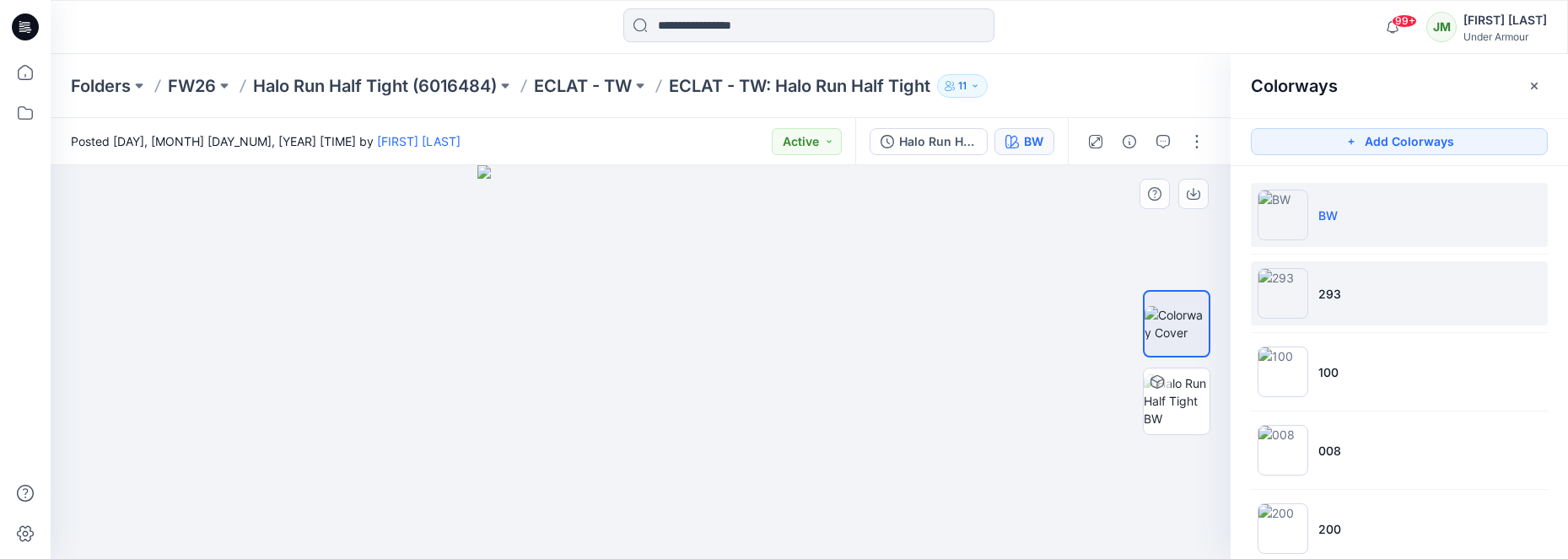 click on "293" at bounding box center (1329, 293) 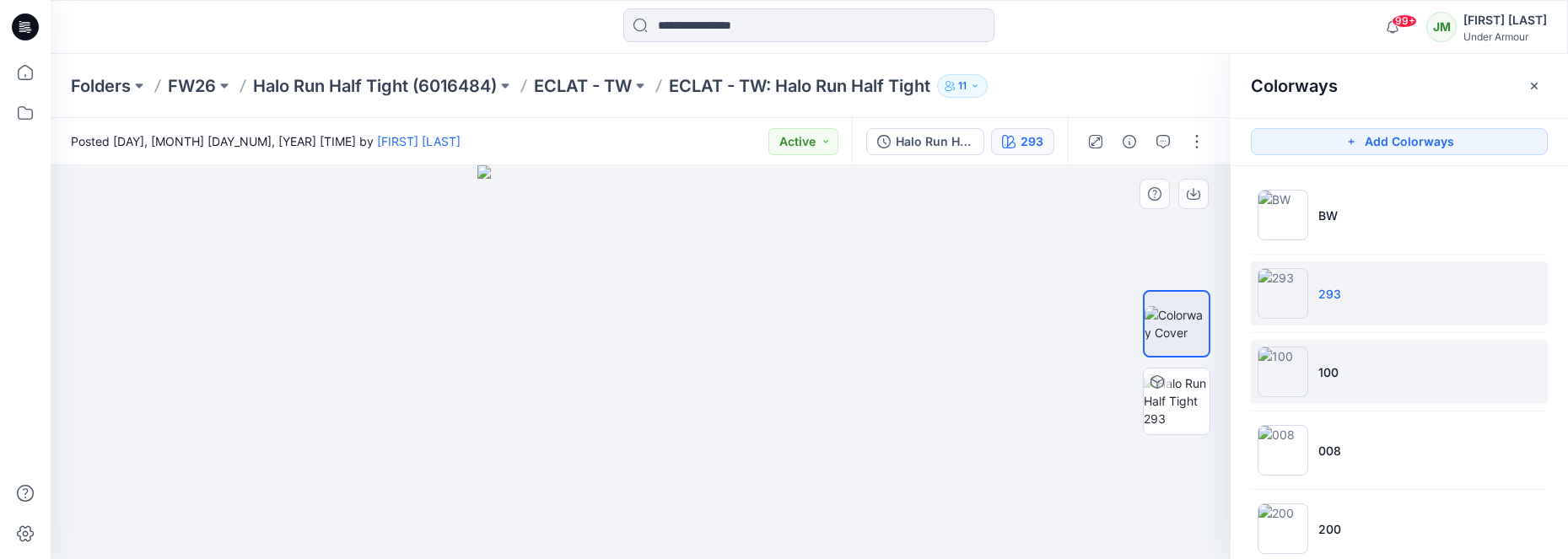 click on "100" at bounding box center (1328, 372) 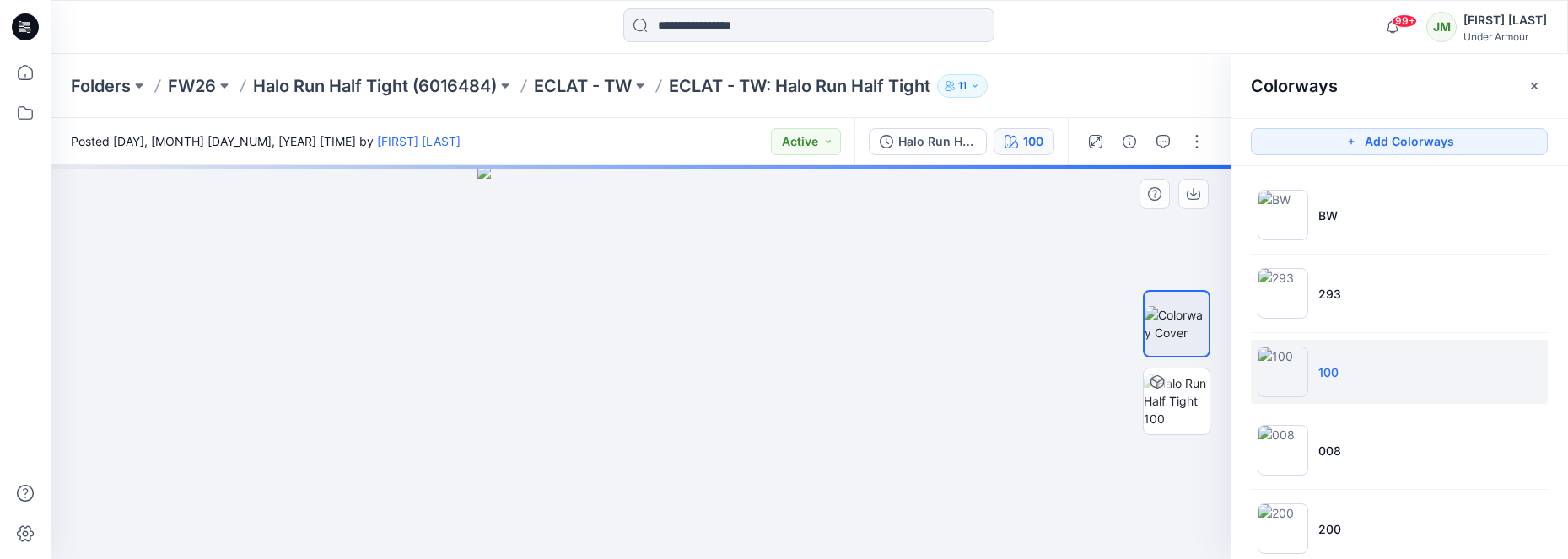 click on "100" at bounding box center (1328, 372) 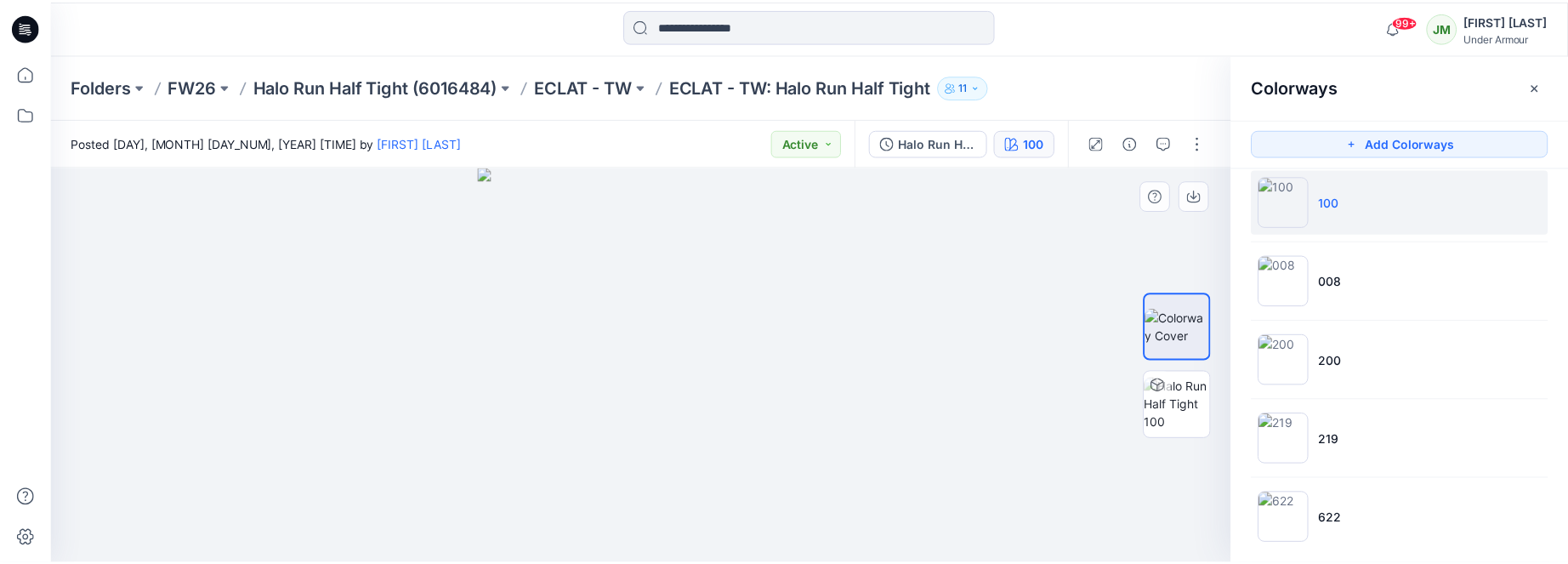 scroll, scrollTop: 191, scrollLeft: 0, axis: vertical 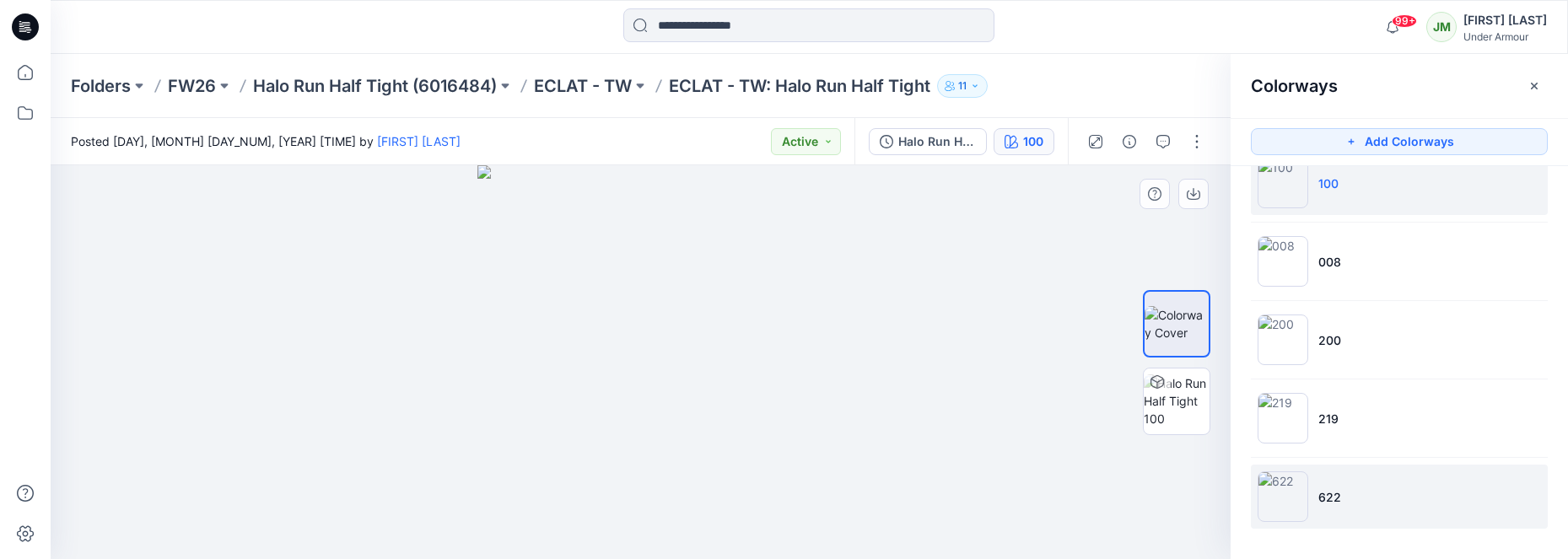 click on "622" at bounding box center [1329, 497] 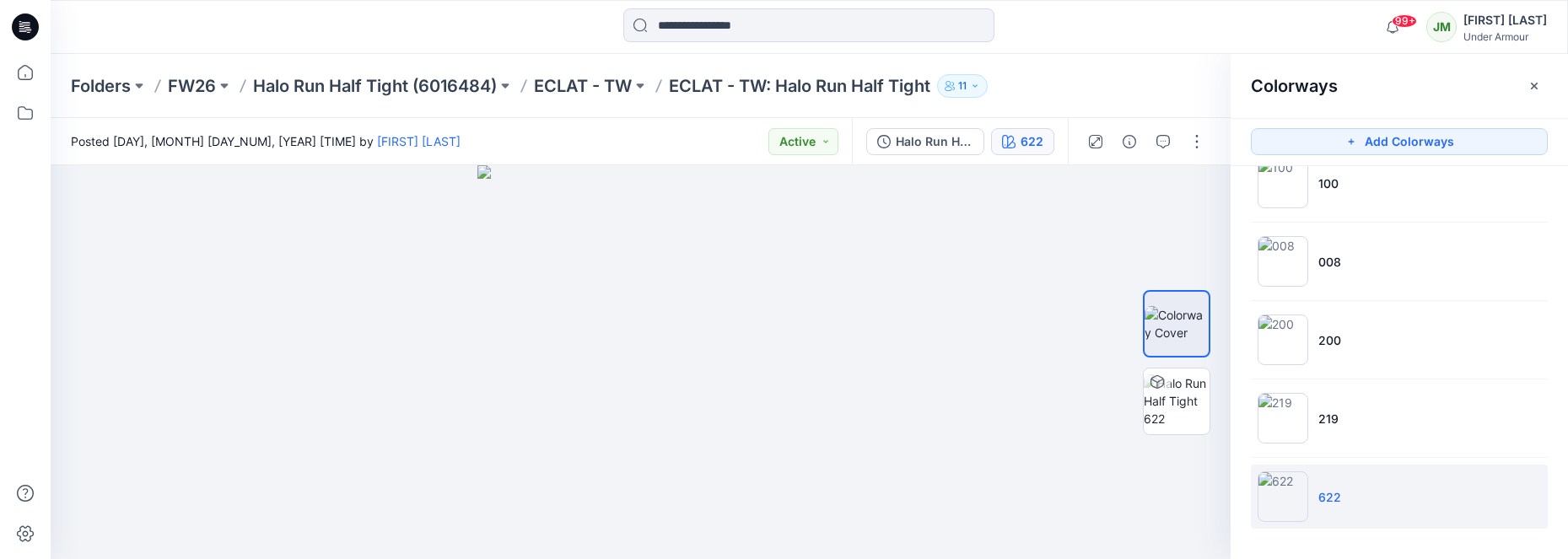 click 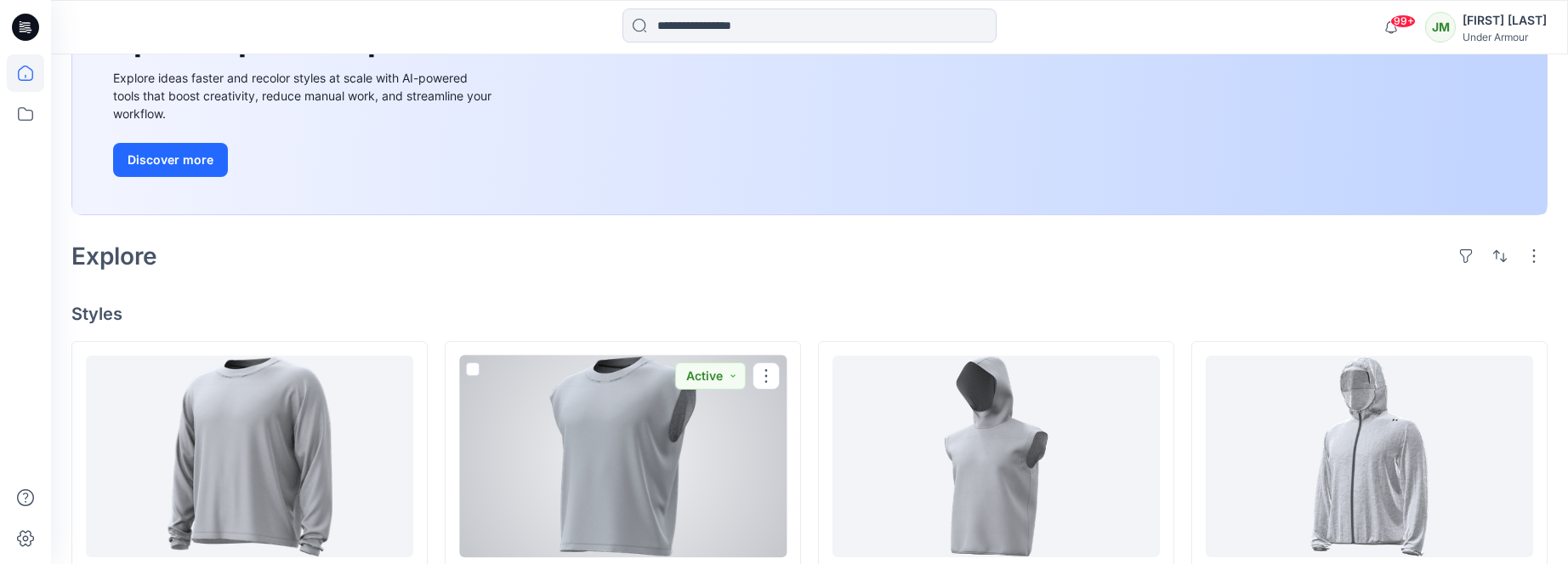 scroll, scrollTop: 214, scrollLeft: 0, axis: vertical 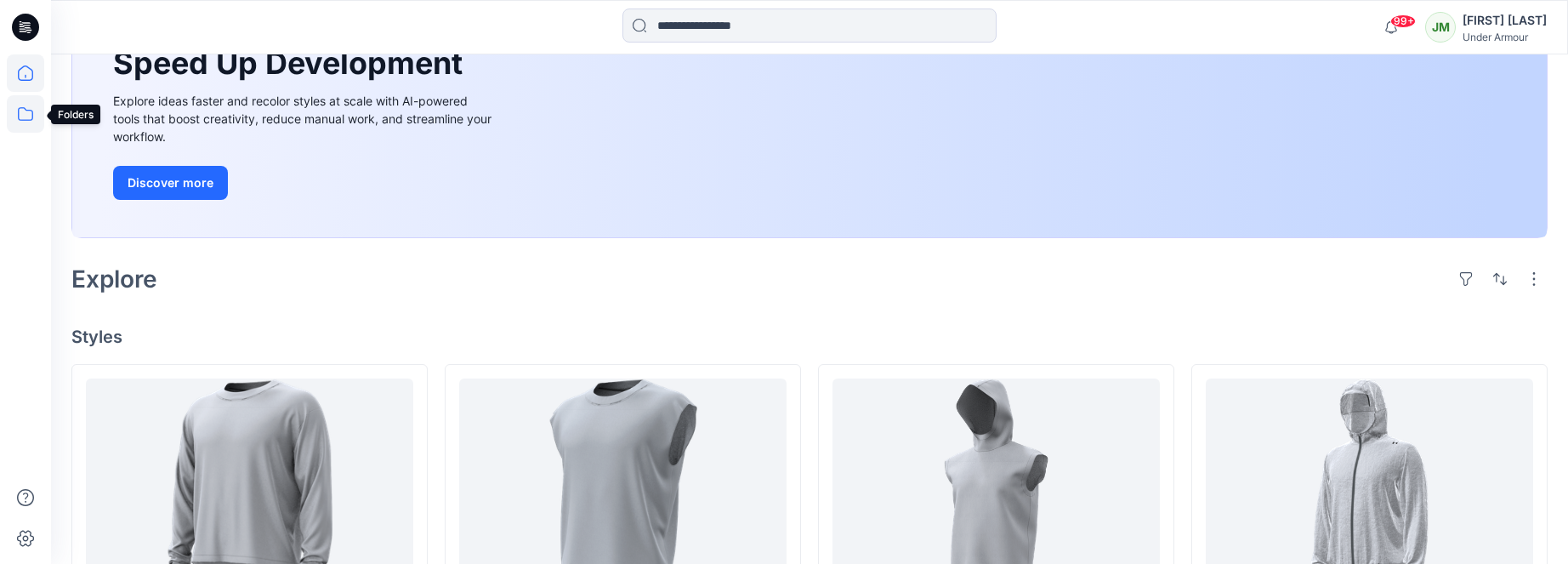 click 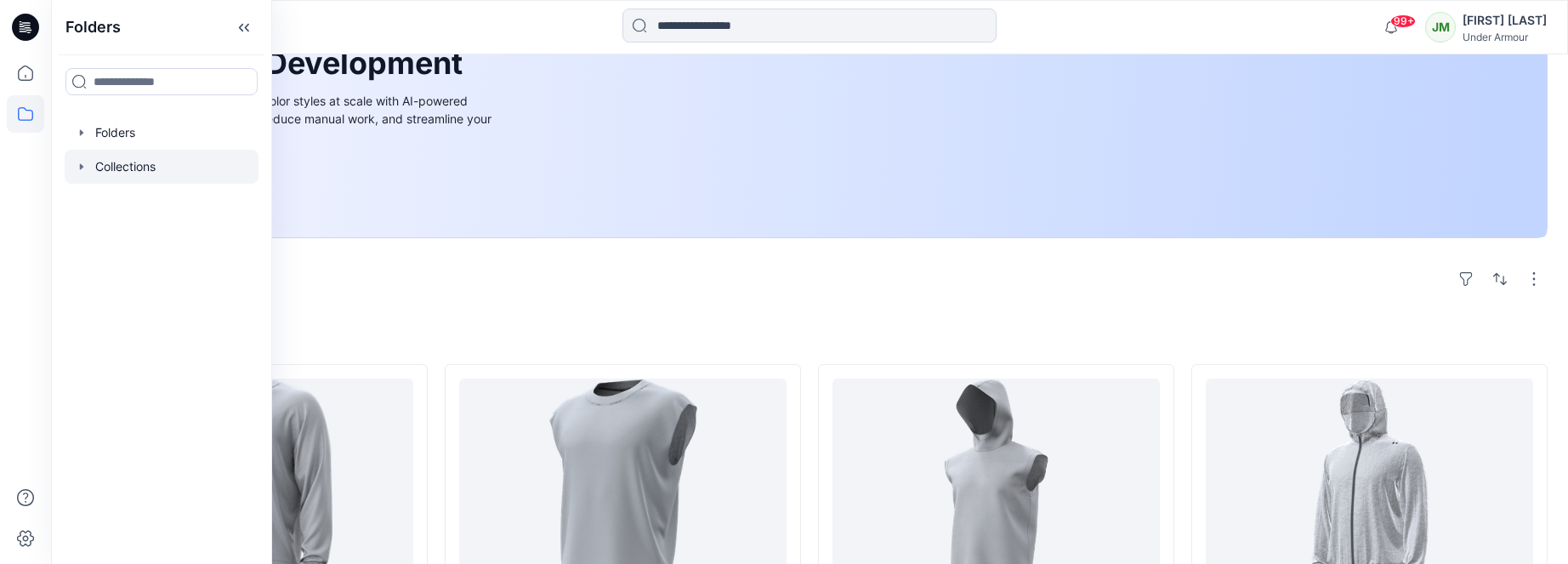 click 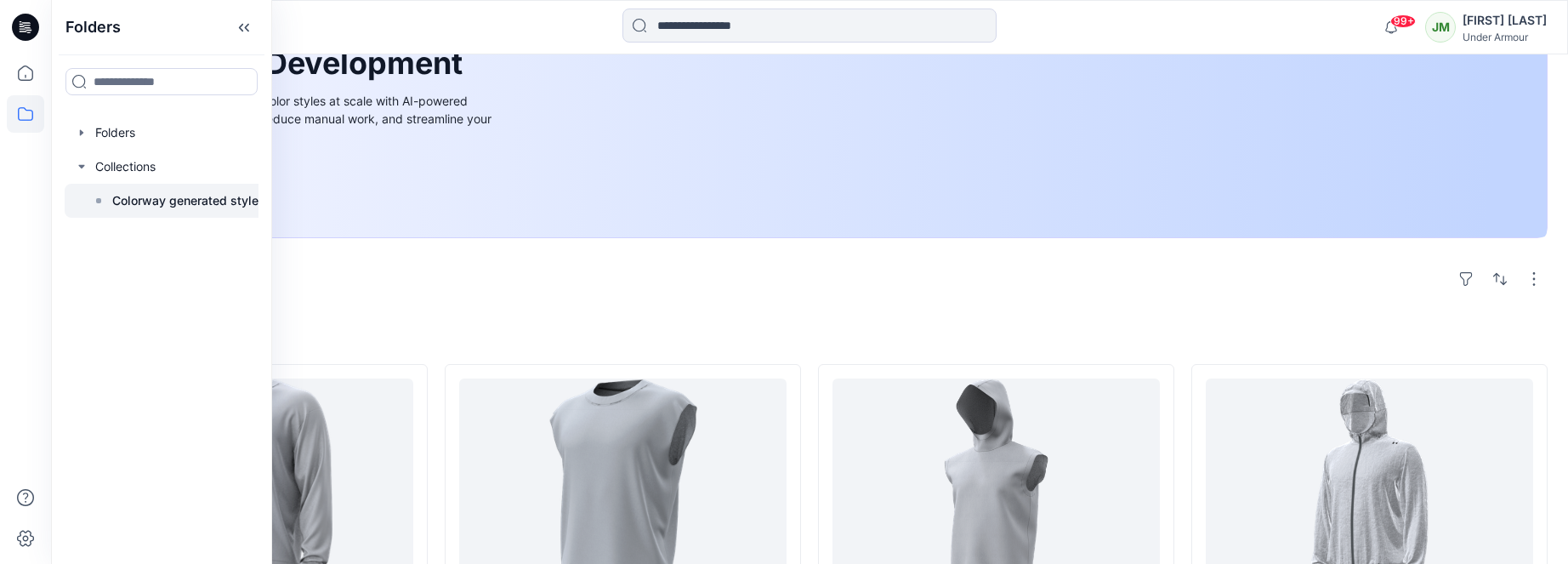 click on "Colorway generated styles" at bounding box center (189, 201) 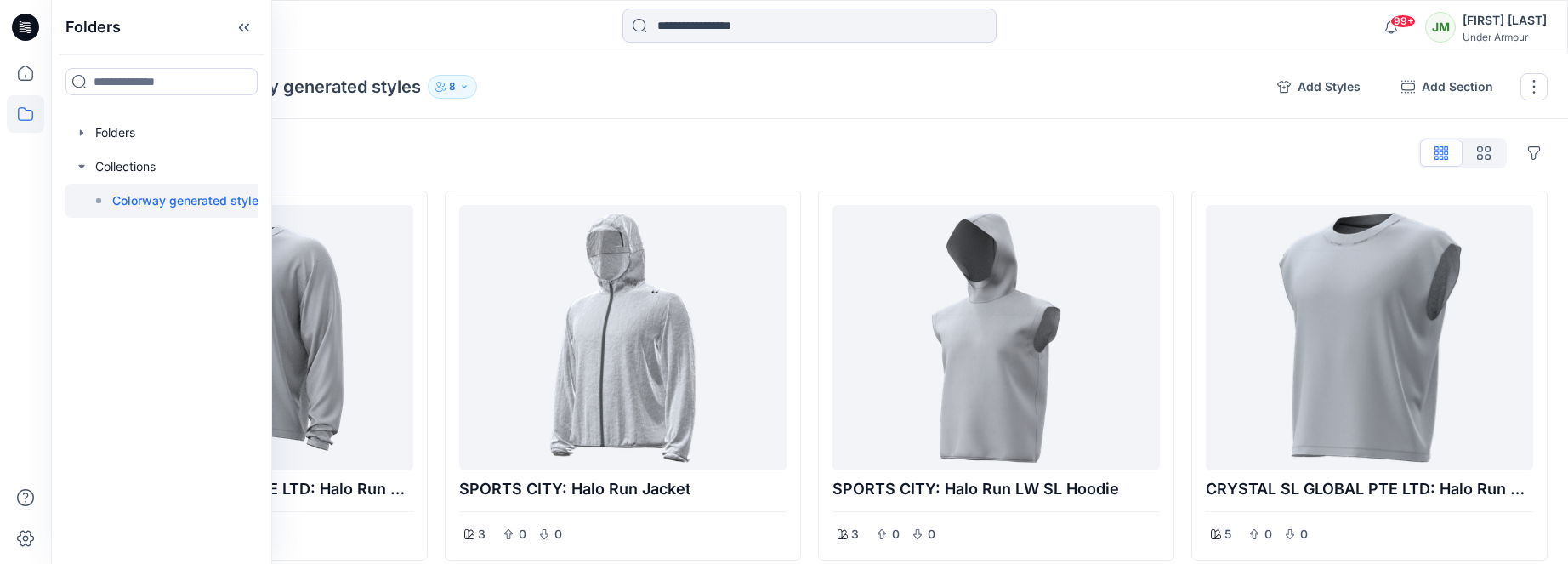 click on "Styles Hide Legacy Styles CRYSTAL SL GLOBAL PTE LTD: Halo Run Aeris LS 2 0 0 ECLAT - TW: Halo Run Half Tight 7 0 0 ECLAT - TW: Halo Run Half Tight 6 0 0 SPORTS CITY: Halo Run Jacket 3 0 0 SPORTS CITY: Halo Run Short 4 0 0 CRYSTAL SL GLOBAL PTE LTD: Halo Run Aeris LS 1 0 0 SPORTS CITY: Halo Run LW SL Hoodie 3 0 0 CRYSTAL SL GLOBAL PTE LTD: Halo Run Aeris SL 6 0 0 TAN DE COMPANY LIMITED: UA JS SM Halo Short 4 0 0 CRYSTAL SL GLOBAL PTE LTD: Halo Run Aeris SL 5 0 0 SPORTS CITY: Halo Run Short 3 0 0 SPORTS CITY: Halo Run SL Fleece Hoodie 3 0 0 Add Section
To pick up a draggable item, press the space bar.
While dragging, use the arrow keys to move the item.
Press space again to drop the item in its new position, or press escape to cancel." at bounding box center [810, 769] 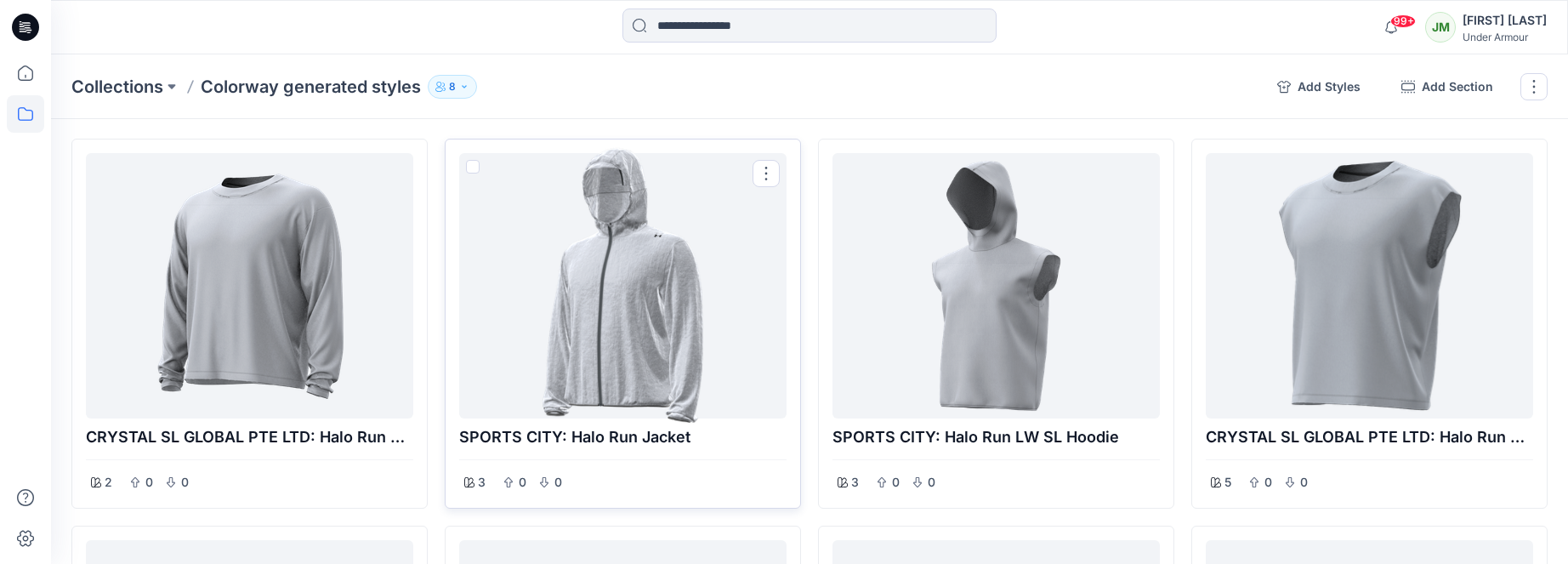 scroll, scrollTop: 0, scrollLeft: 0, axis: both 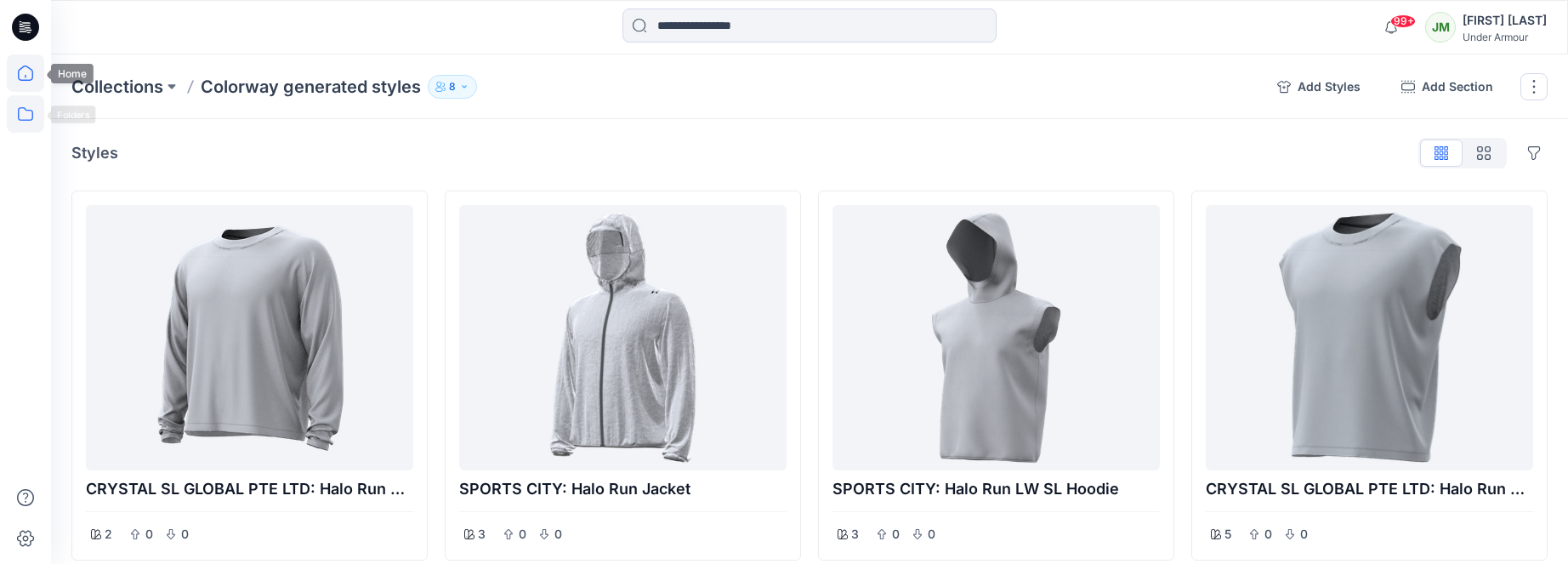 click 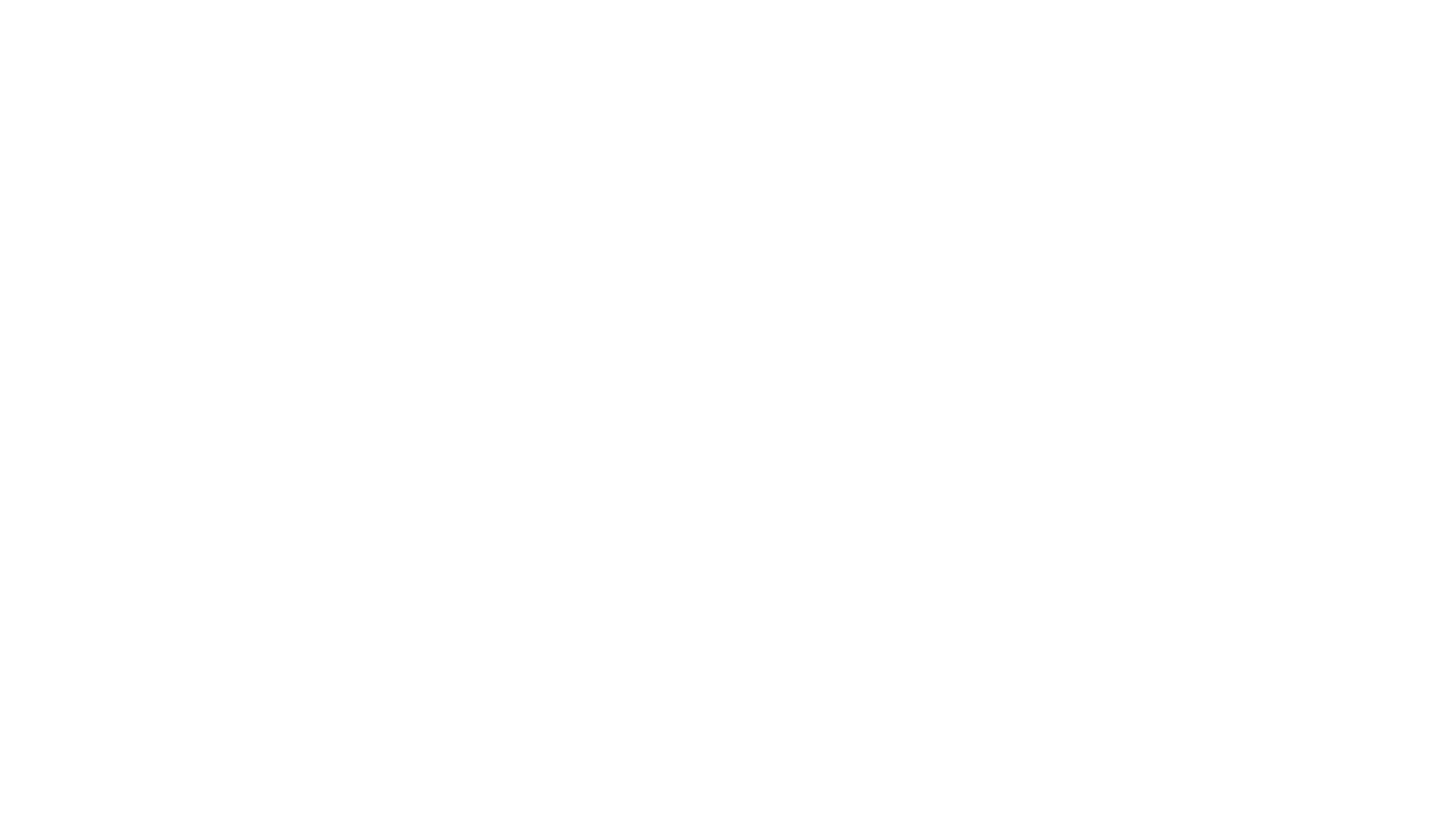 scroll, scrollTop: 0, scrollLeft: 0, axis: both 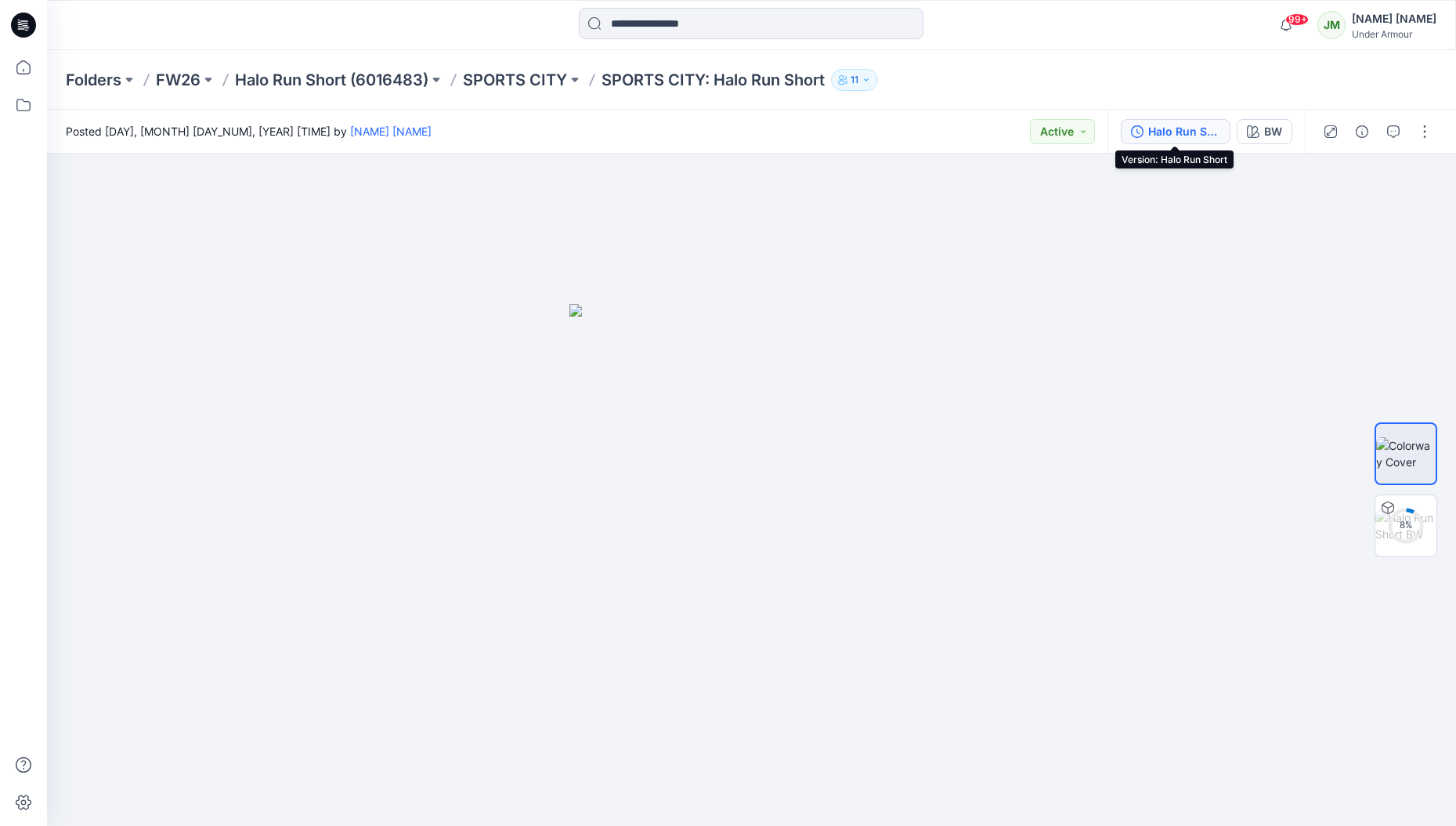 click on "Halo Run Short" at bounding box center [1184, 132] 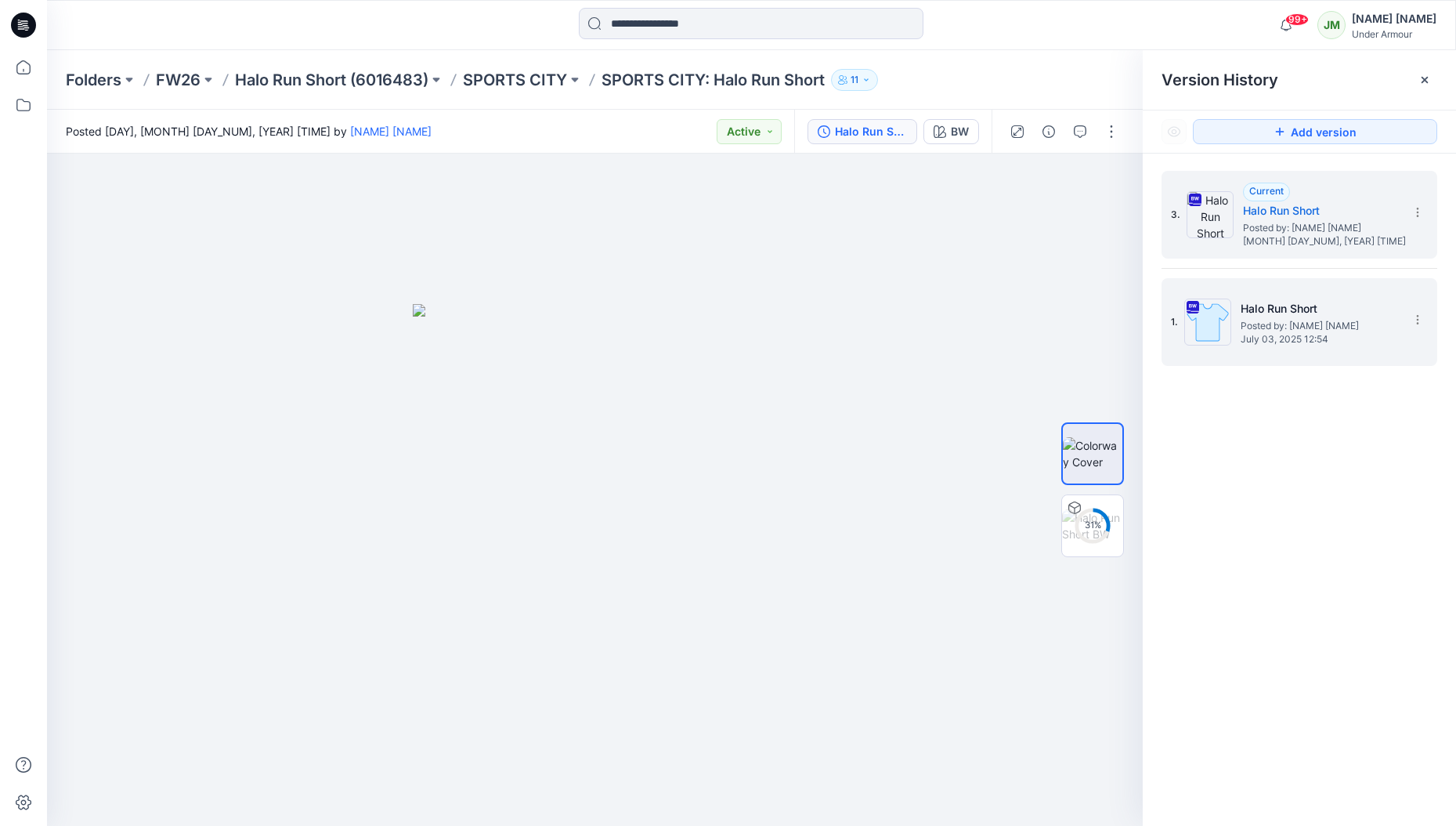 click on "Halo Run Short" at bounding box center (1319, 309) 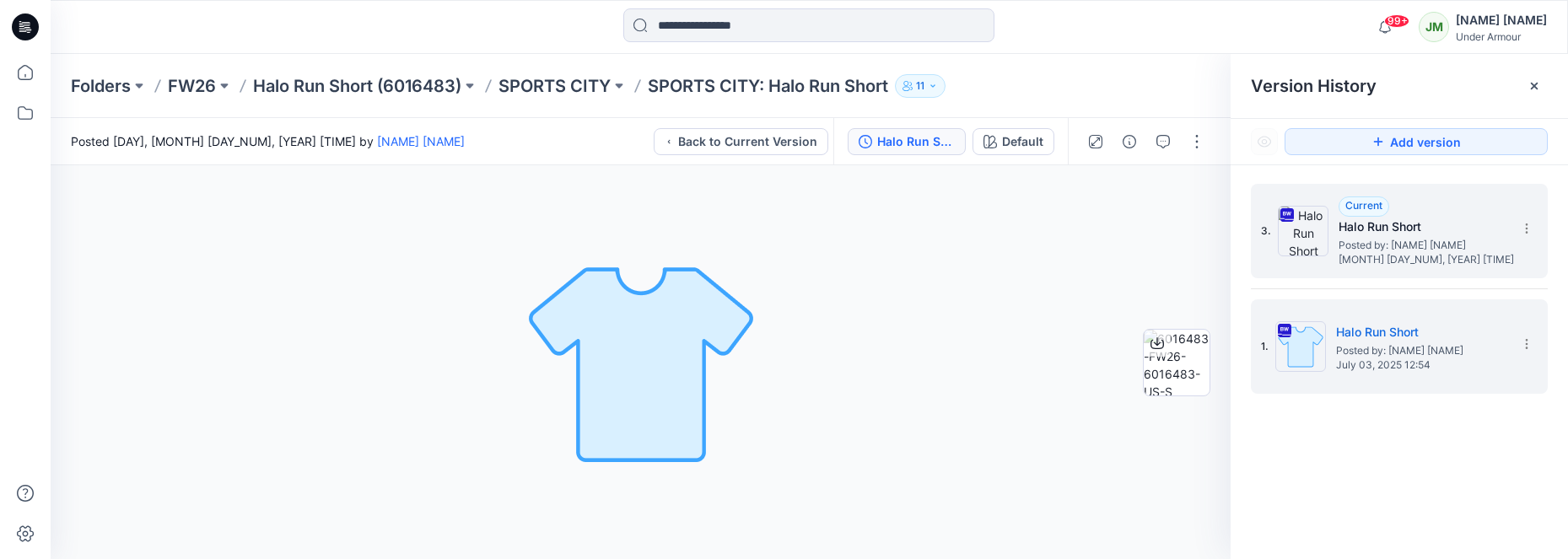 click on "Halo Run Short" at bounding box center (1423, 227) 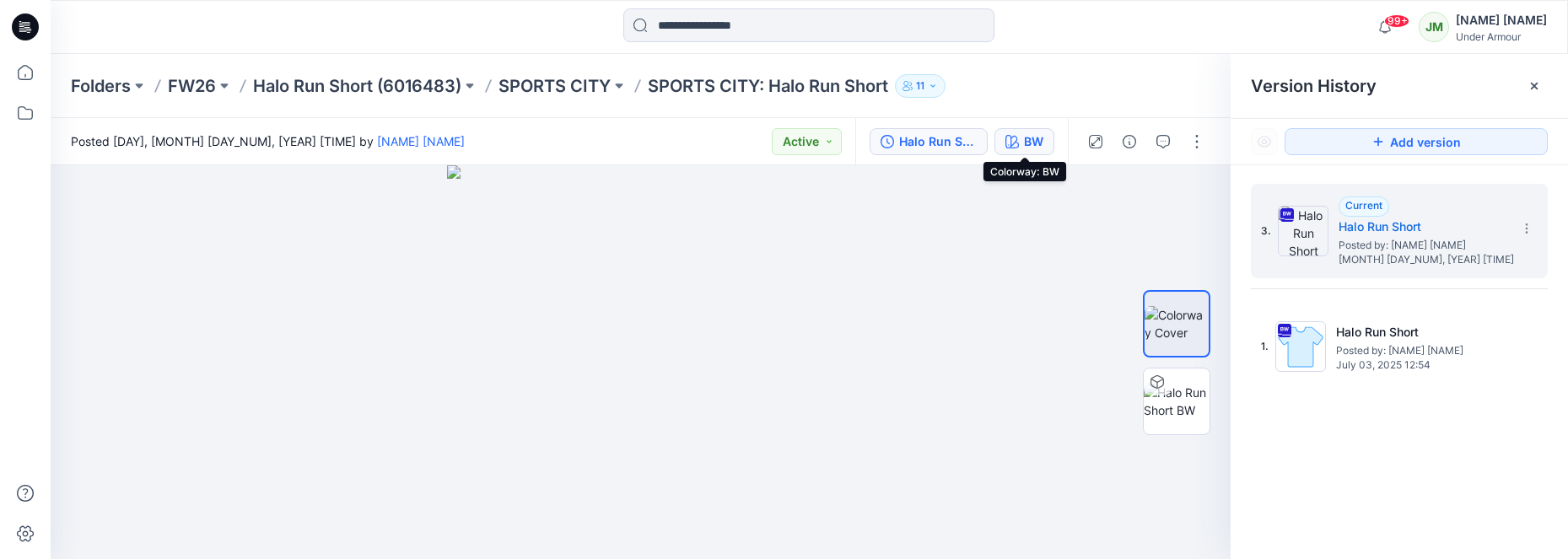 click 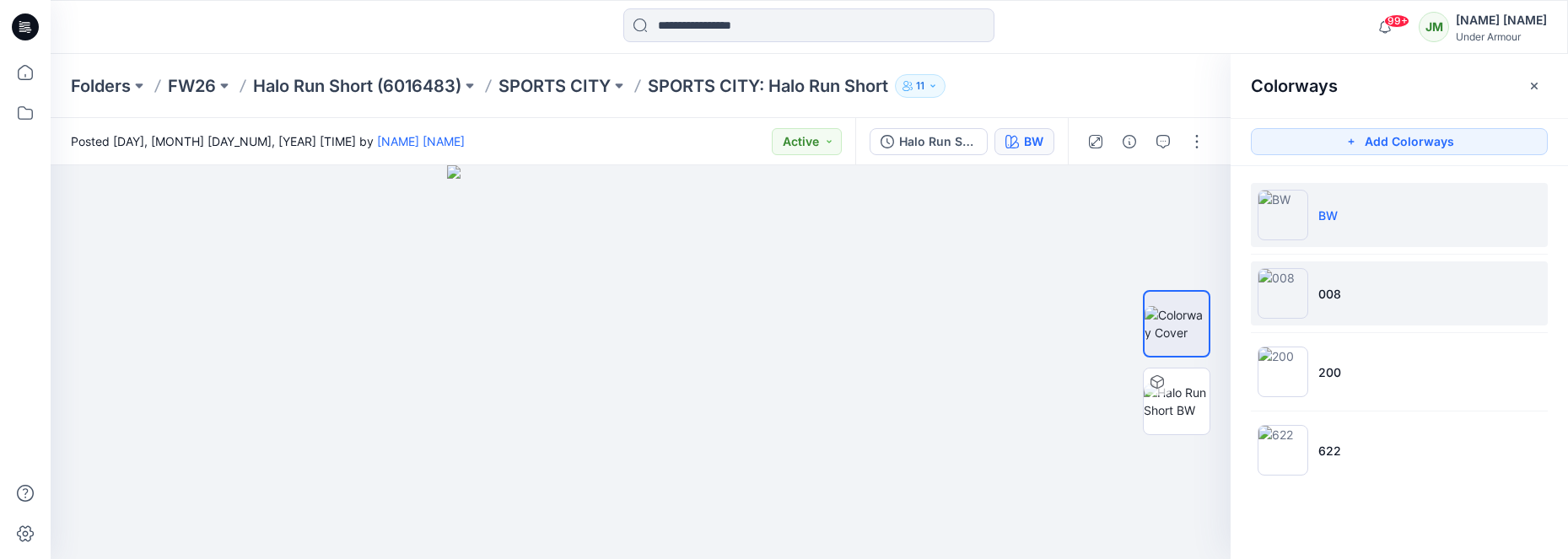 click on "008" at bounding box center (1329, 293) 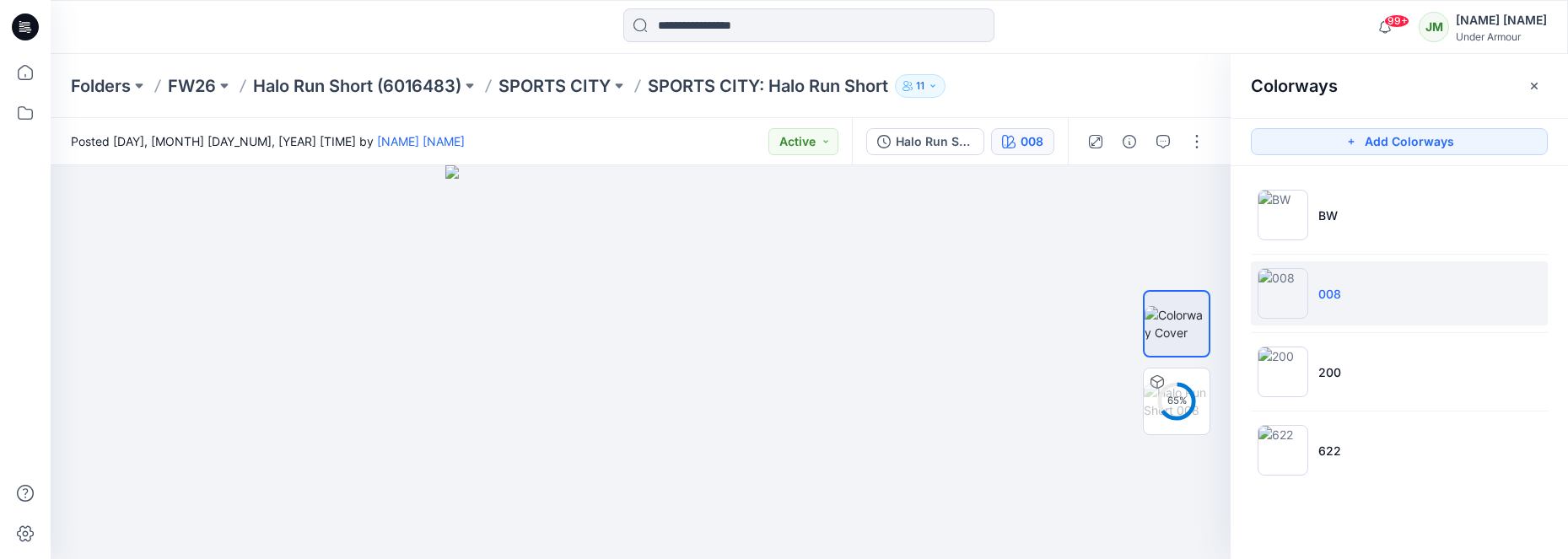 click on "008" at bounding box center [1329, 293] 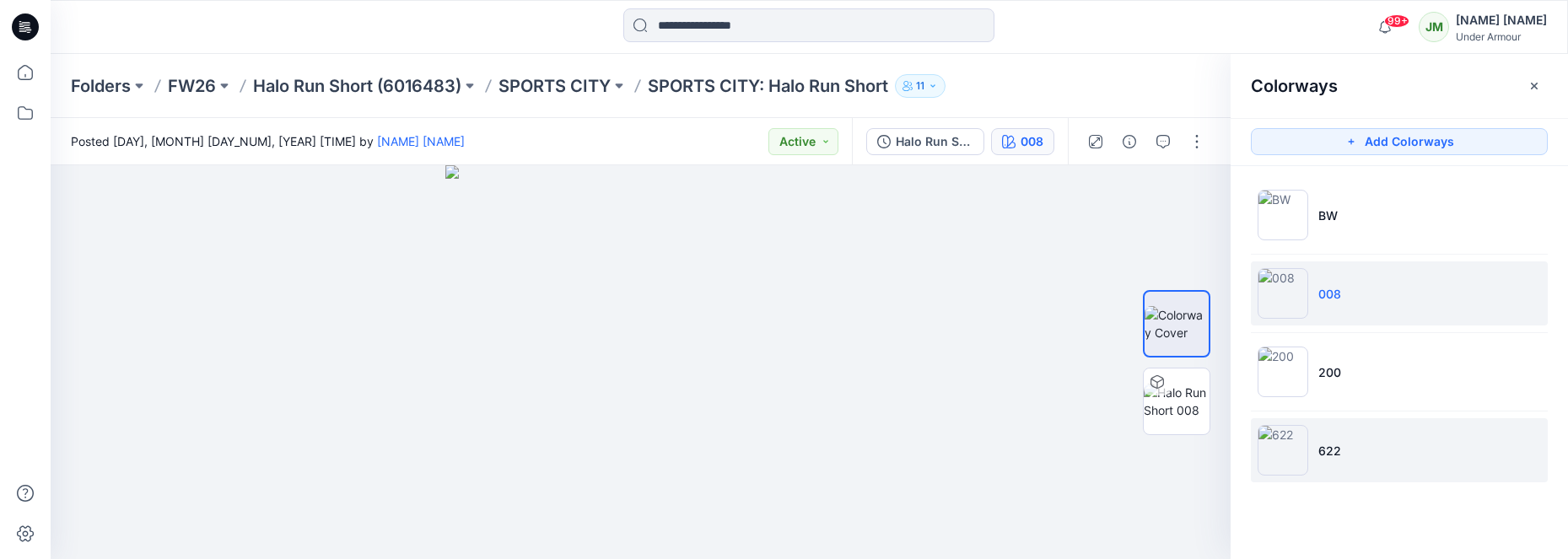 click on "622" at bounding box center (1329, 450) 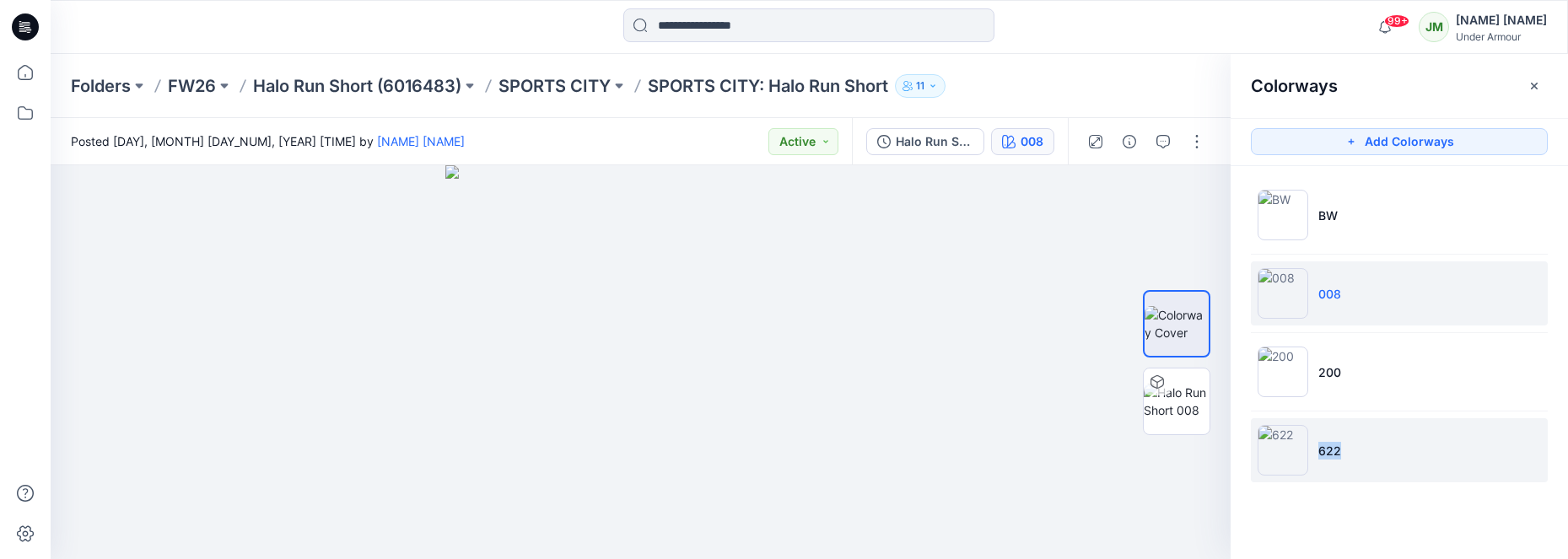click on "622" at bounding box center (1329, 450) 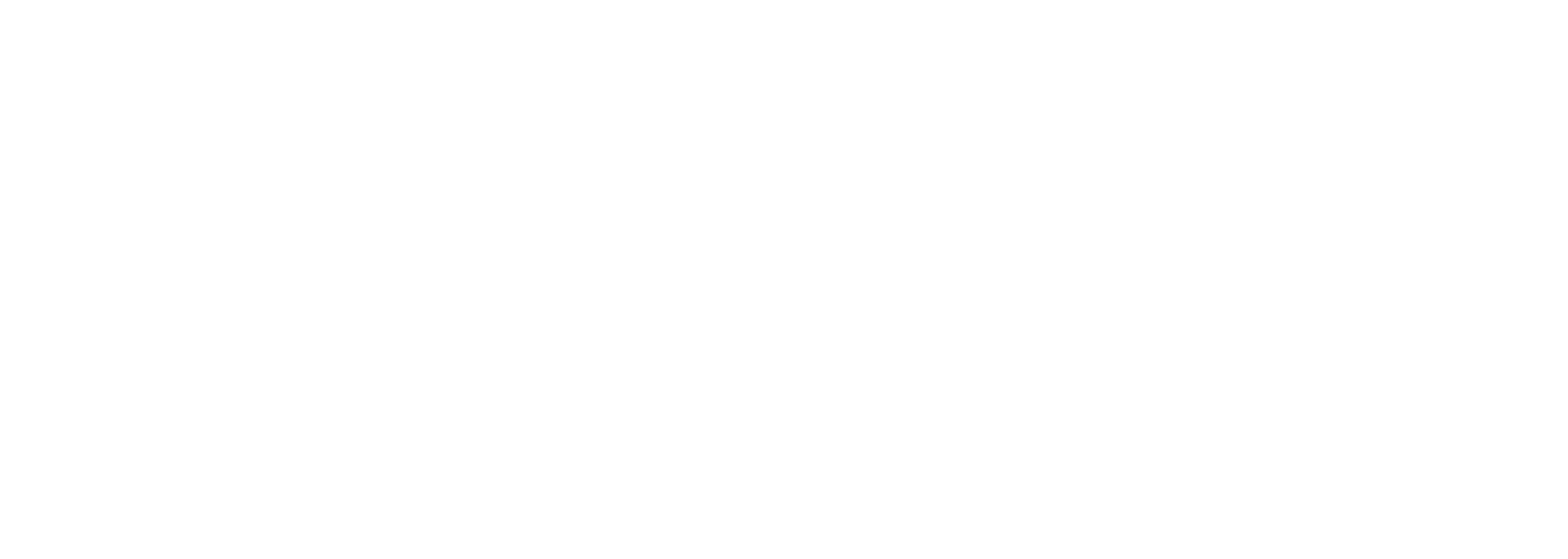 scroll, scrollTop: 0, scrollLeft: 0, axis: both 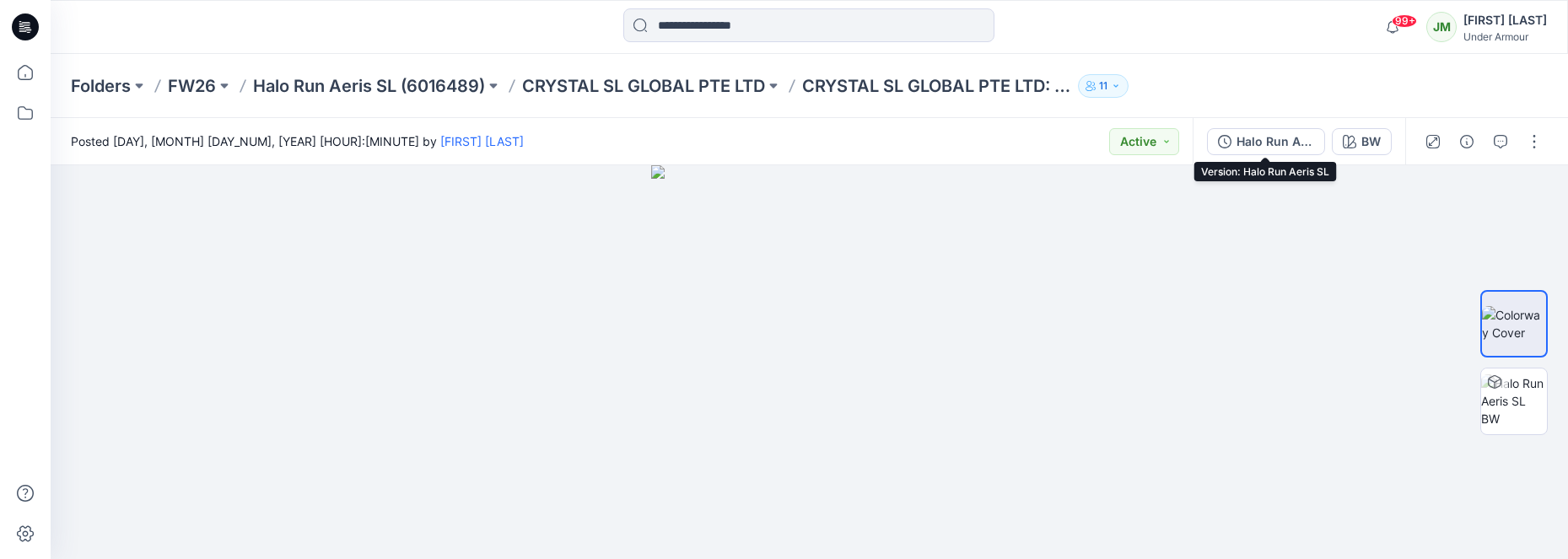 click on "Halo Run Aeris SL" at bounding box center (1275, 142) 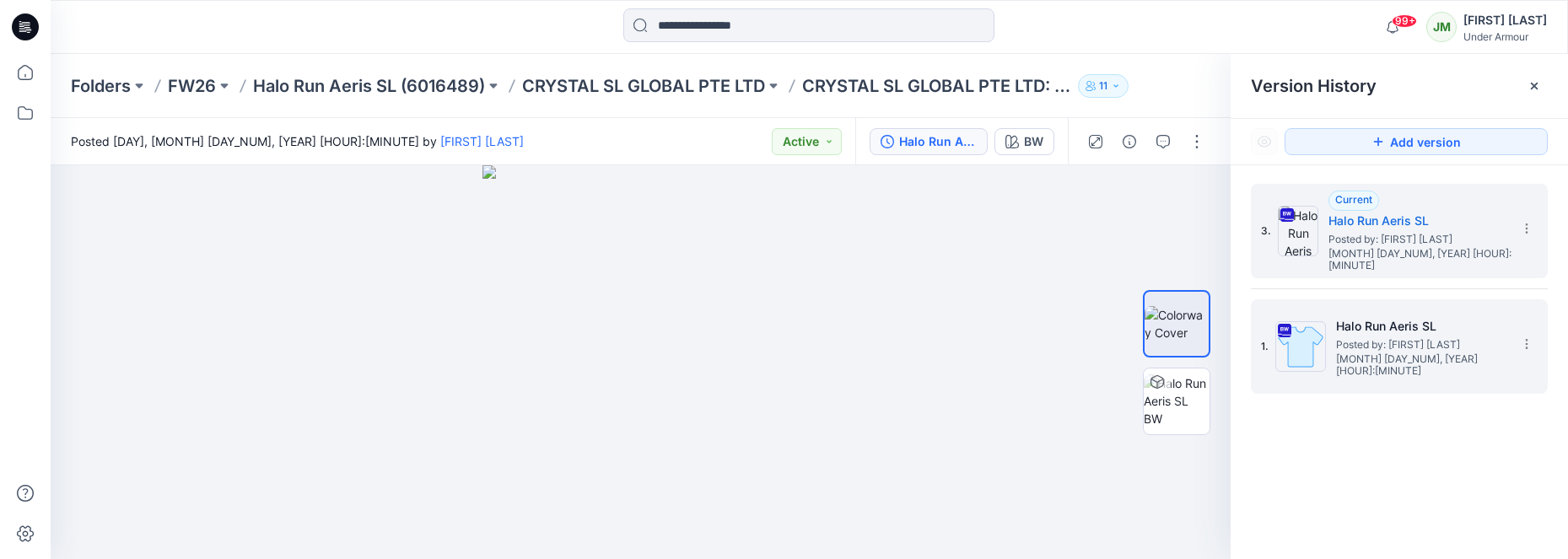 click on "Halo Run Aeris SL" at bounding box center (1420, 326) 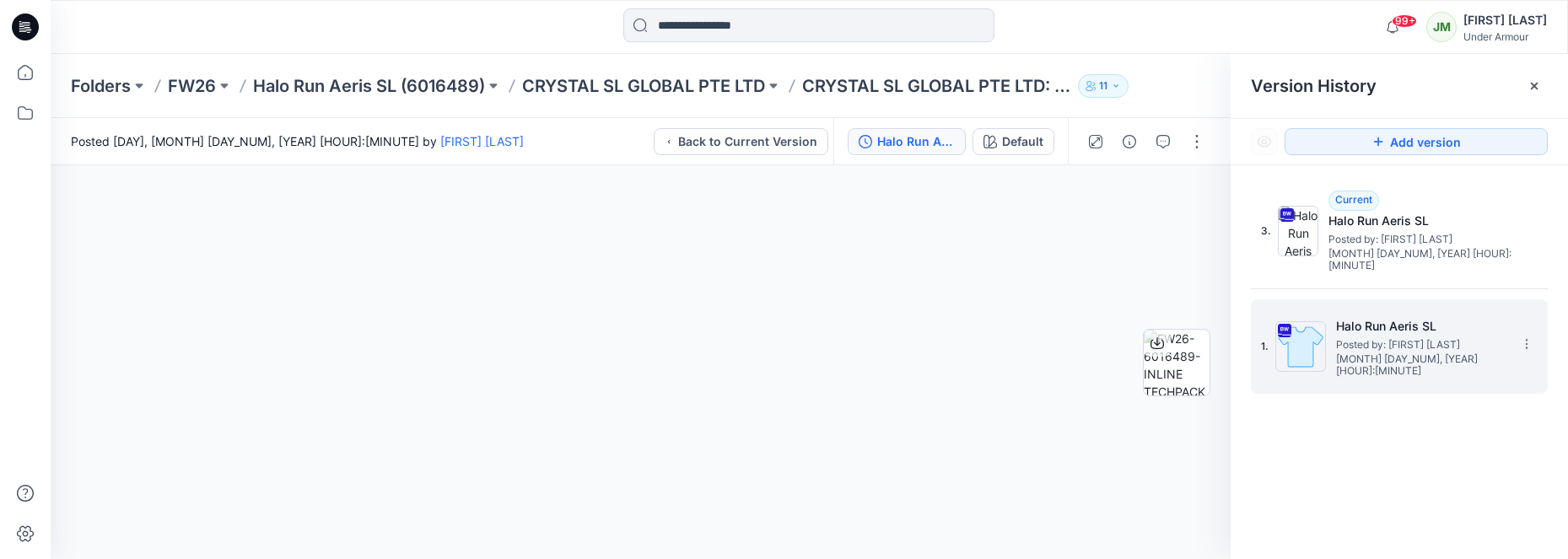 click on "Halo Run Aeris SL" at bounding box center [1420, 326] 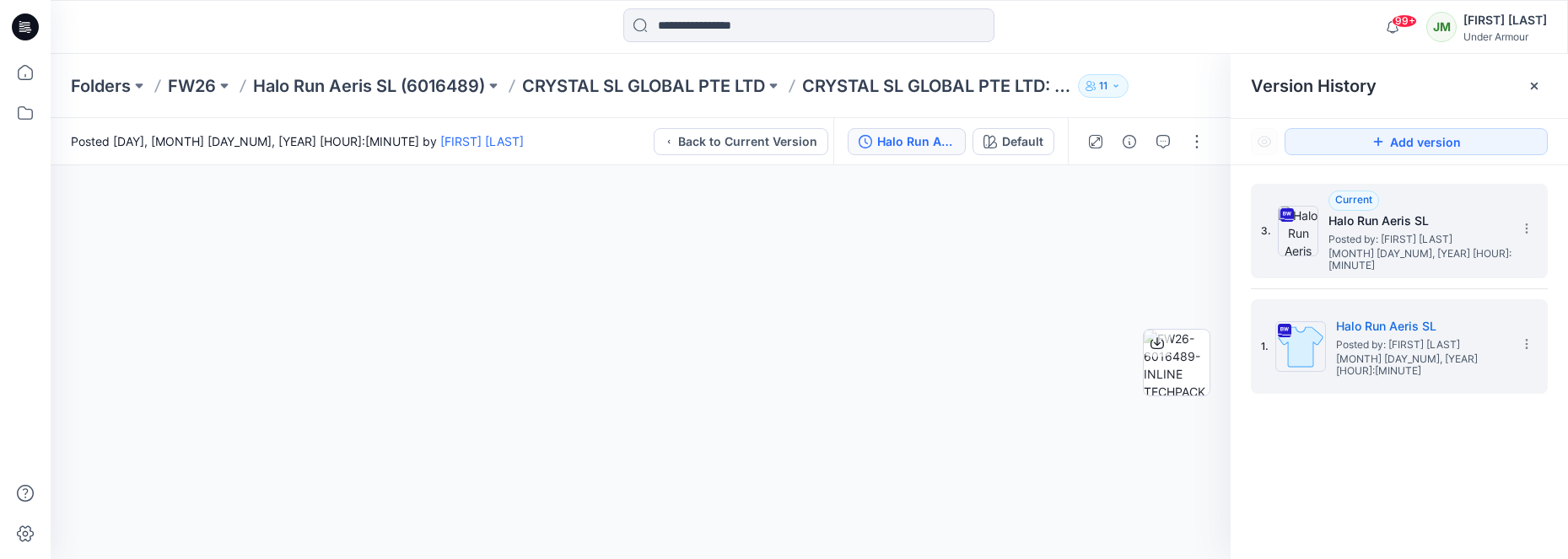 click on "Halo Run Aeris SL" at bounding box center (1413, 221) 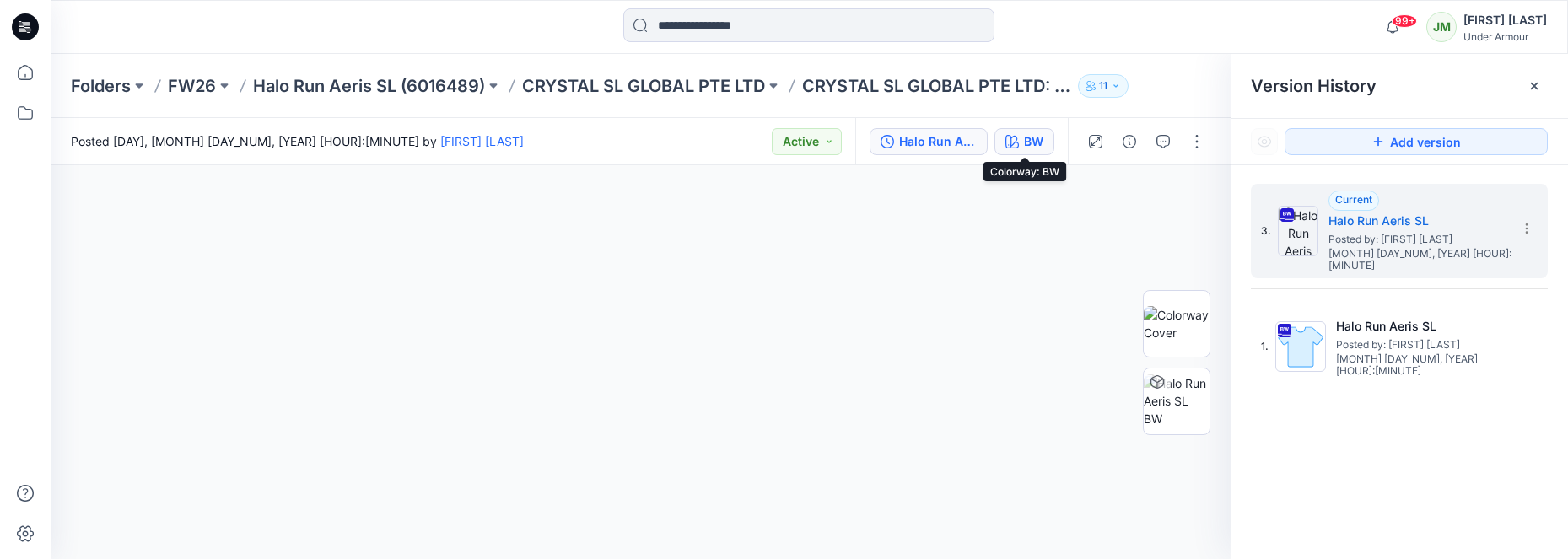click on "BW" at bounding box center (1033, 142) 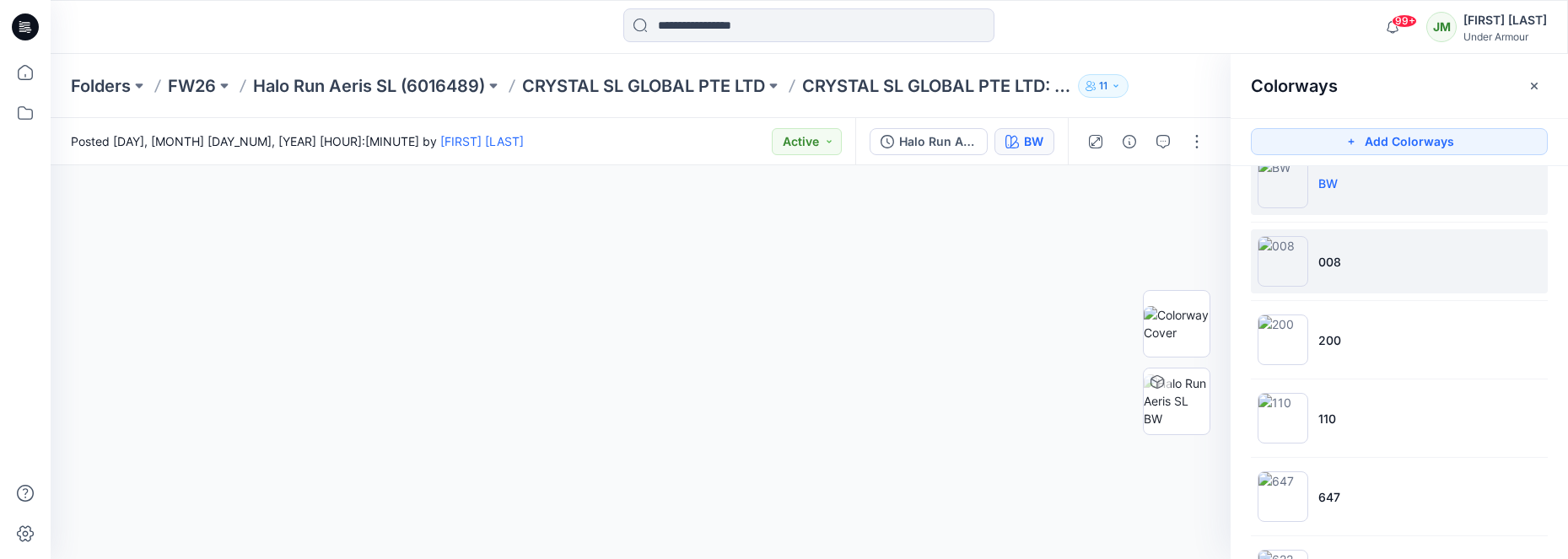 scroll, scrollTop: 61, scrollLeft: 0, axis: vertical 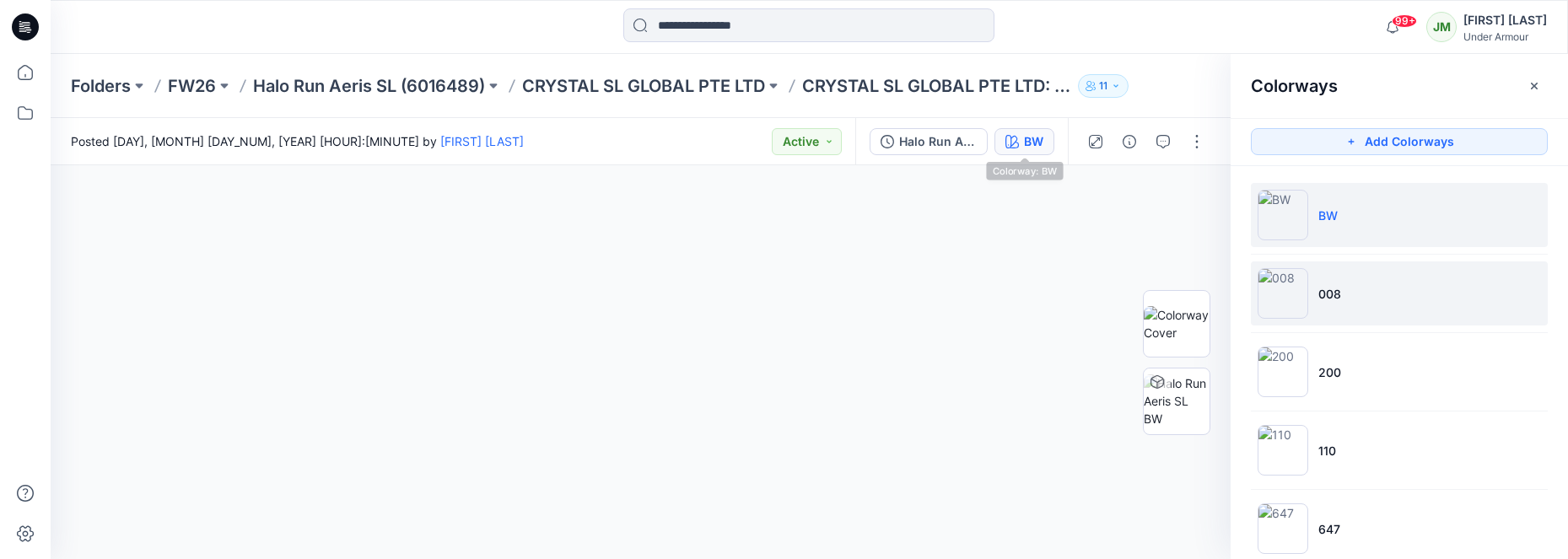 click on "008" at bounding box center (1329, 293) 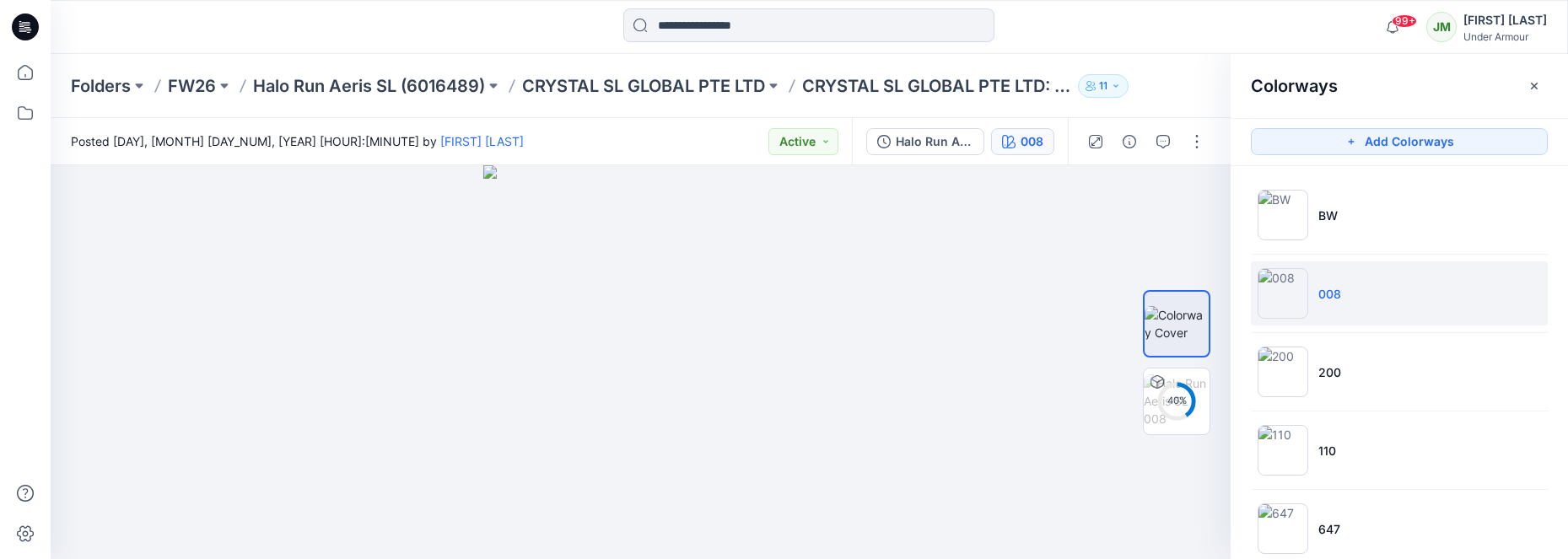 click on "008" at bounding box center [1399, 293] 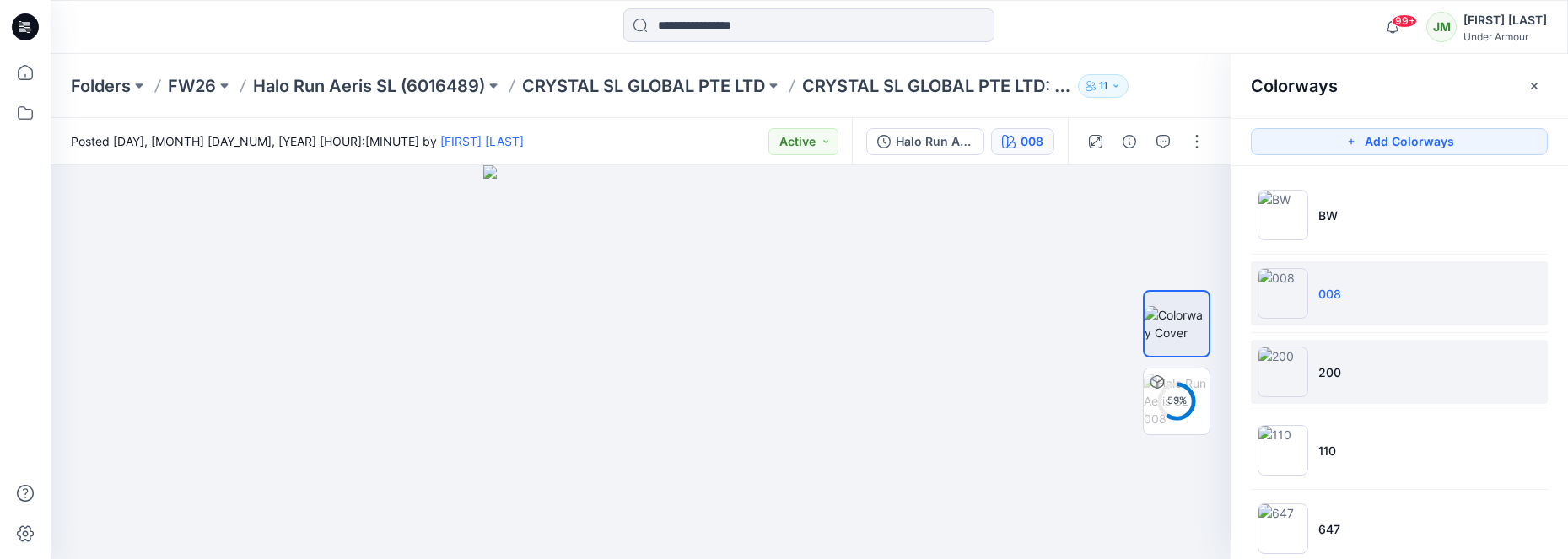 click on "200" at bounding box center [1399, 372] 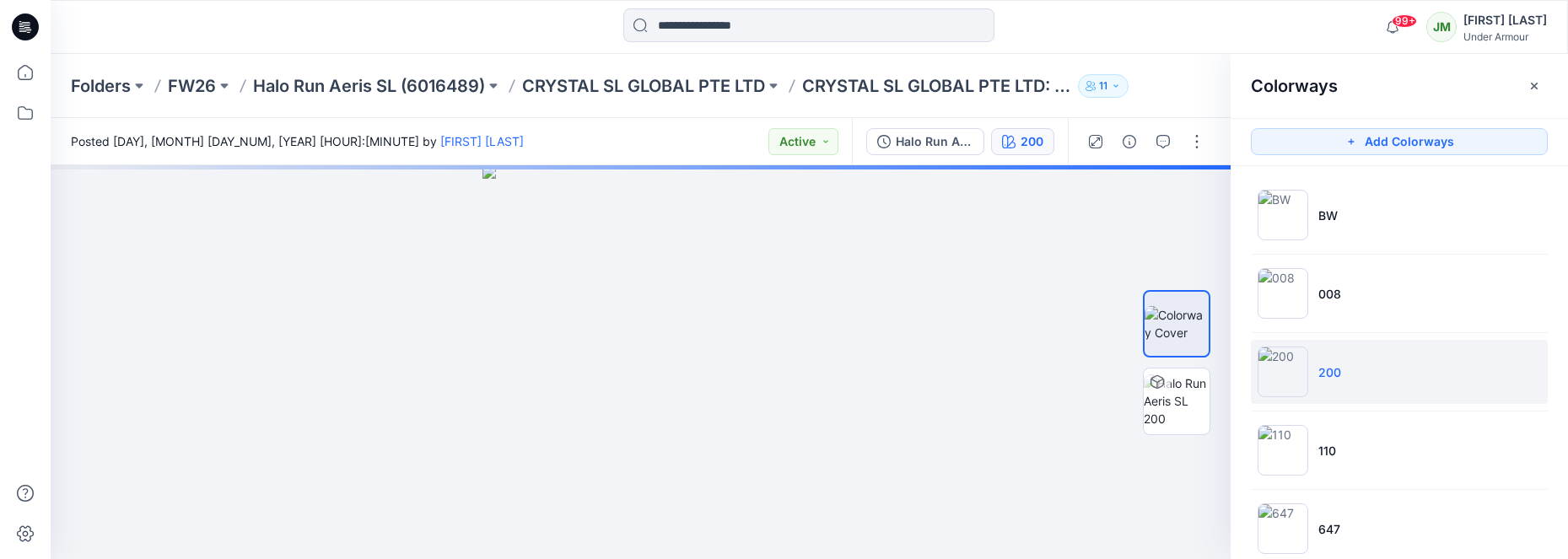 click on "200" at bounding box center (1399, 372) 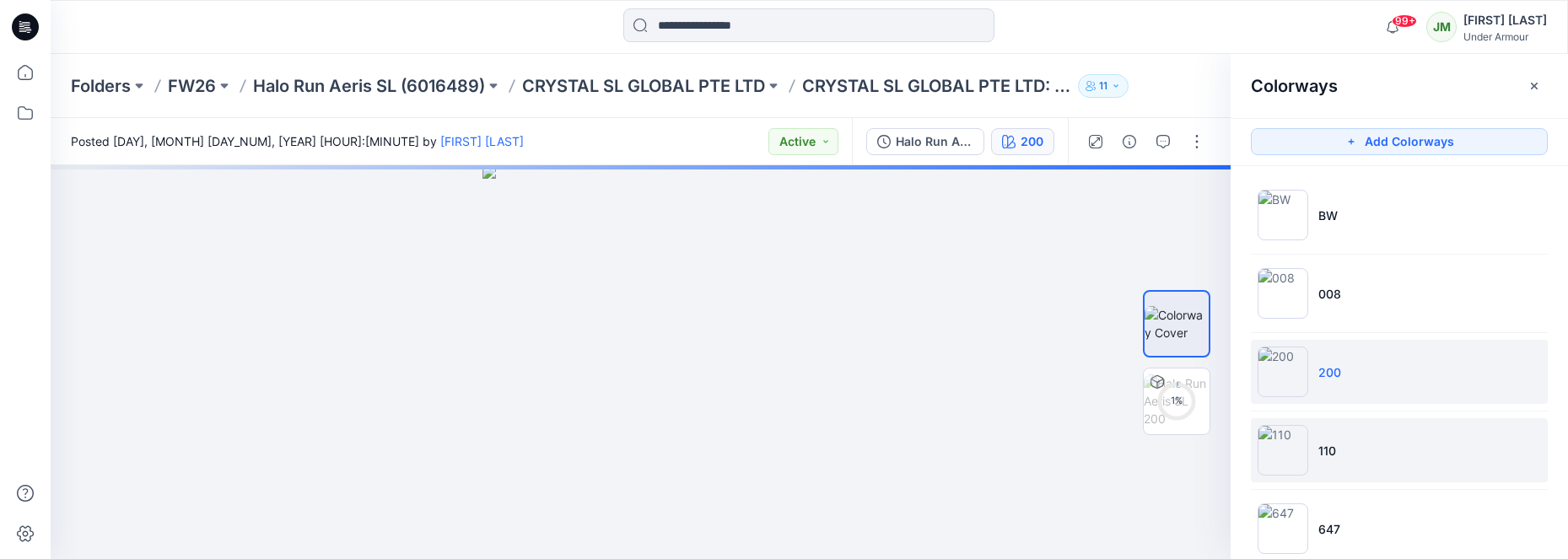 click on "110" at bounding box center (1399, 450) 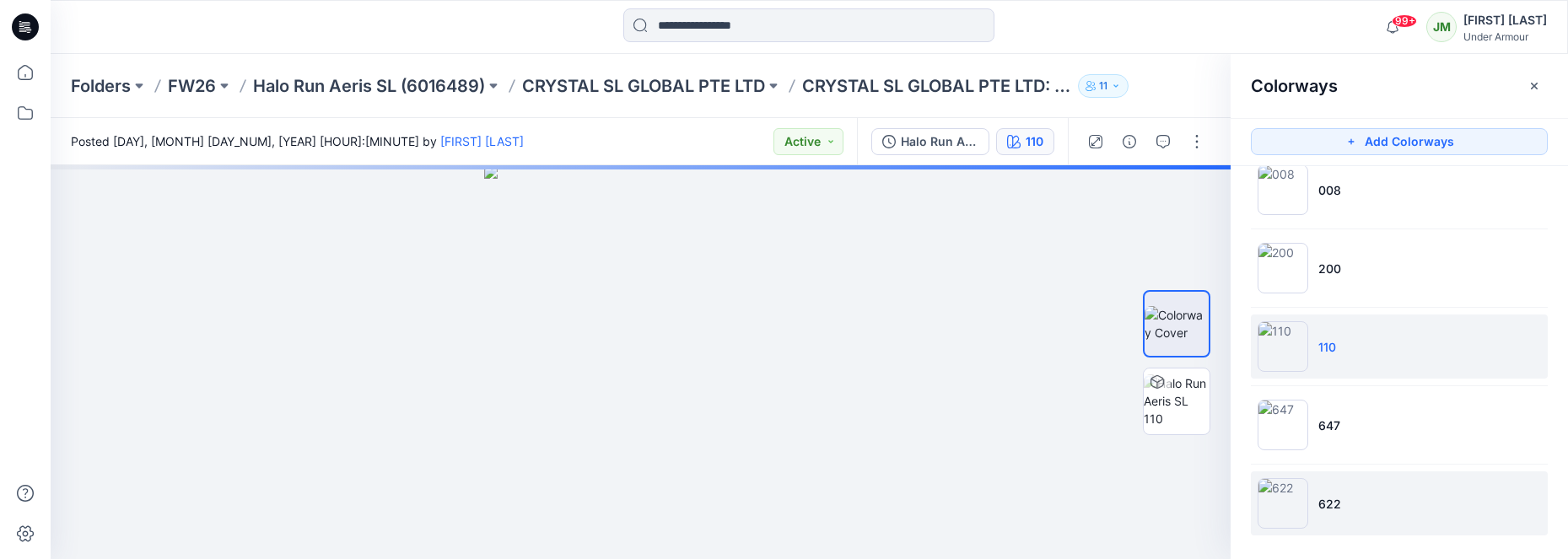 scroll, scrollTop: 110, scrollLeft: 0, axis: vertical 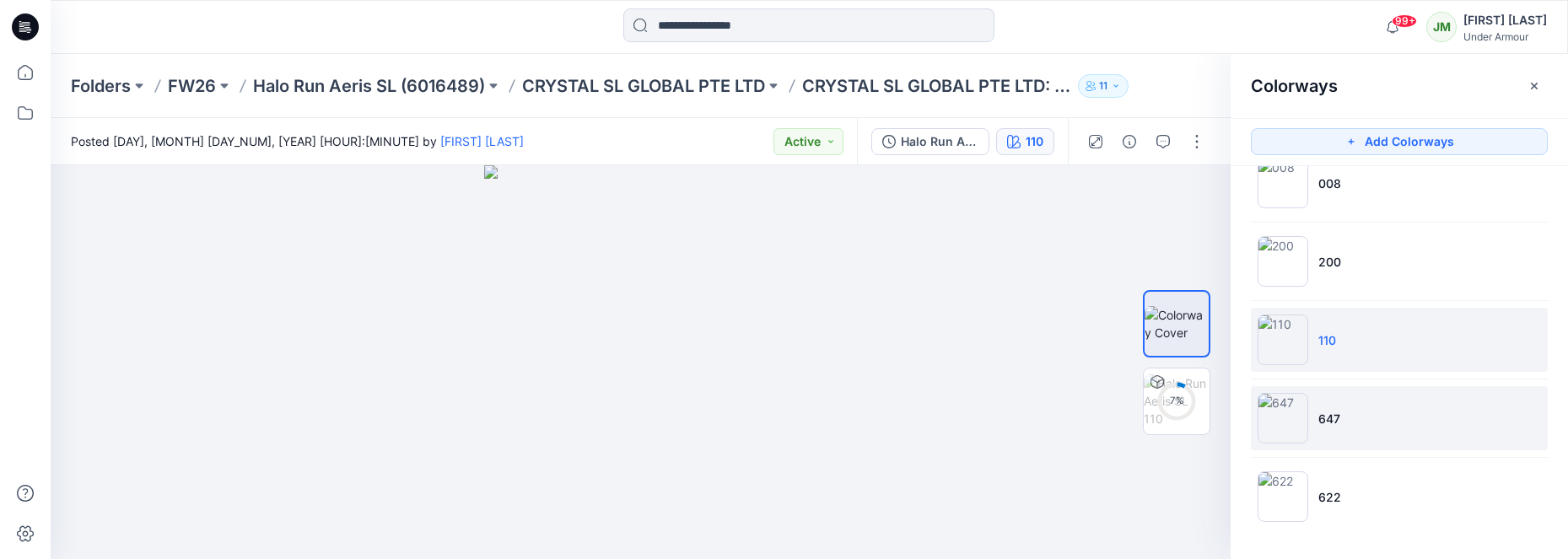 click on "647" at bounding box center [1329, 418] 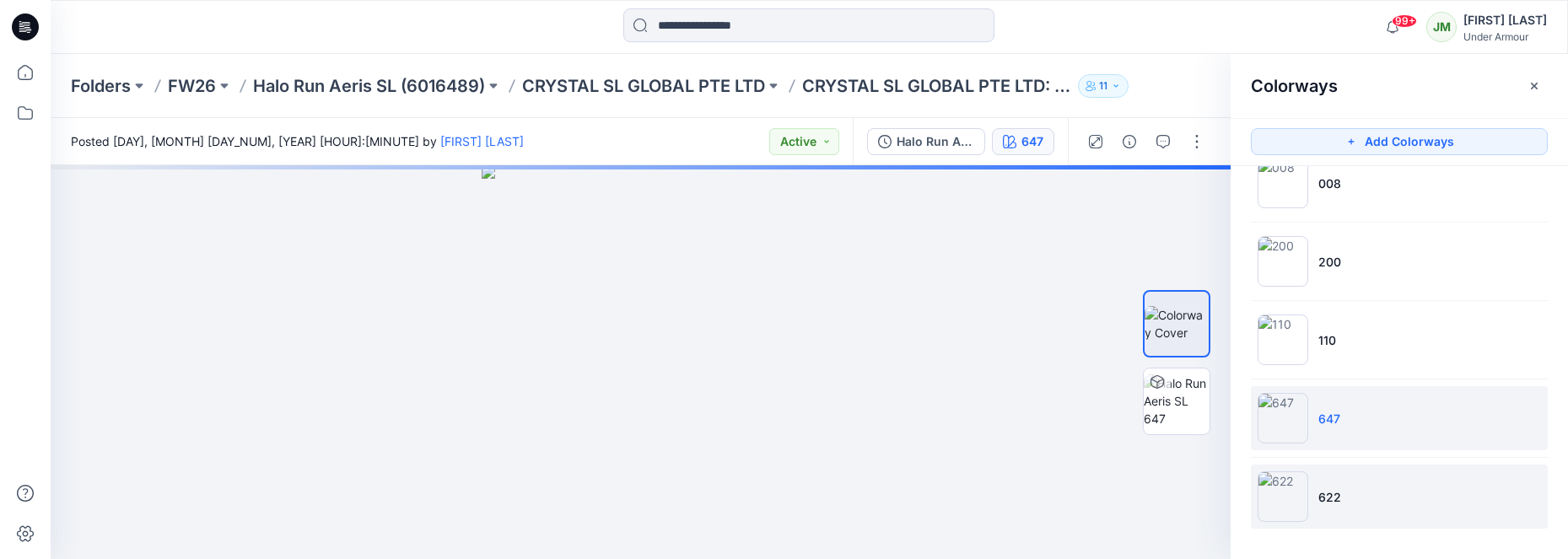 click on "622" at bounding box center (1399, 497) 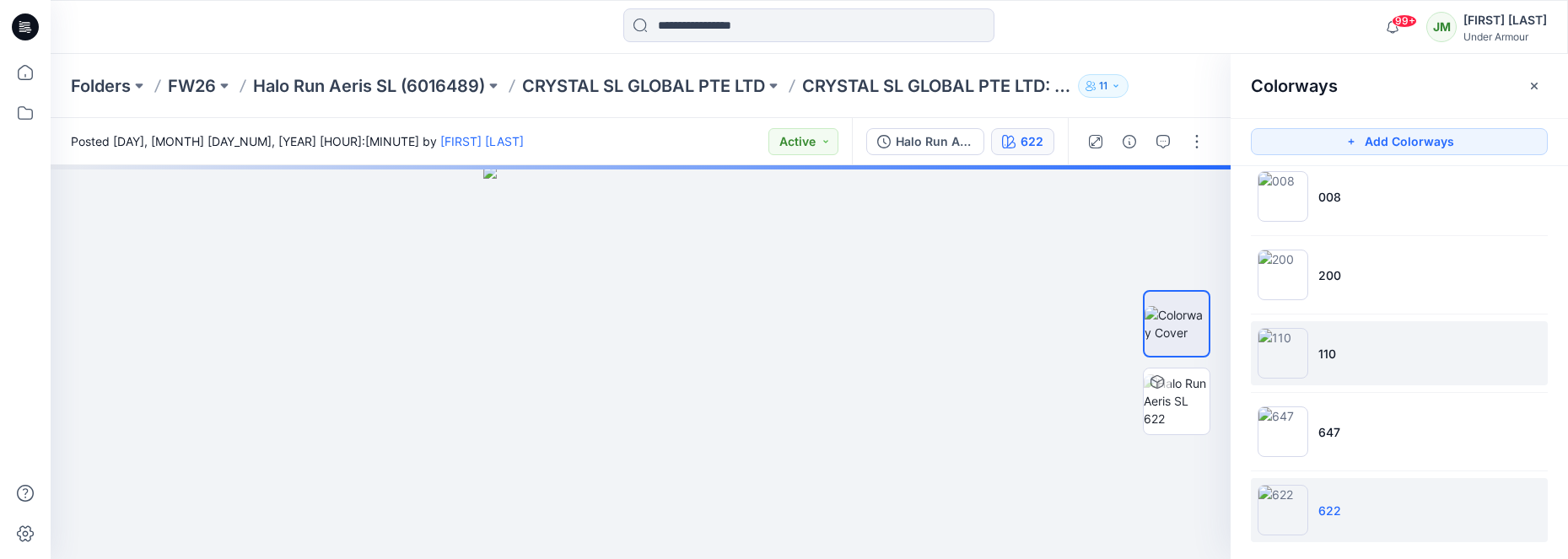 scroll, scrollTop: 94, scrollLeft: 0, axis: vertical 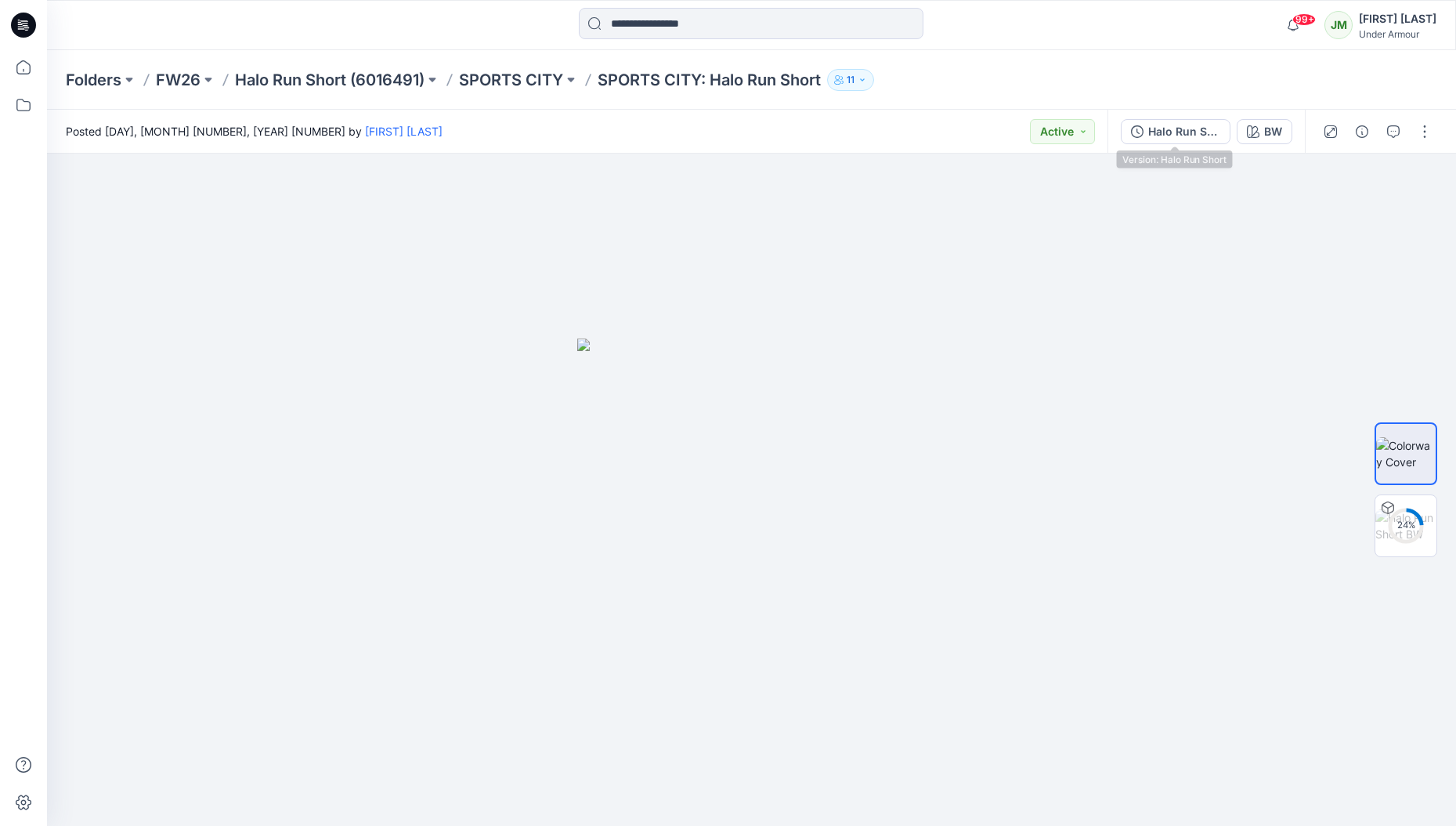 click on "Halo Run Short" at bounding box center [1184, 132] 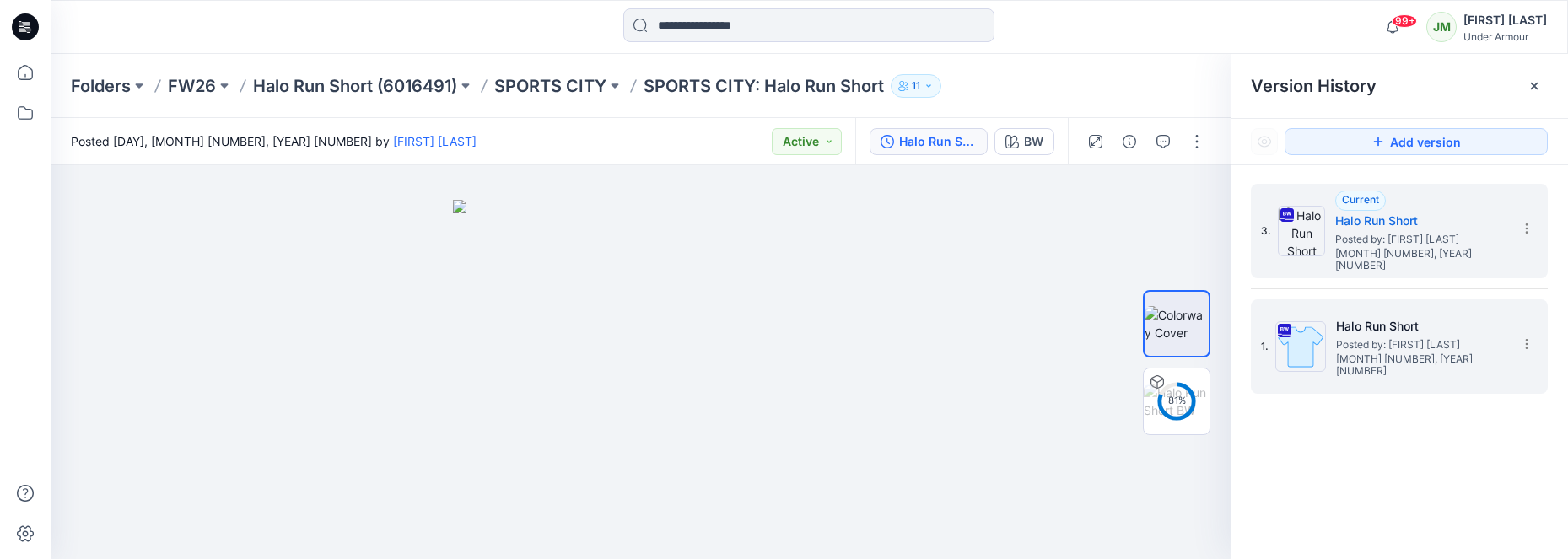 click on "Halo Run Short" at bounding box center [1420, 326] 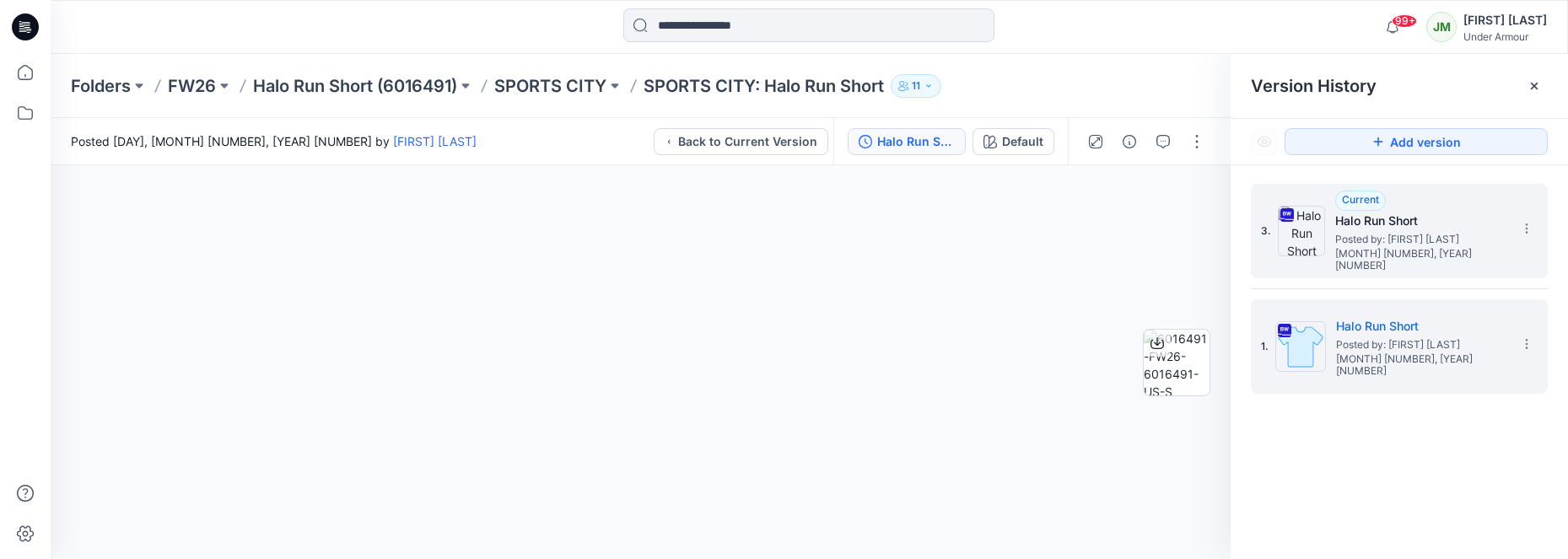 click on "Halo Run Short" at bounding box center (1420, 221) 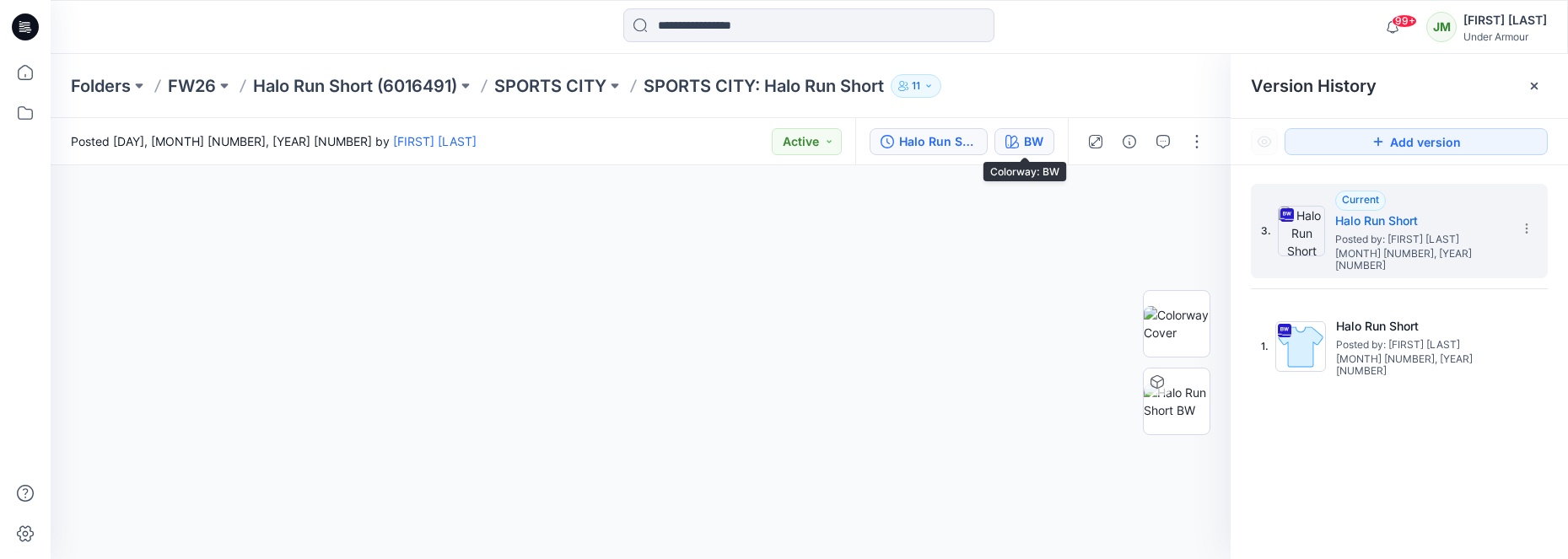 click on "BW" at bounding box center [1033, 142] 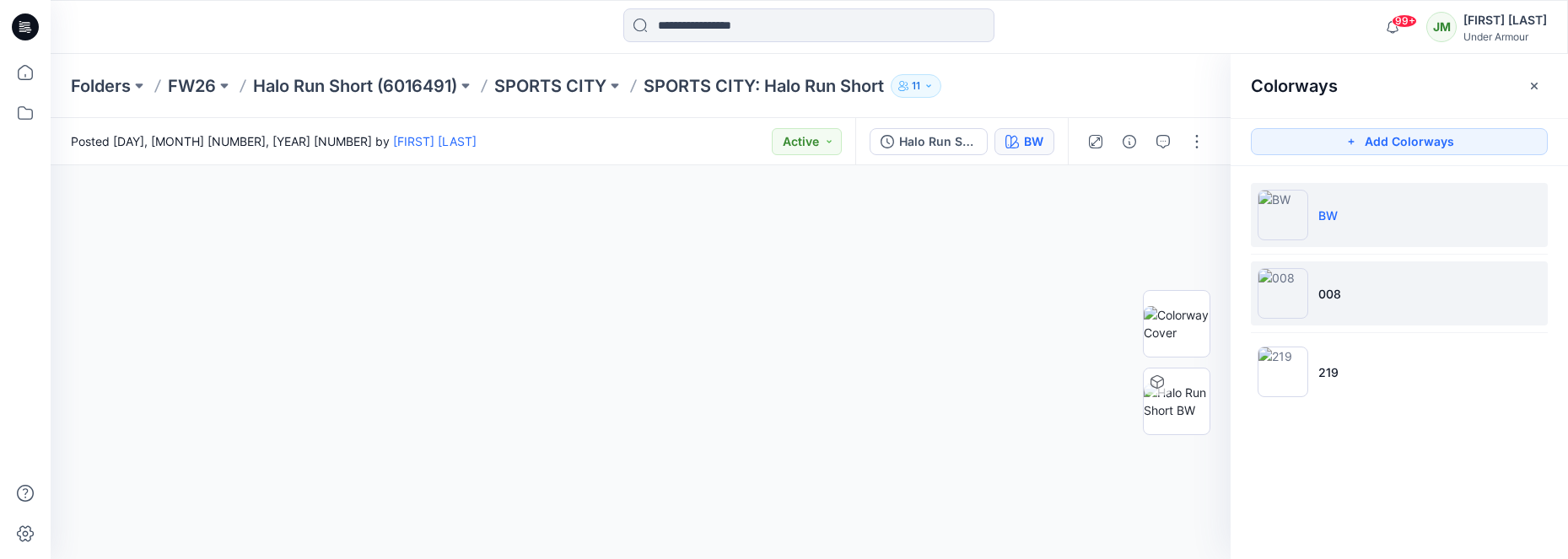 click on "008" at bounding box center [1329, 293] 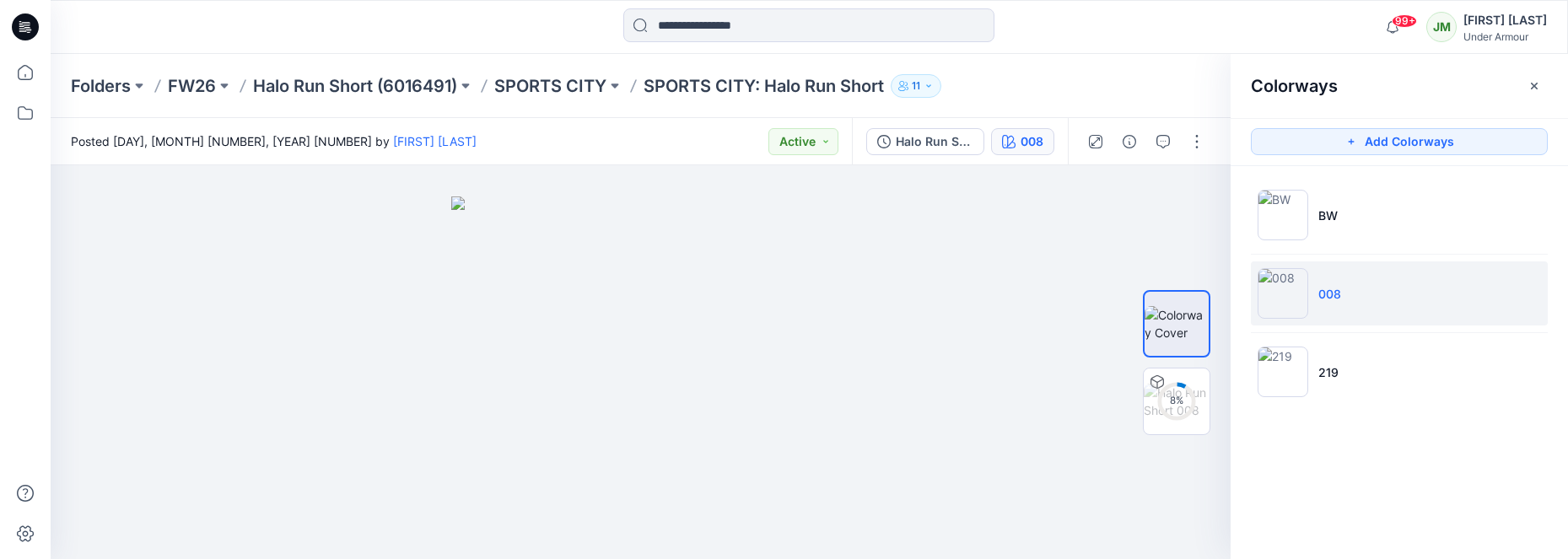 click on "008" at bounding box center (1329, 293) 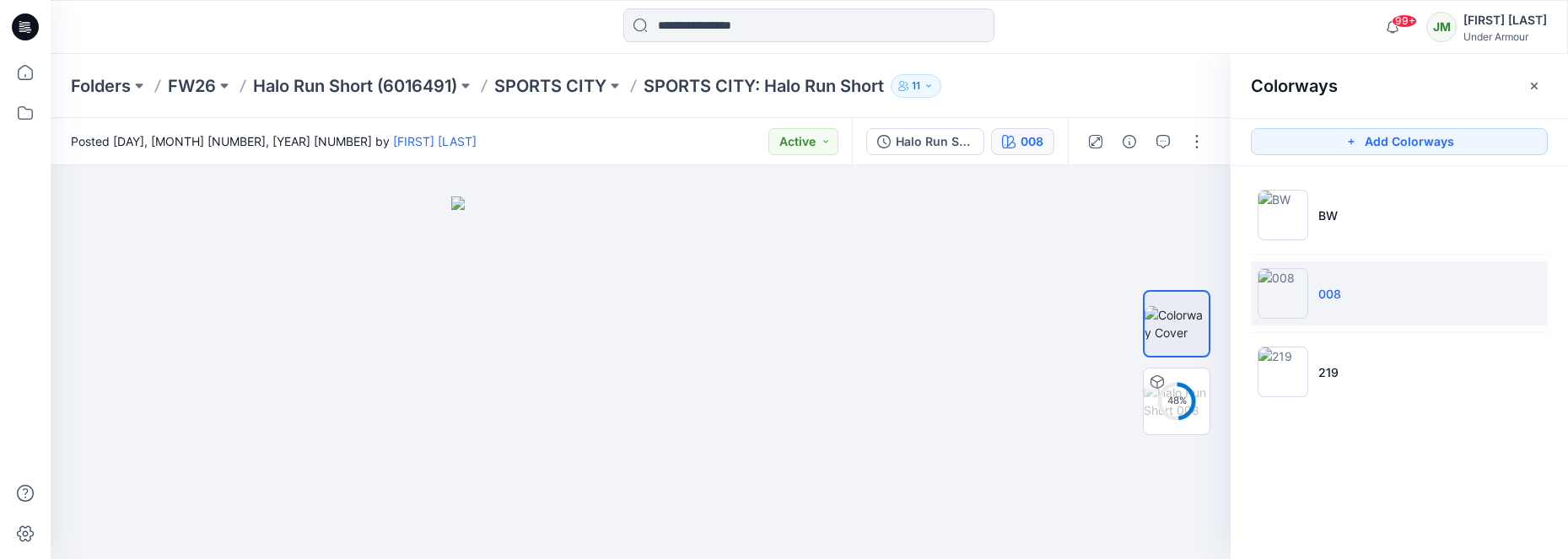 click on "008" at bounding box center (1399, 293) 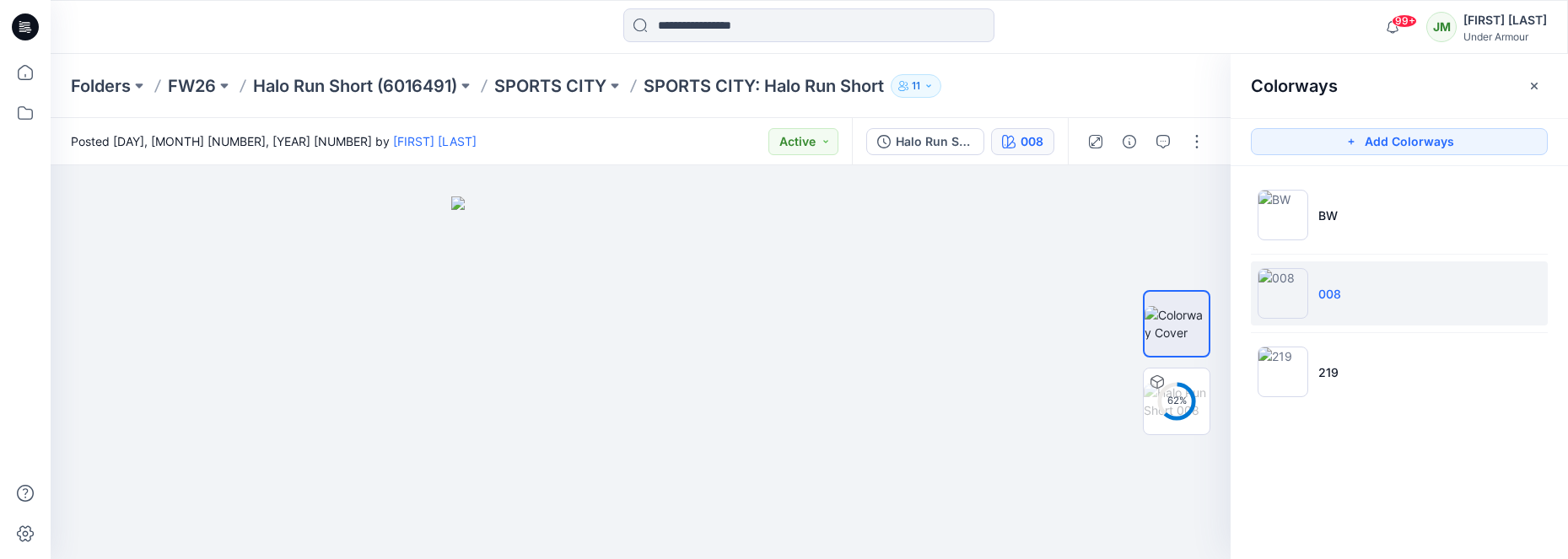 click on "008" at bounding box center [1329, 293] 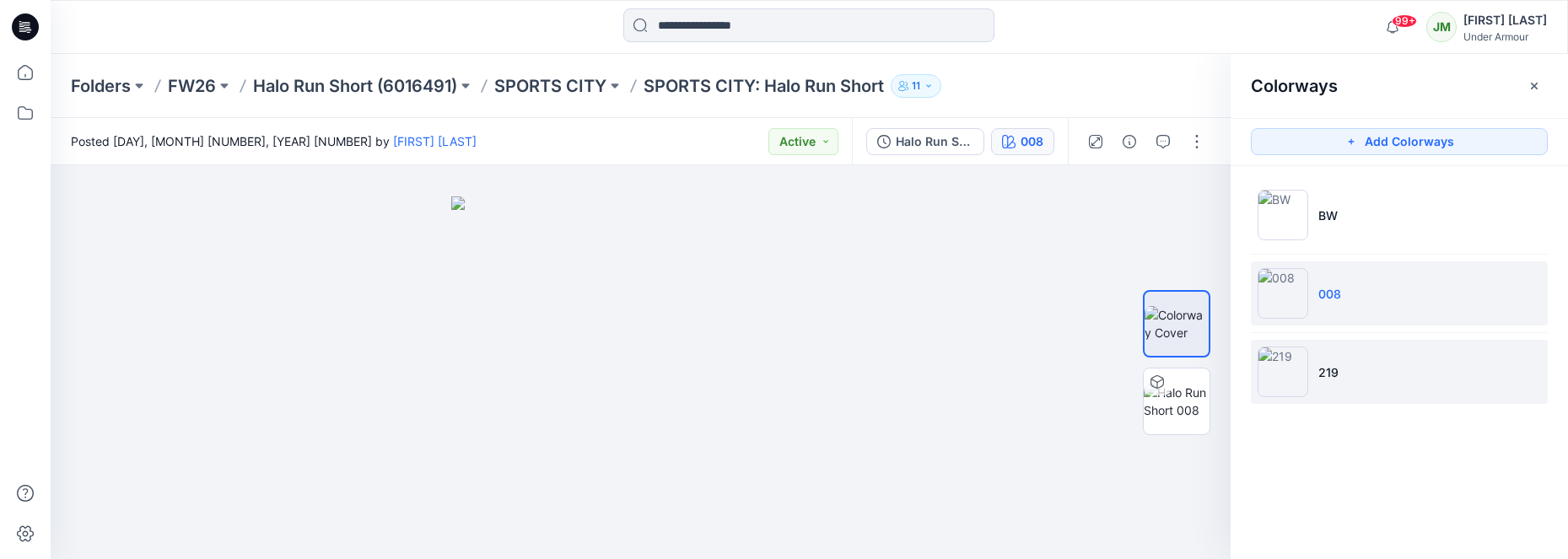 click on "219" at bounding box center (1328, 372) 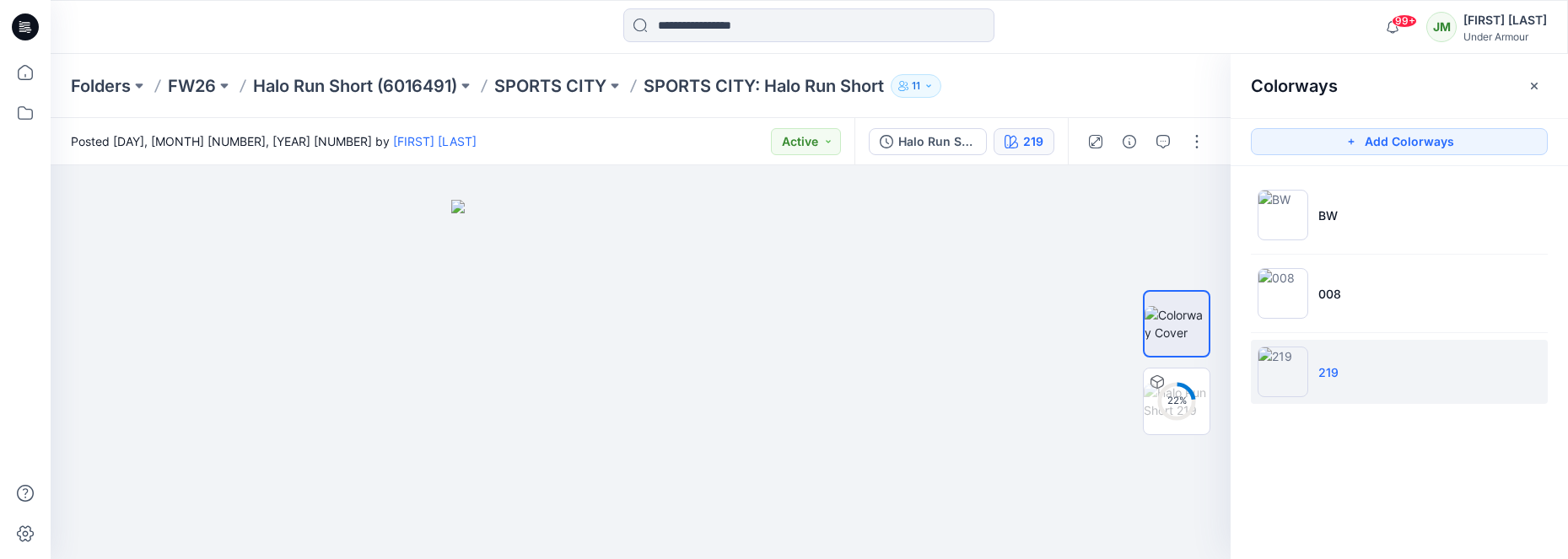 click on "219" at bounding box center (1328, 372) 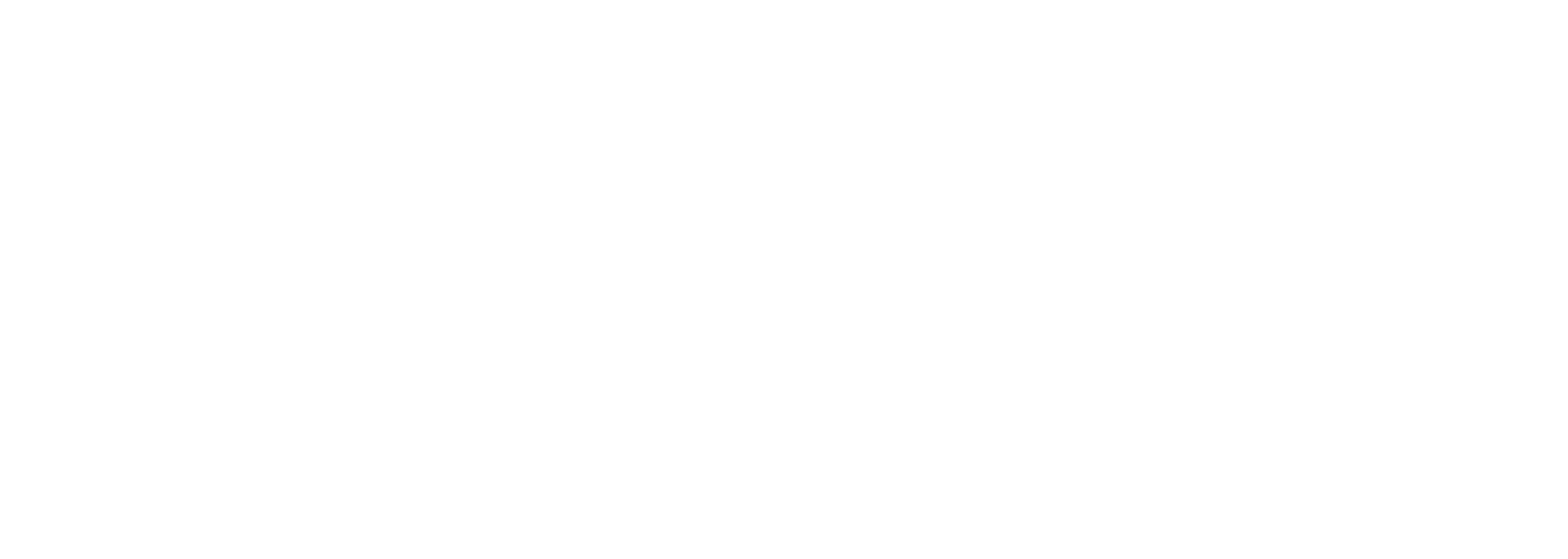 scroll, scrollTop: 0, scrollLeft: 0, axis: both 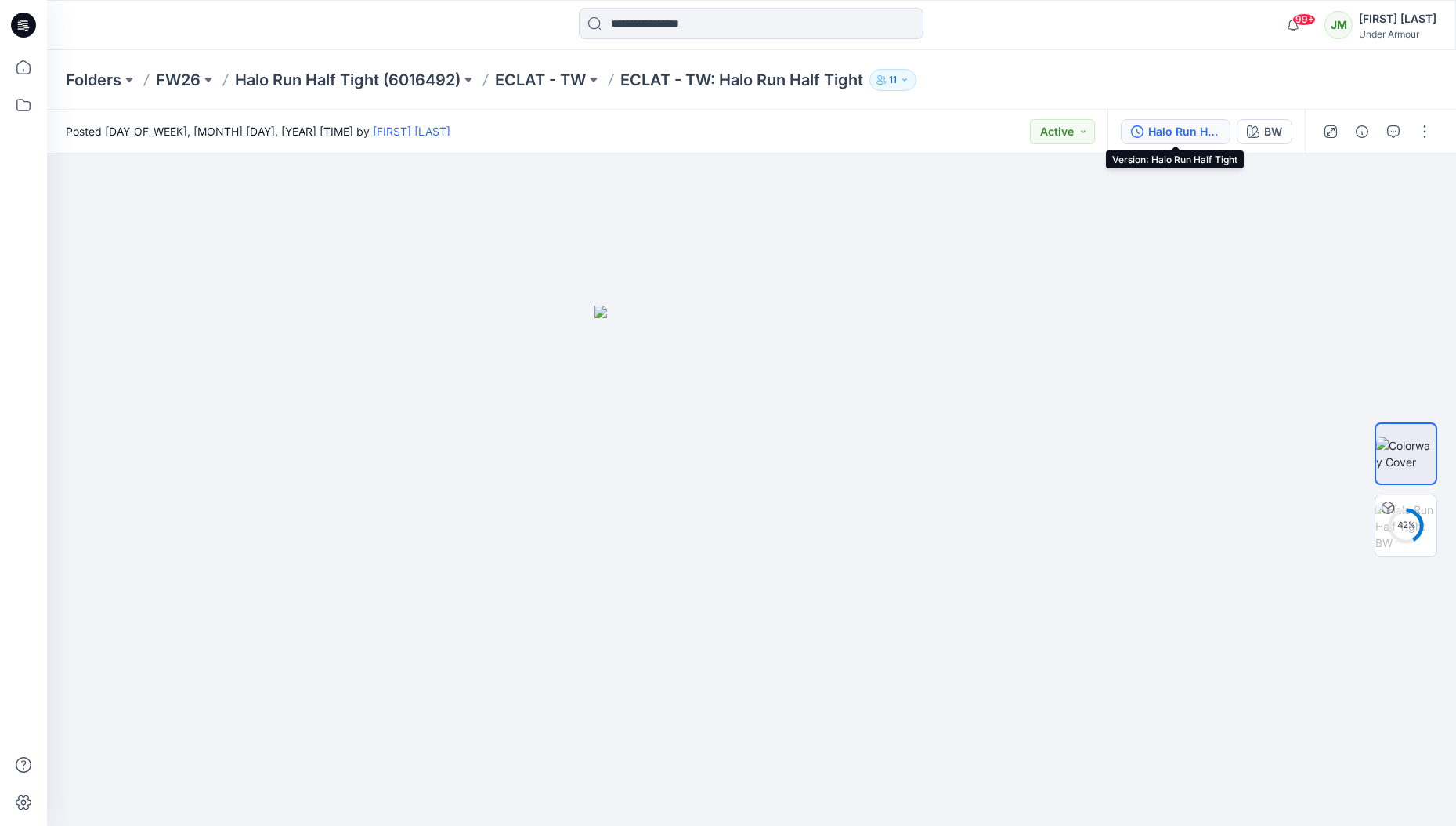 click on "Halo Run Half Tight" at bounding box center [1184, 132] 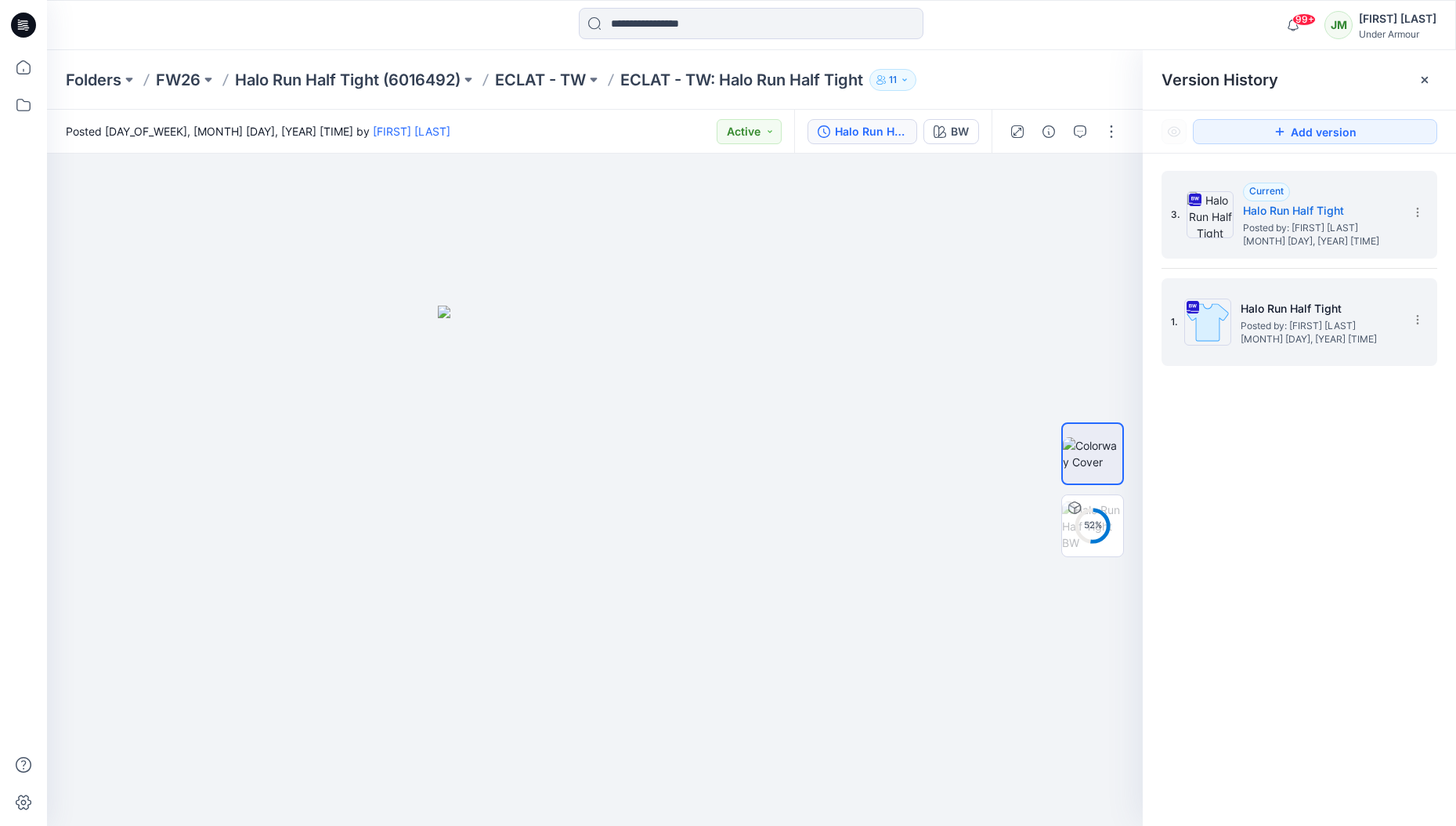 click on "Halo Run Half Tight" at bounding box center [1319, 309] 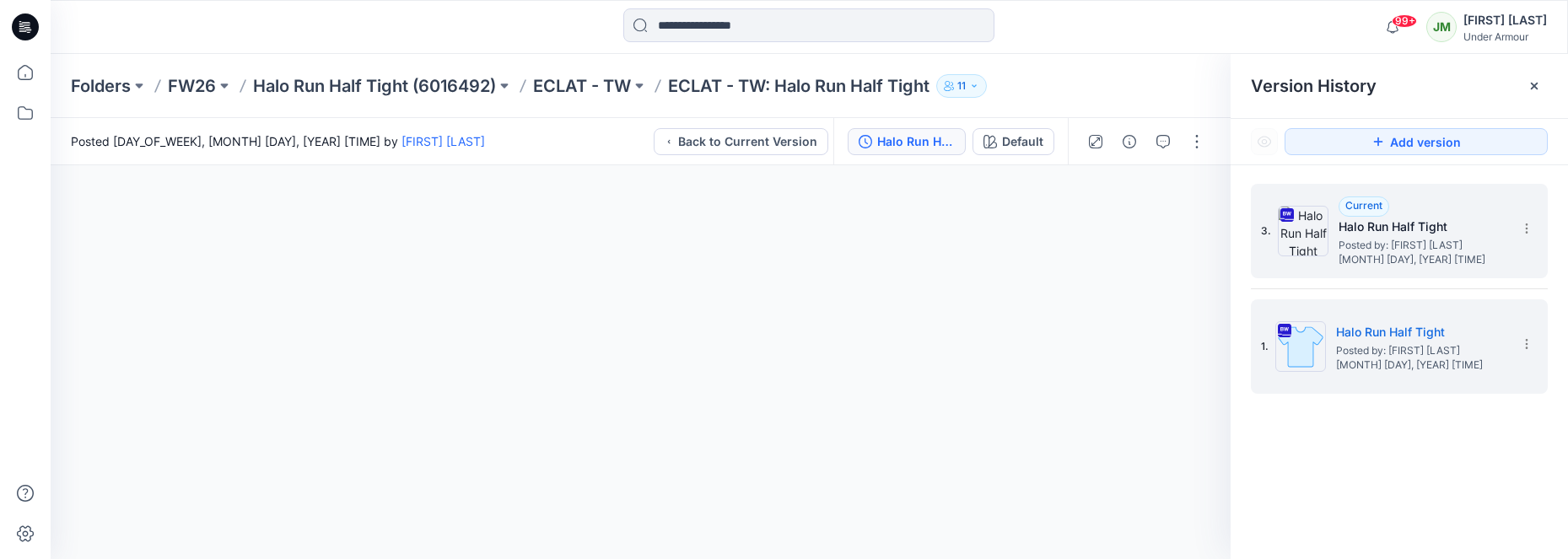 click on "Halo Run Half Tight" at bounding box center [1423, 227] 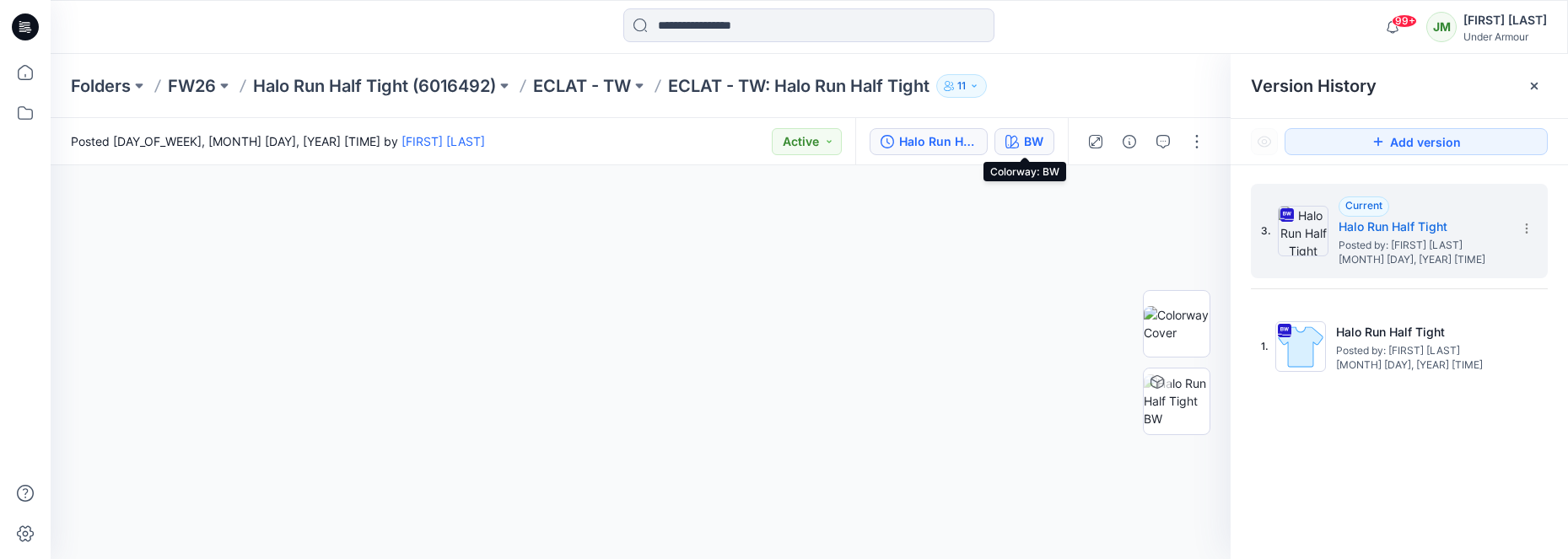 click on "BW" at bounding box center (1033, 142) 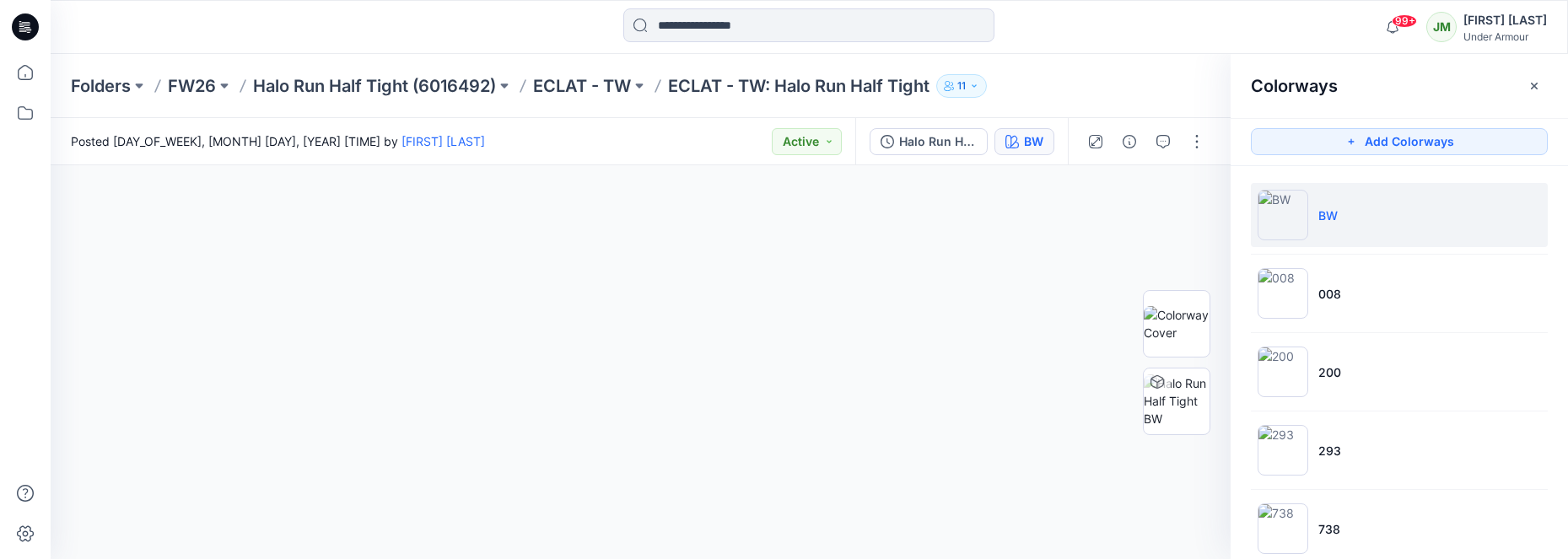 click on "BW" at bounding box center [1399, 215] 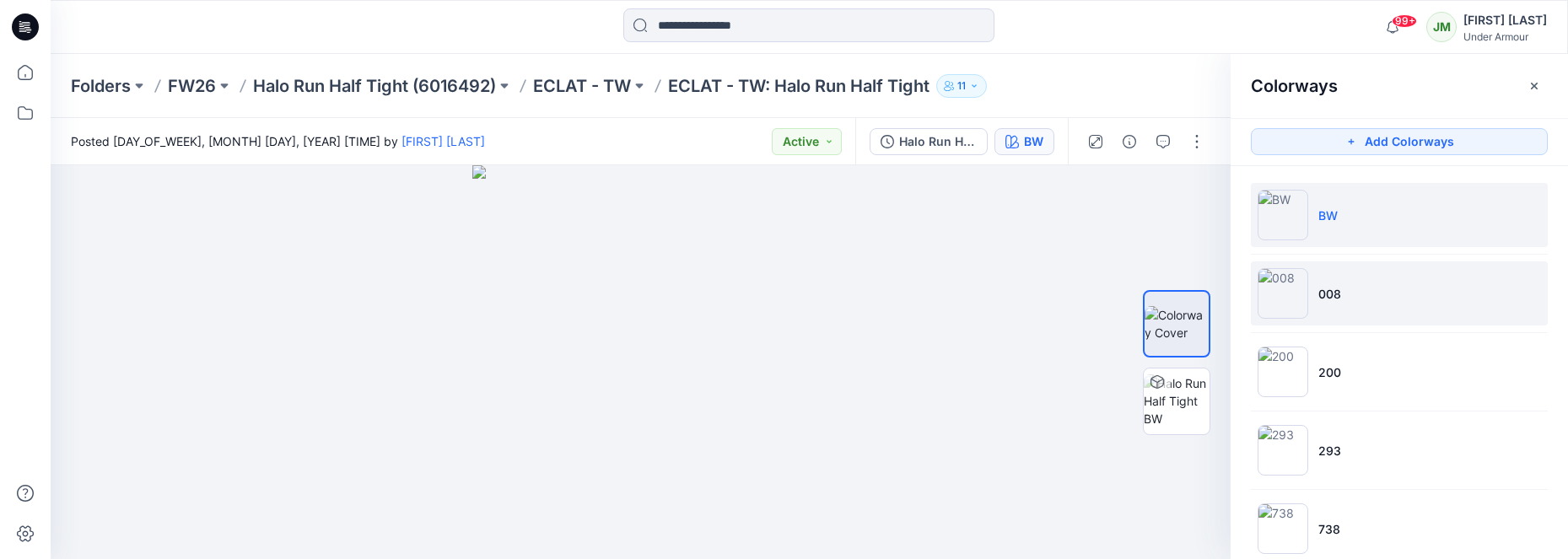 click on "008" at bounding box center [1329, 293] 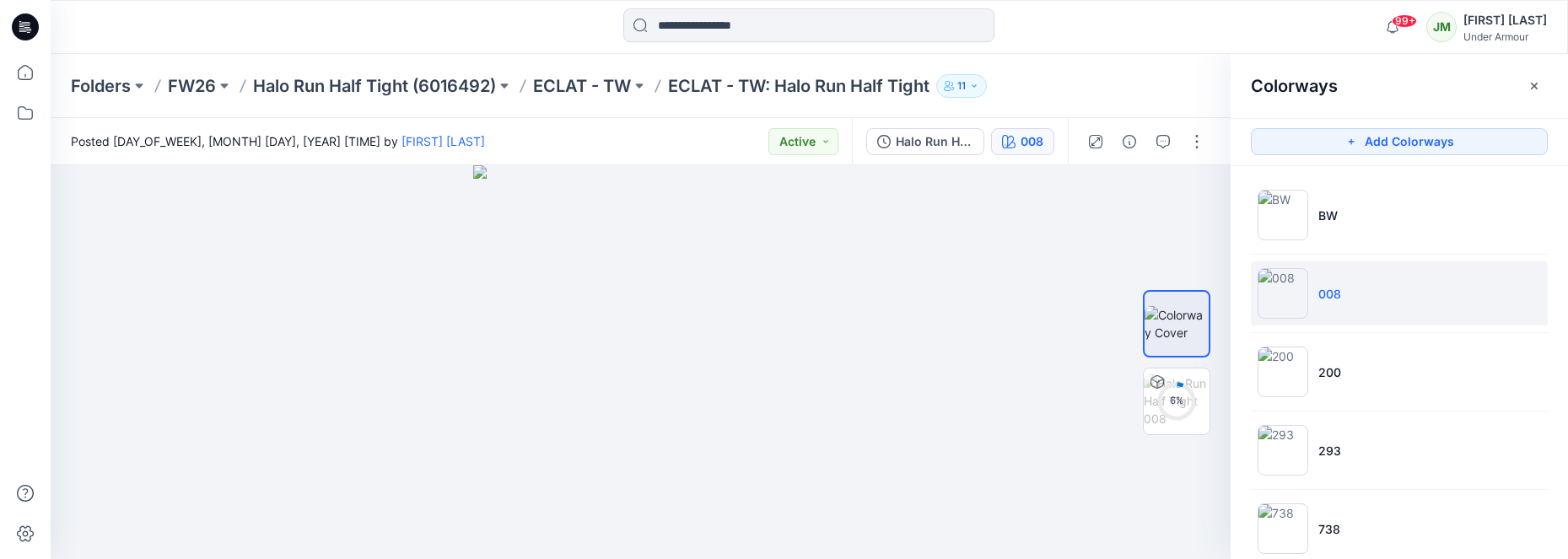 click on "008" at bounding box center [1399, 293] 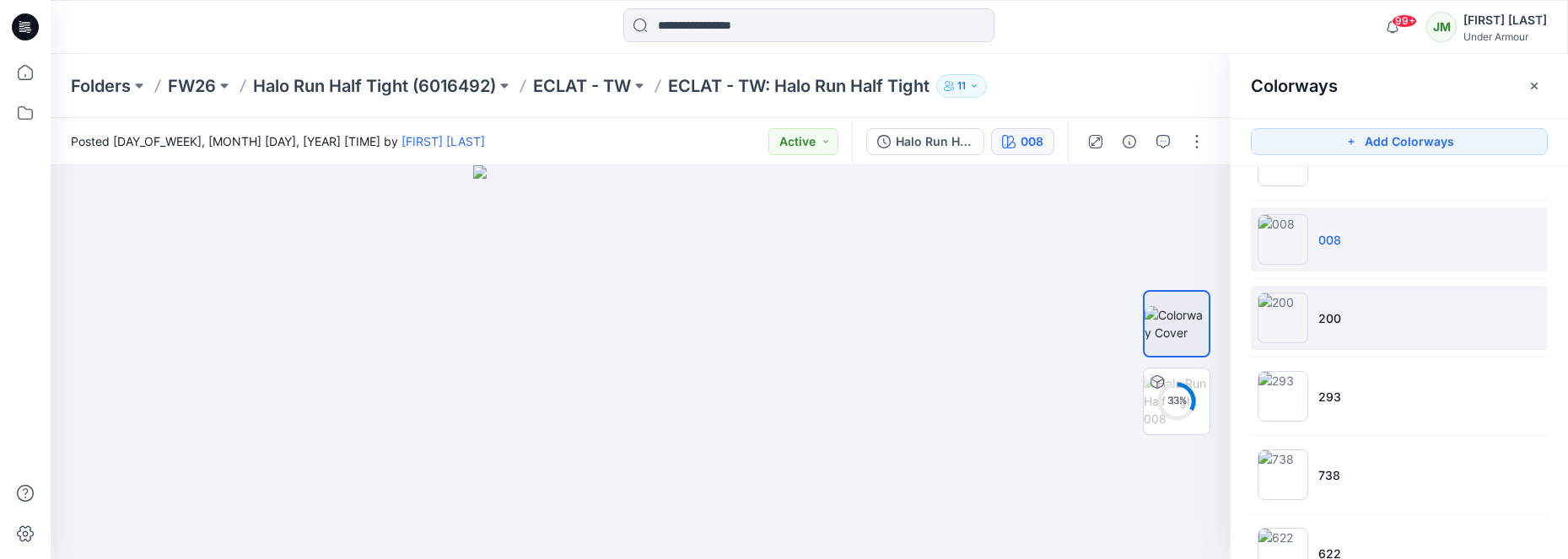 scroll, scrollTop: 110, scrollLeft: 0, axis: vertical 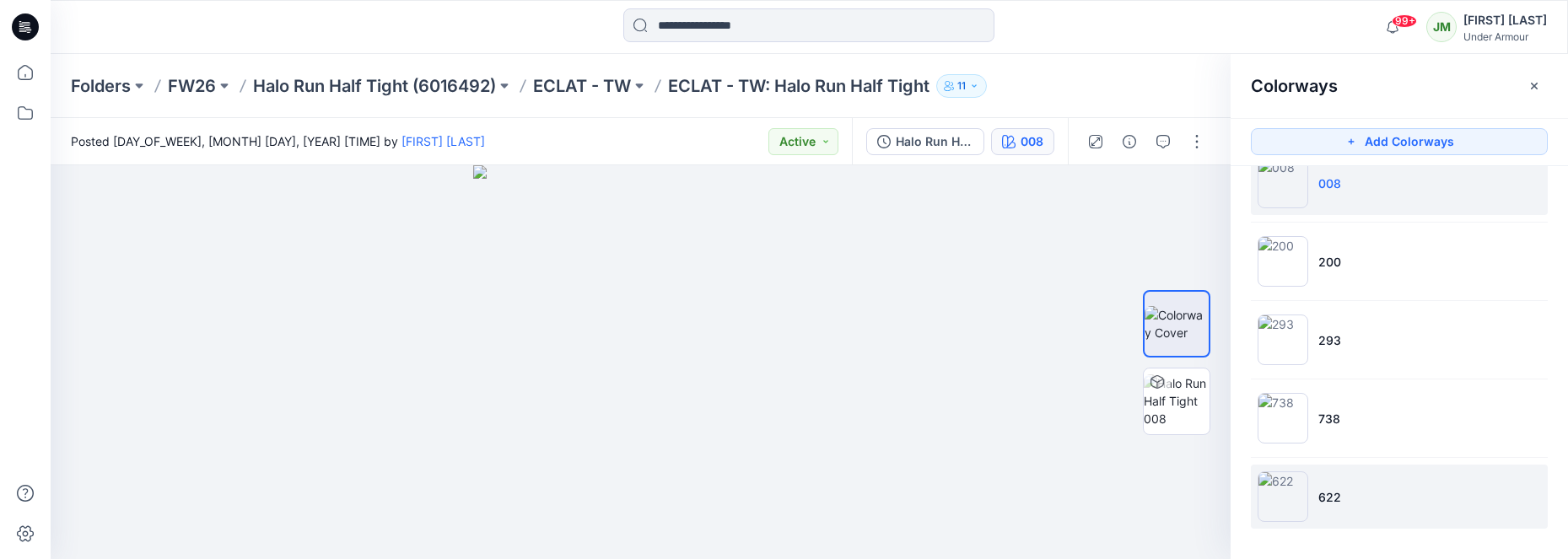click on "622" at bounding box center [1329, 497] 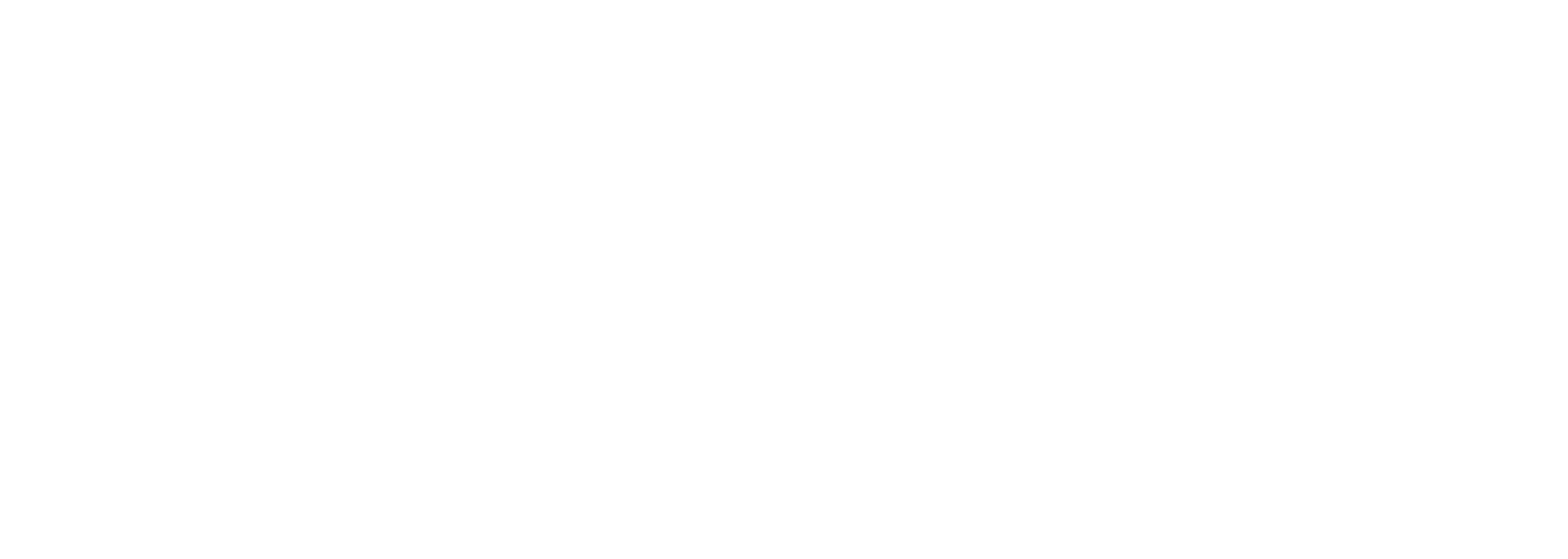 scroll, scrollTop: 0, scrollLeft: 0, axis: both 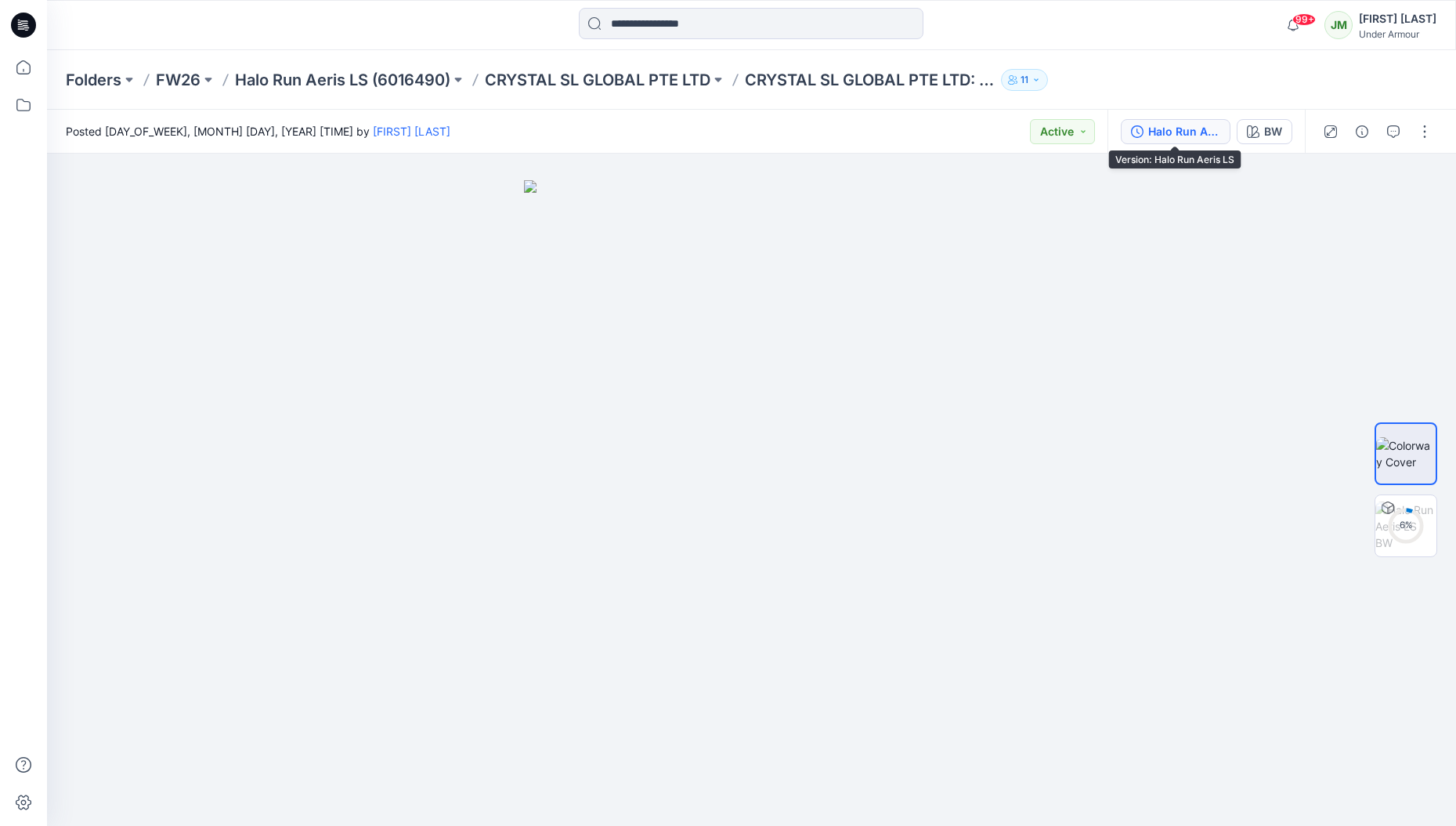click on "Halo Run Aeris LS" at bounding box center [1184, 132] 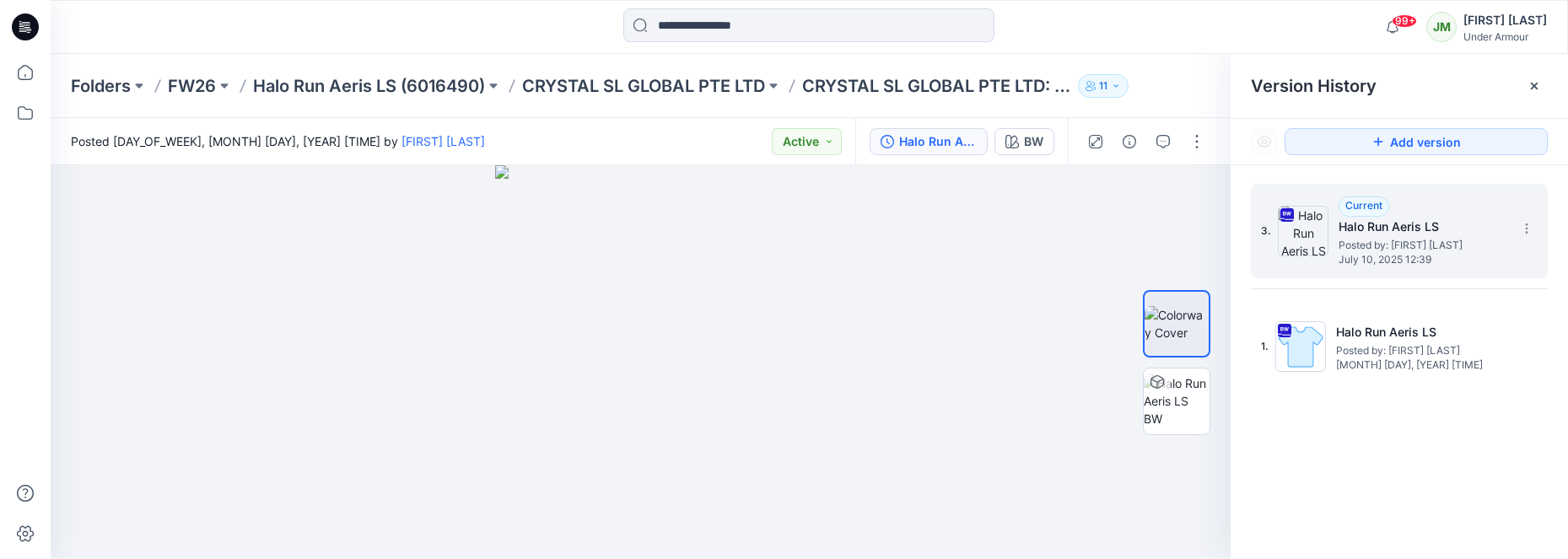 click on "Halo Run Aeris LS" at bounding box center [1423, 227] 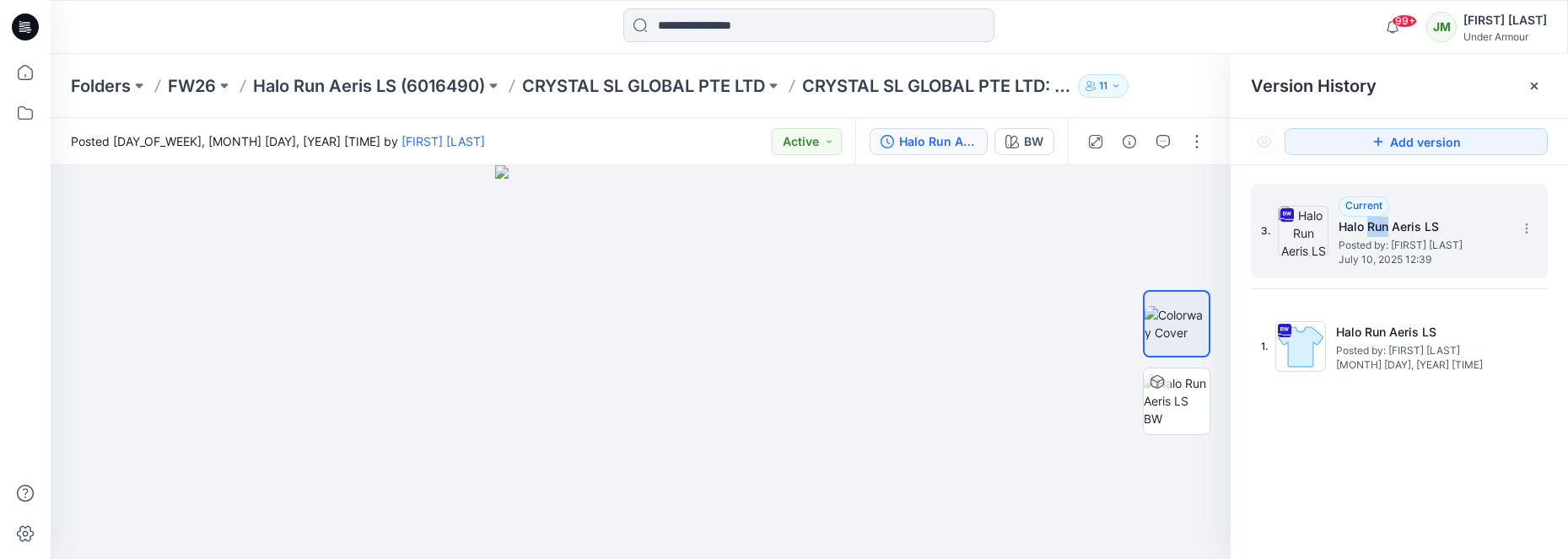 click on "Halo Run Aeris LS" at bounding box center [1423, 227] 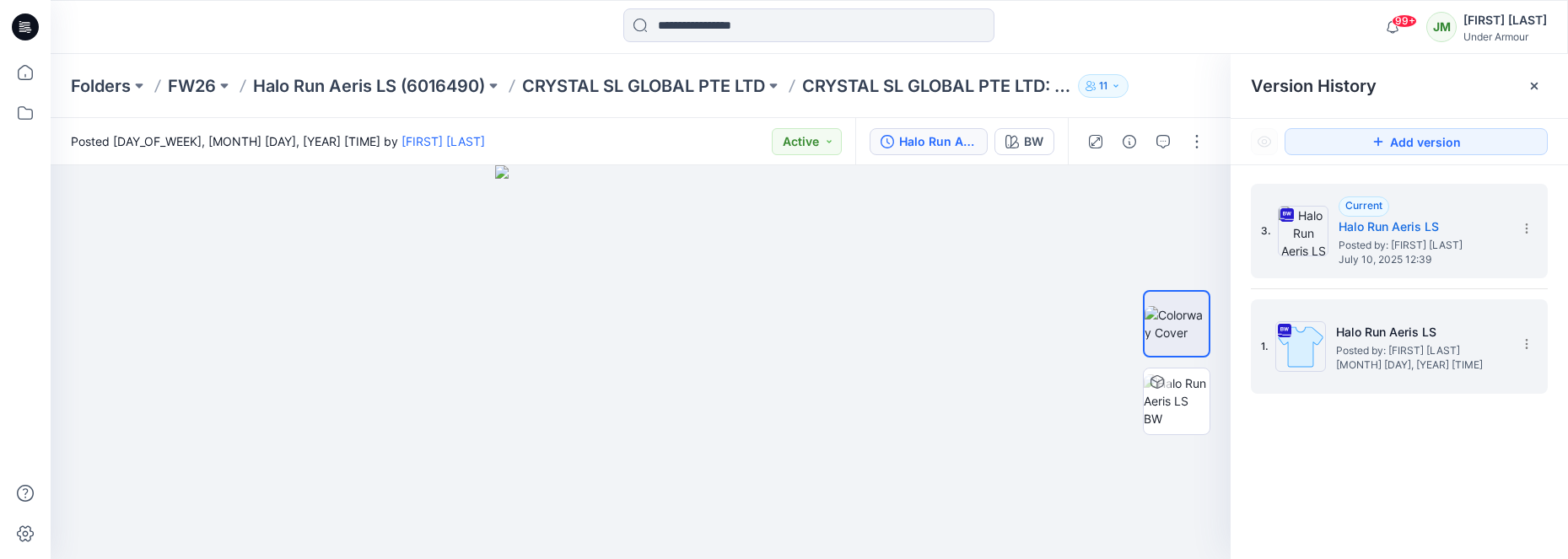 click on "1.   Halo Run Aeris LS Posted by: [FIRST] [LAST] [MONTH] [DAY], [YEAR] [TIME]" at bounding box center (1387, 347) 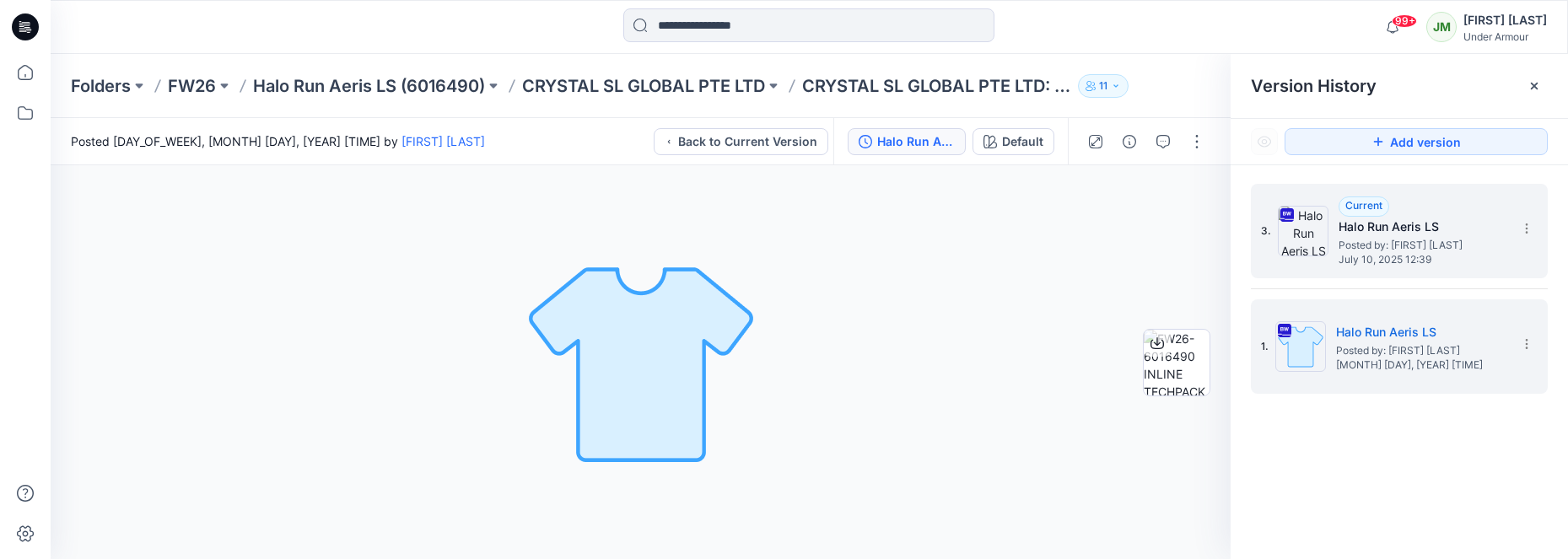 click on "Halo Run Aeris LS" at bounding box center [1423, 227] 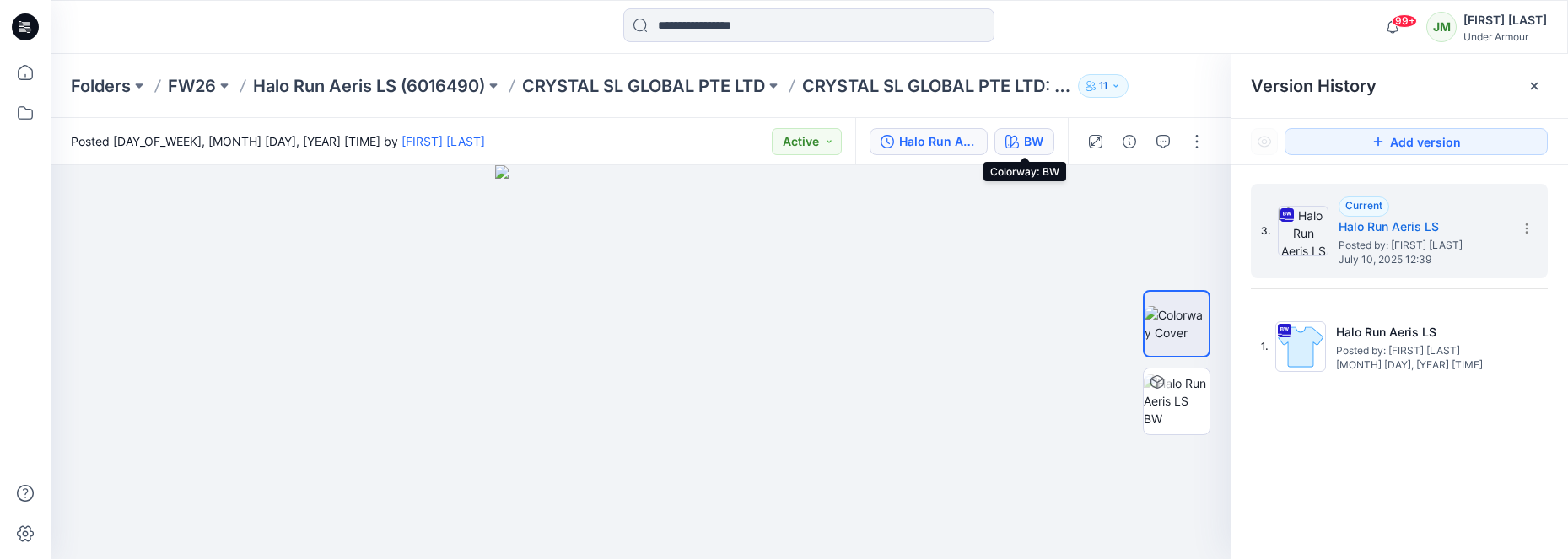 click on "BW" at bounding box center [1033, 142] 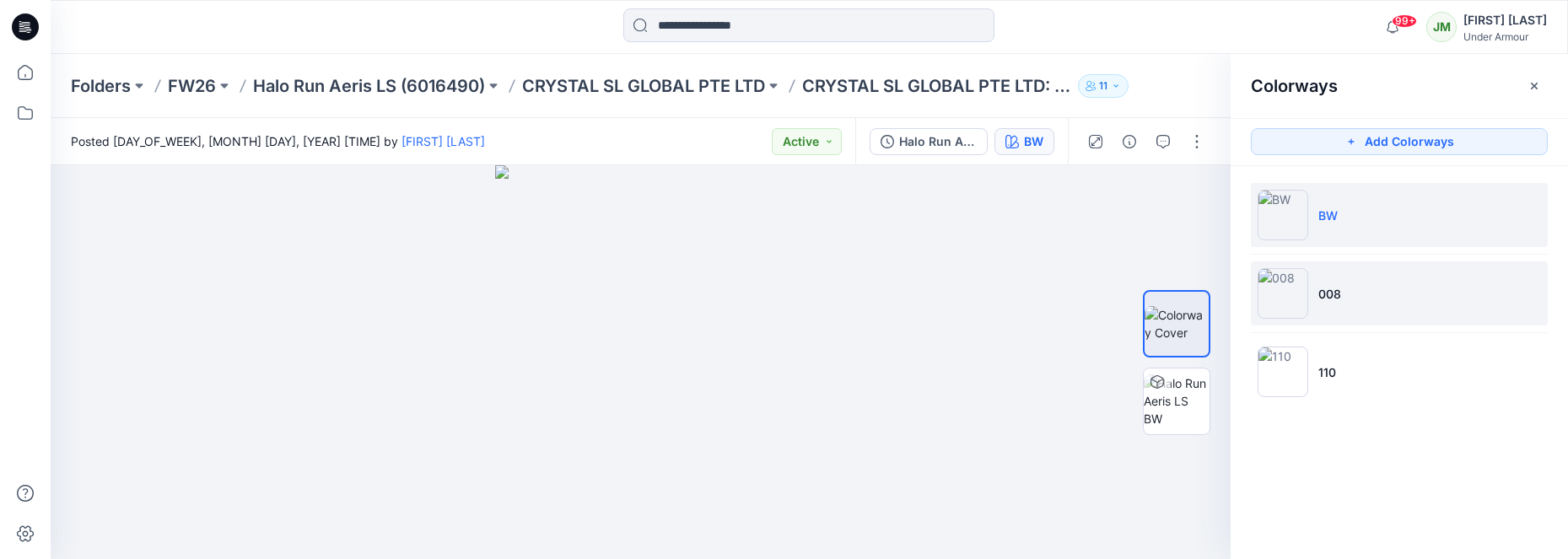 click on "008" at bounding box center [1329, 293] 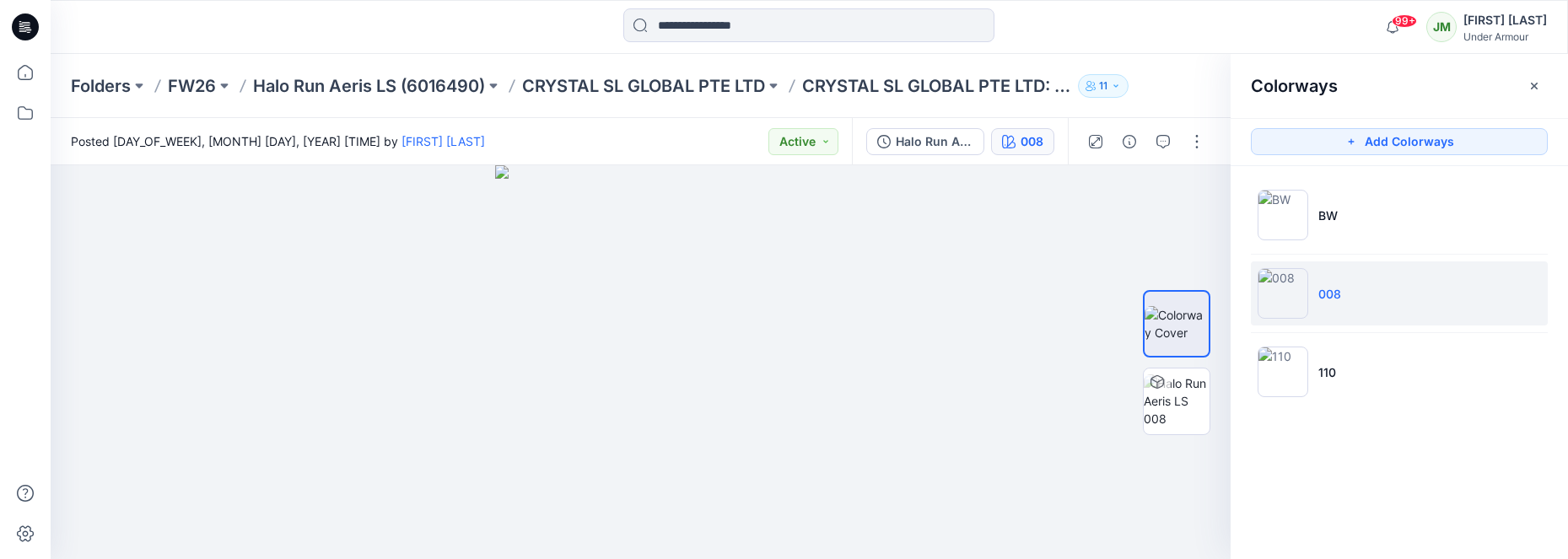 click on "008" at bounding box center [1329, 293] 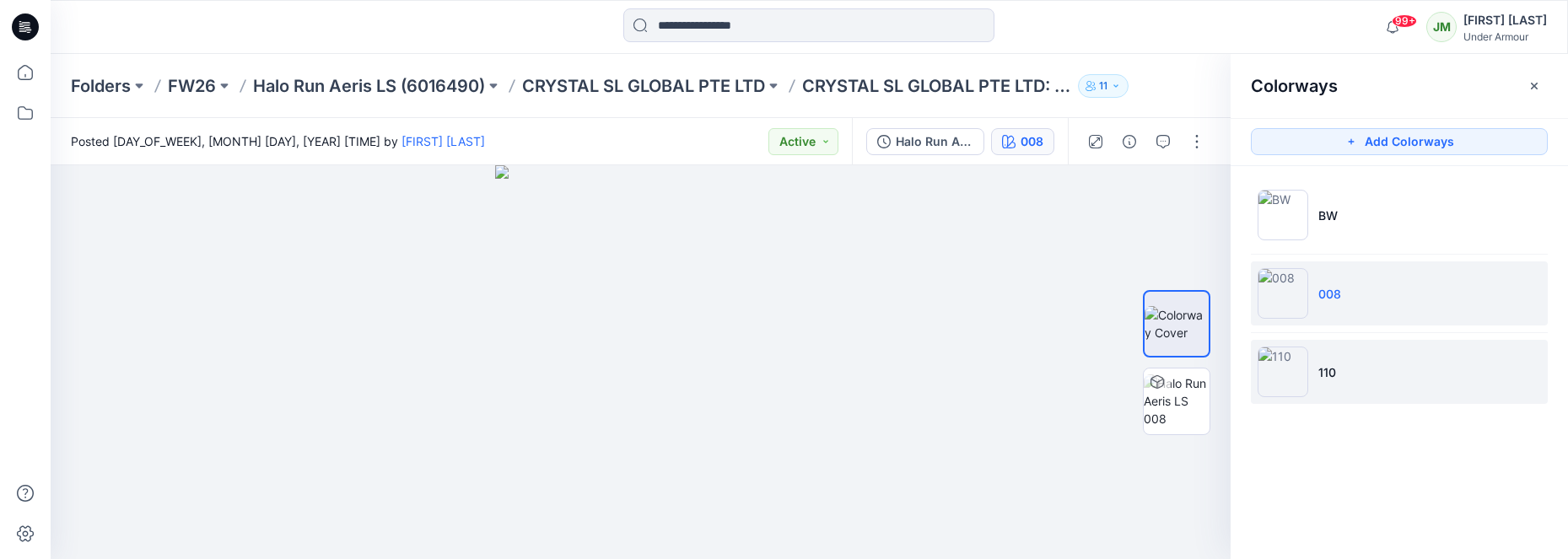 click on "110" at bounding box center (1327, 372) 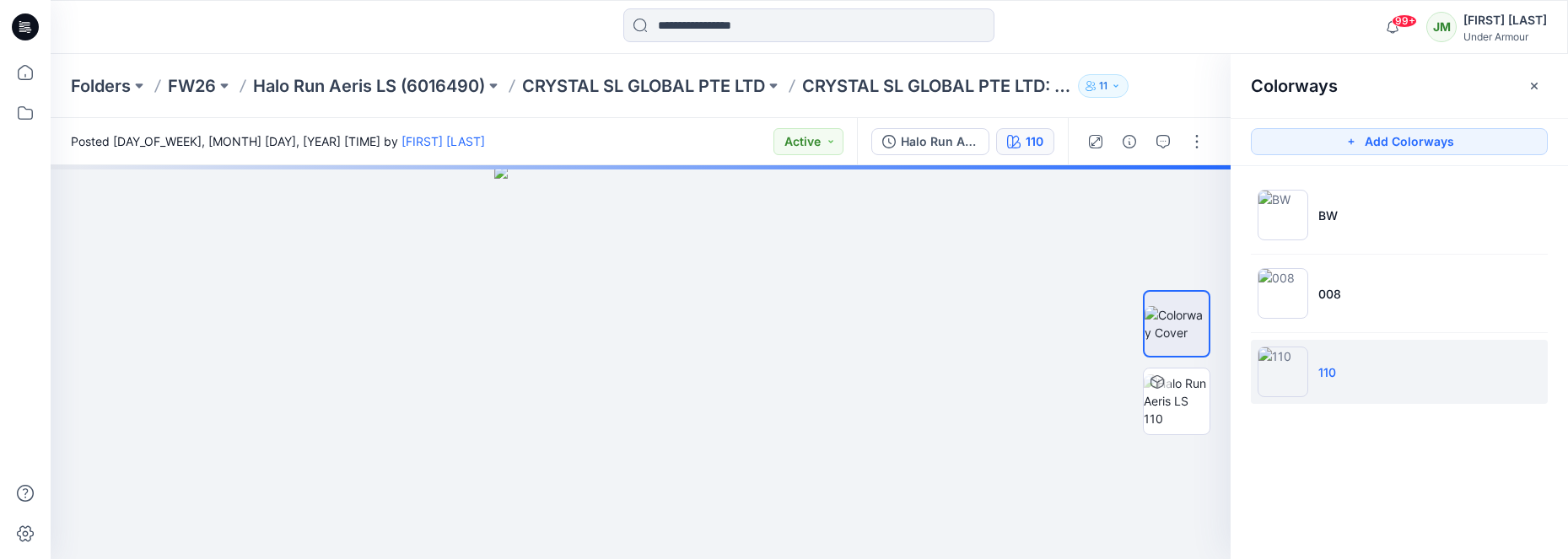 click on "110" at bounding box center [1327, 372] 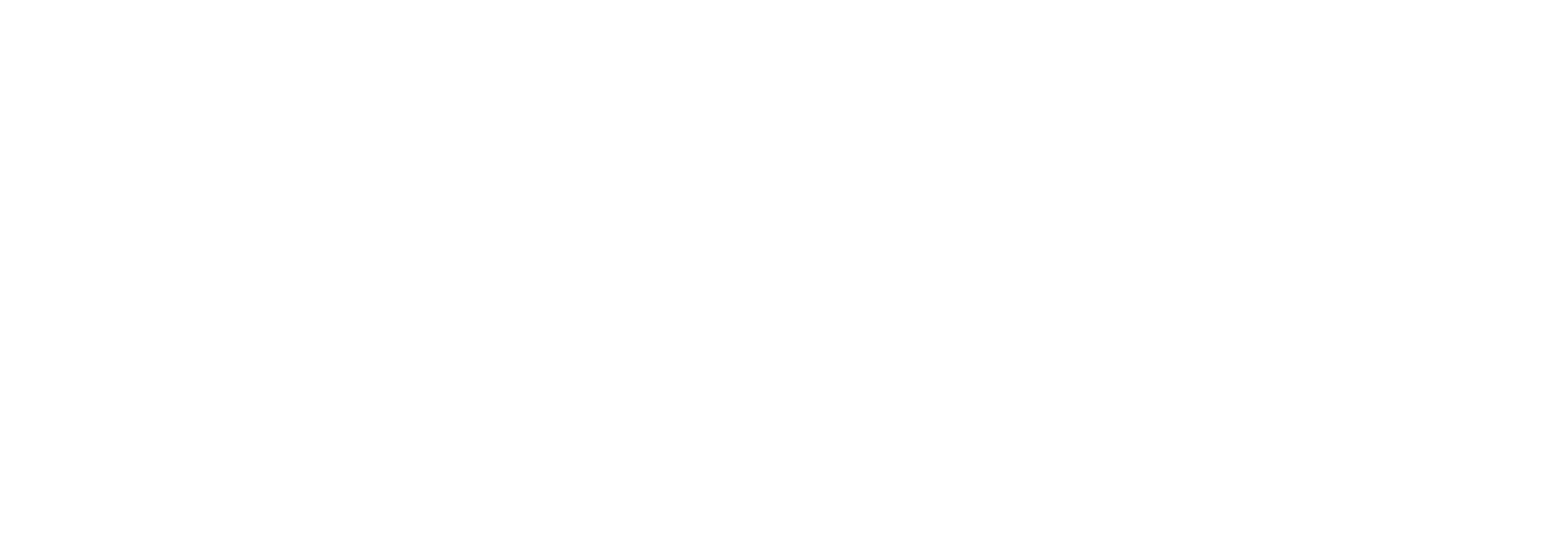 scroll, scrollTop: 0, scrollLeft: 0, axis: both 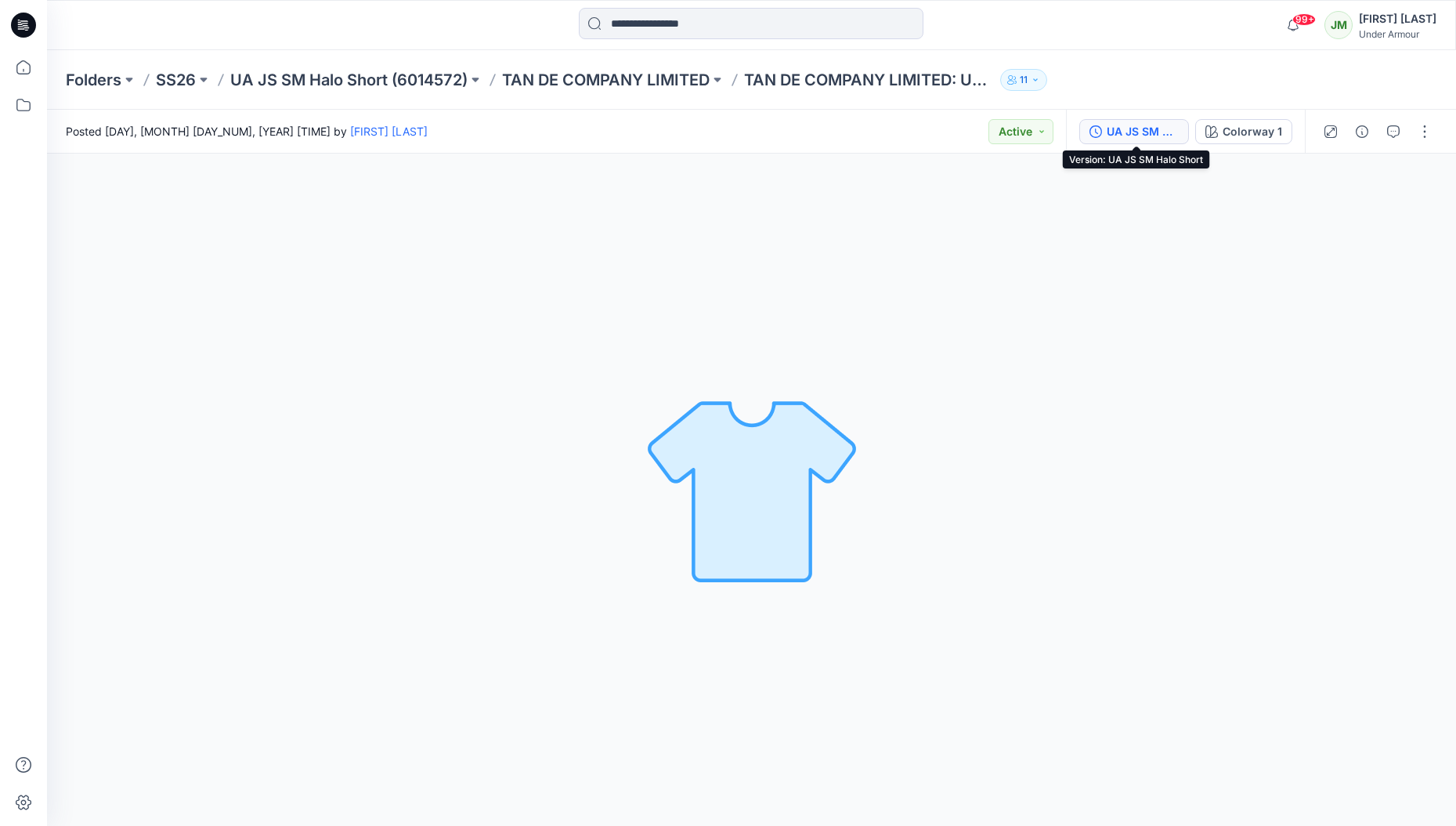 click on "UA JS SM Halo Short" at bounding box center [1143, 132] 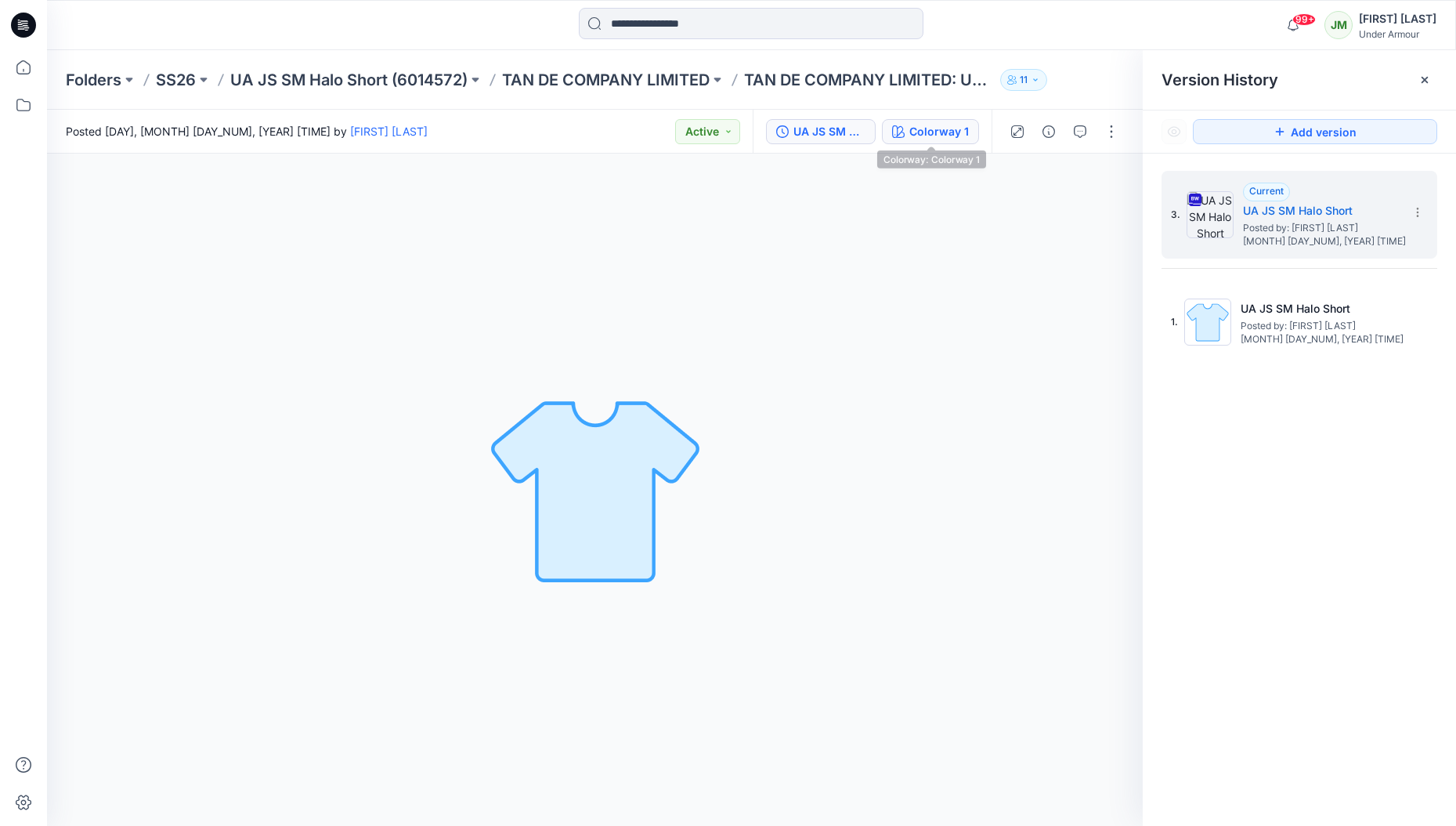click on "Colorway 1" at bounding box center [939, 132] 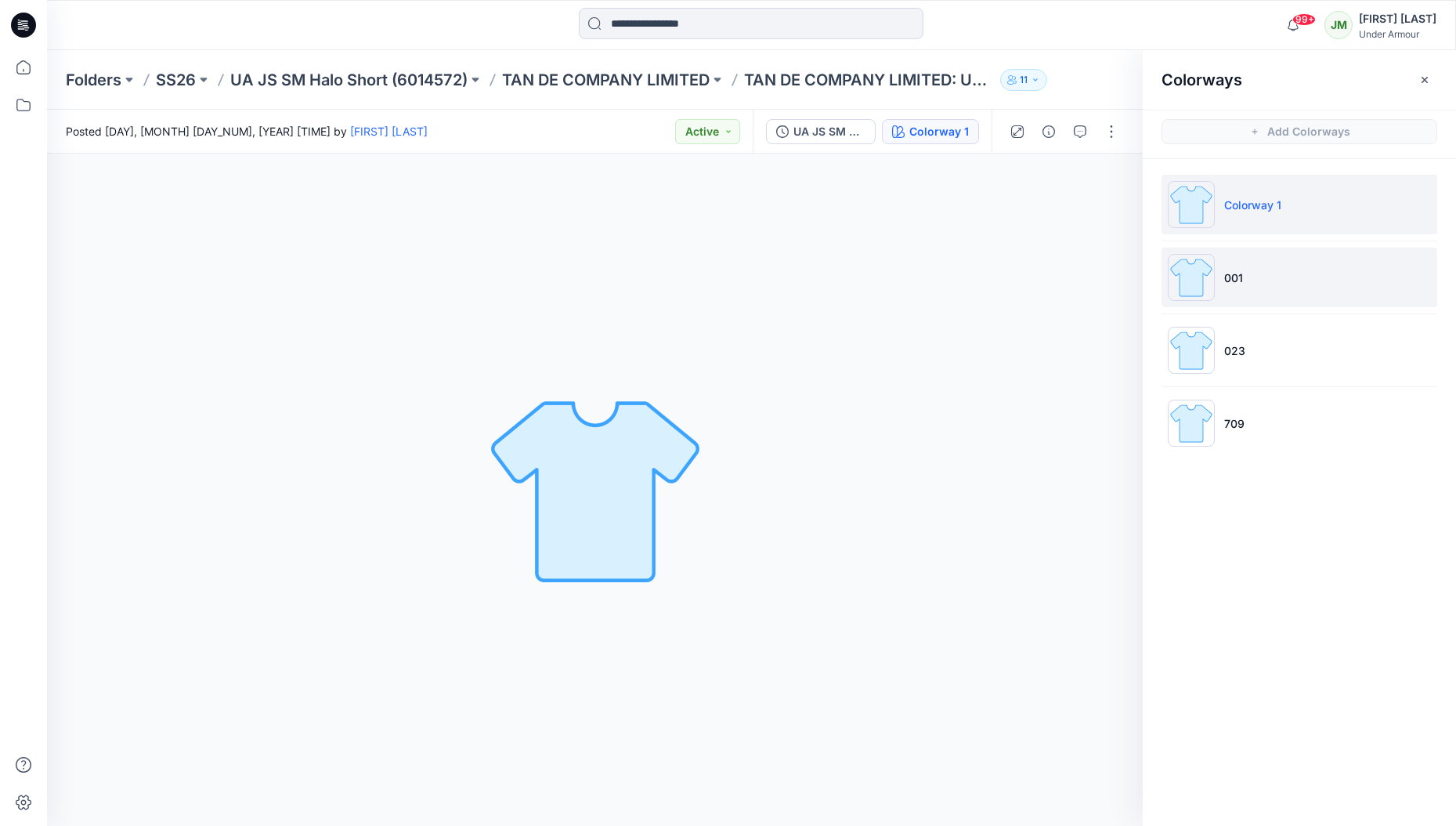click on "001" at bounding box center [1299, 277] 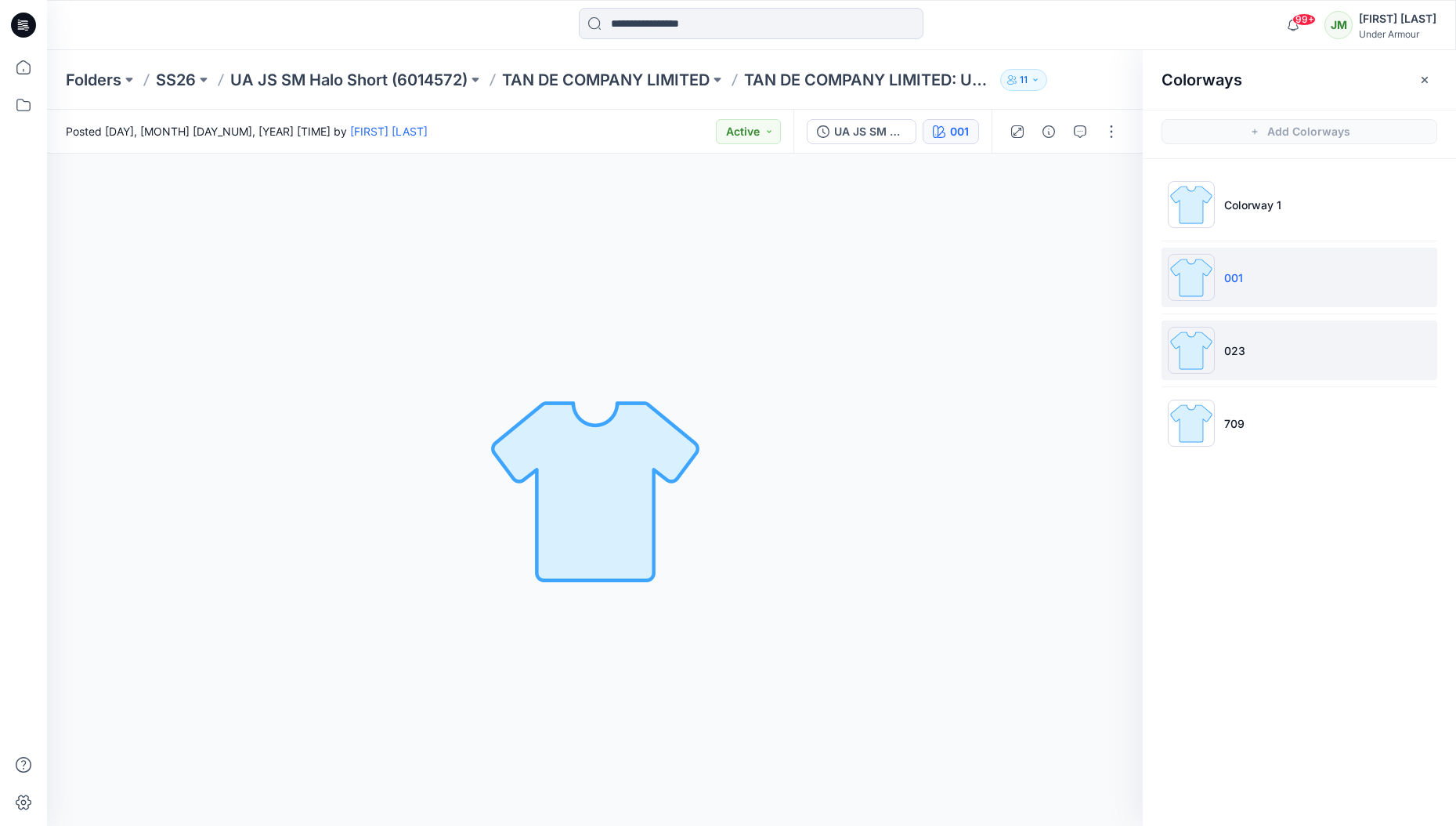 click on "023" at bounding box center (1299, 350) 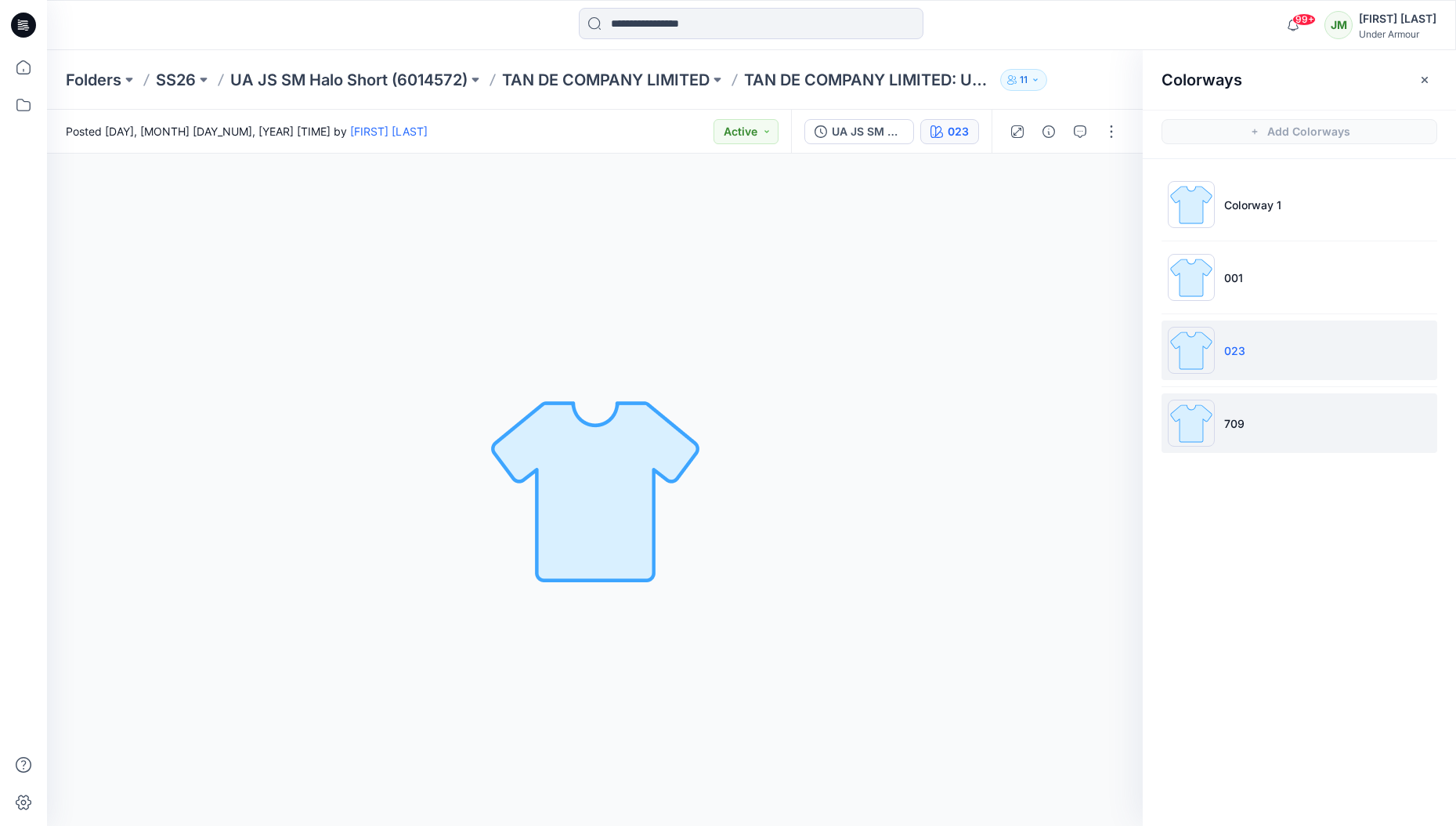 click on "709" at bounding box center [1299, 423] 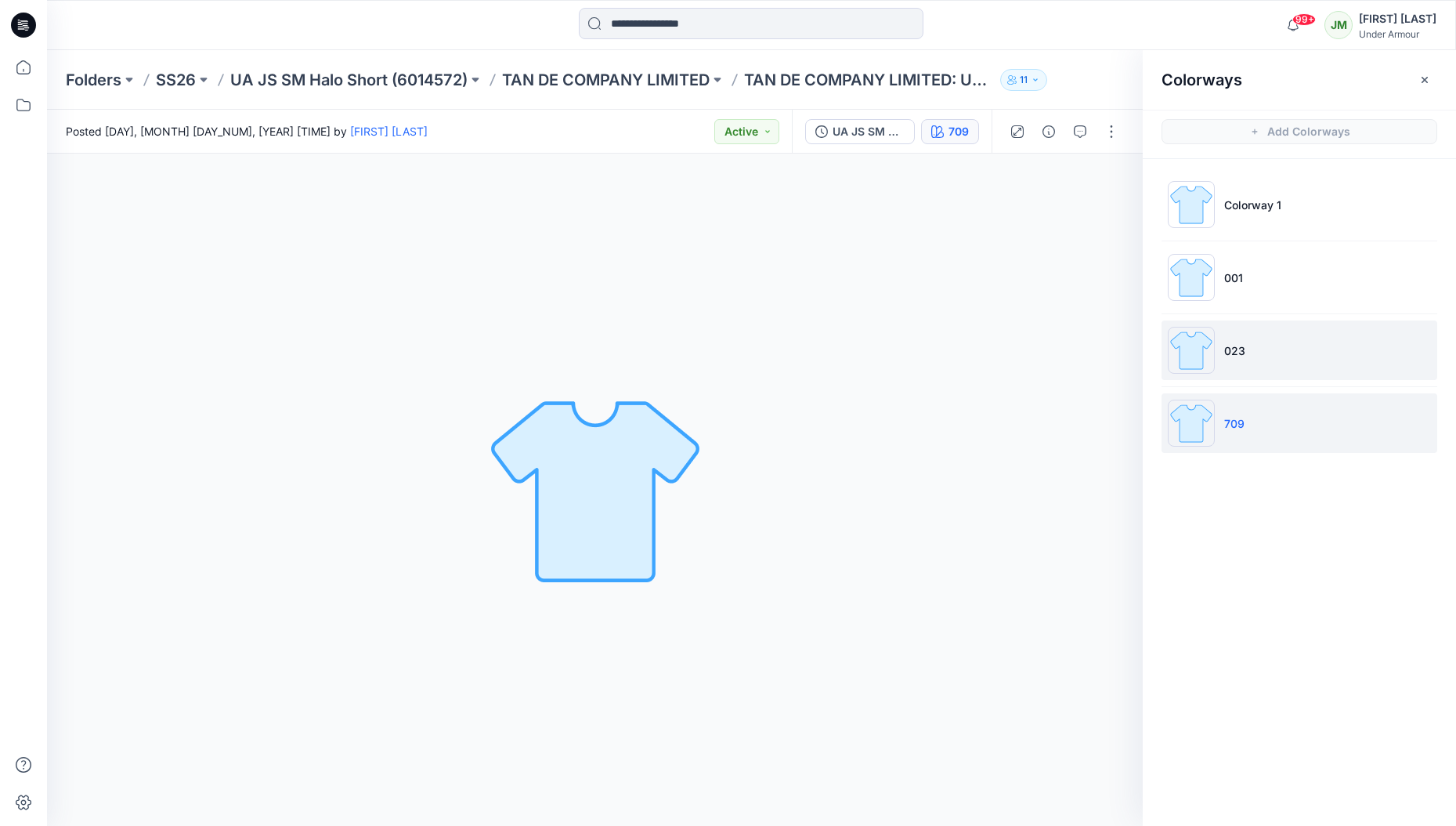 click on "023" at bounding box center (1299, 350) 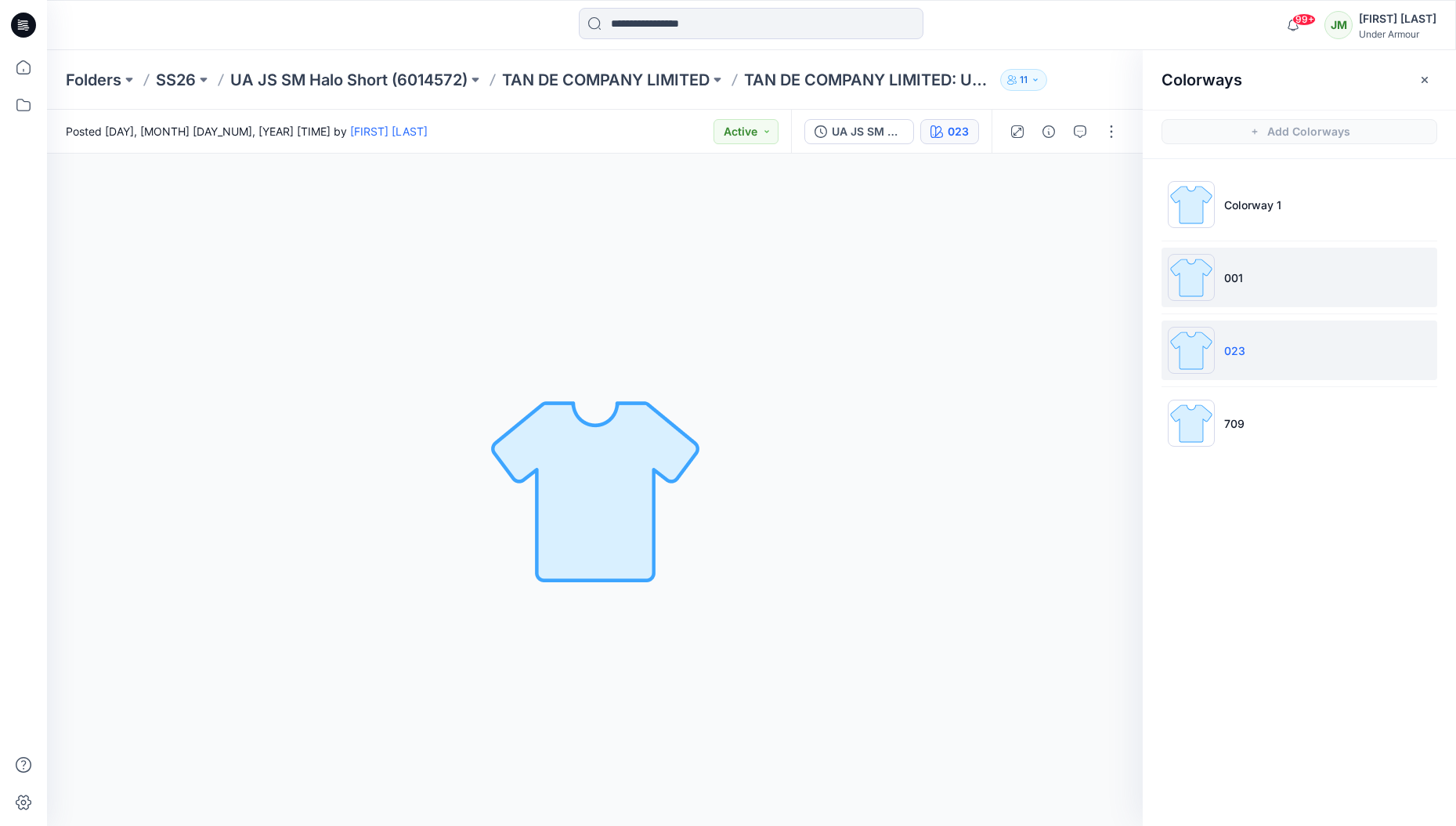 click on "001" at bounding box center [1299, 277] 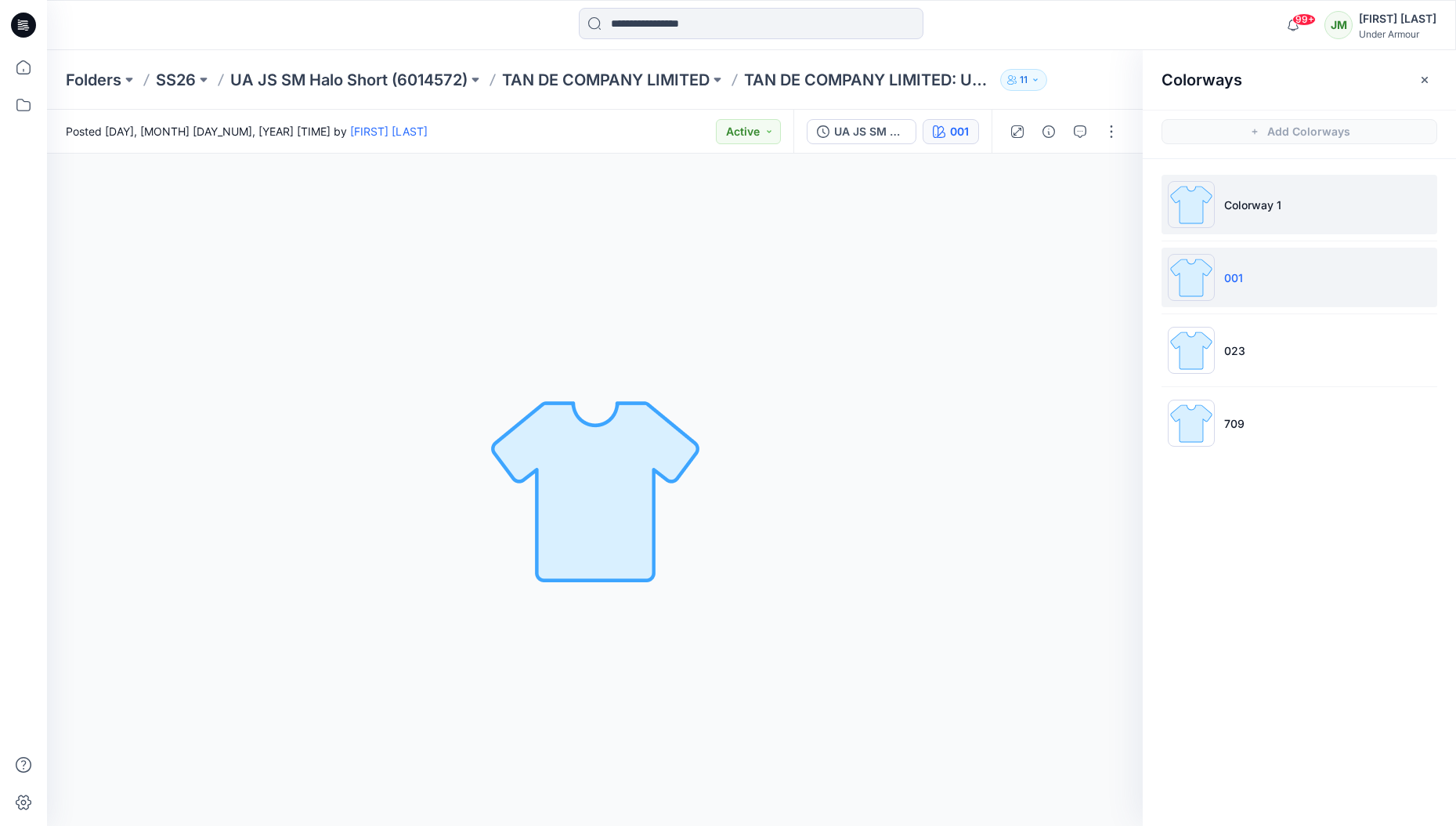 click on "Colorway 1" at bounding box center (1299, 205) 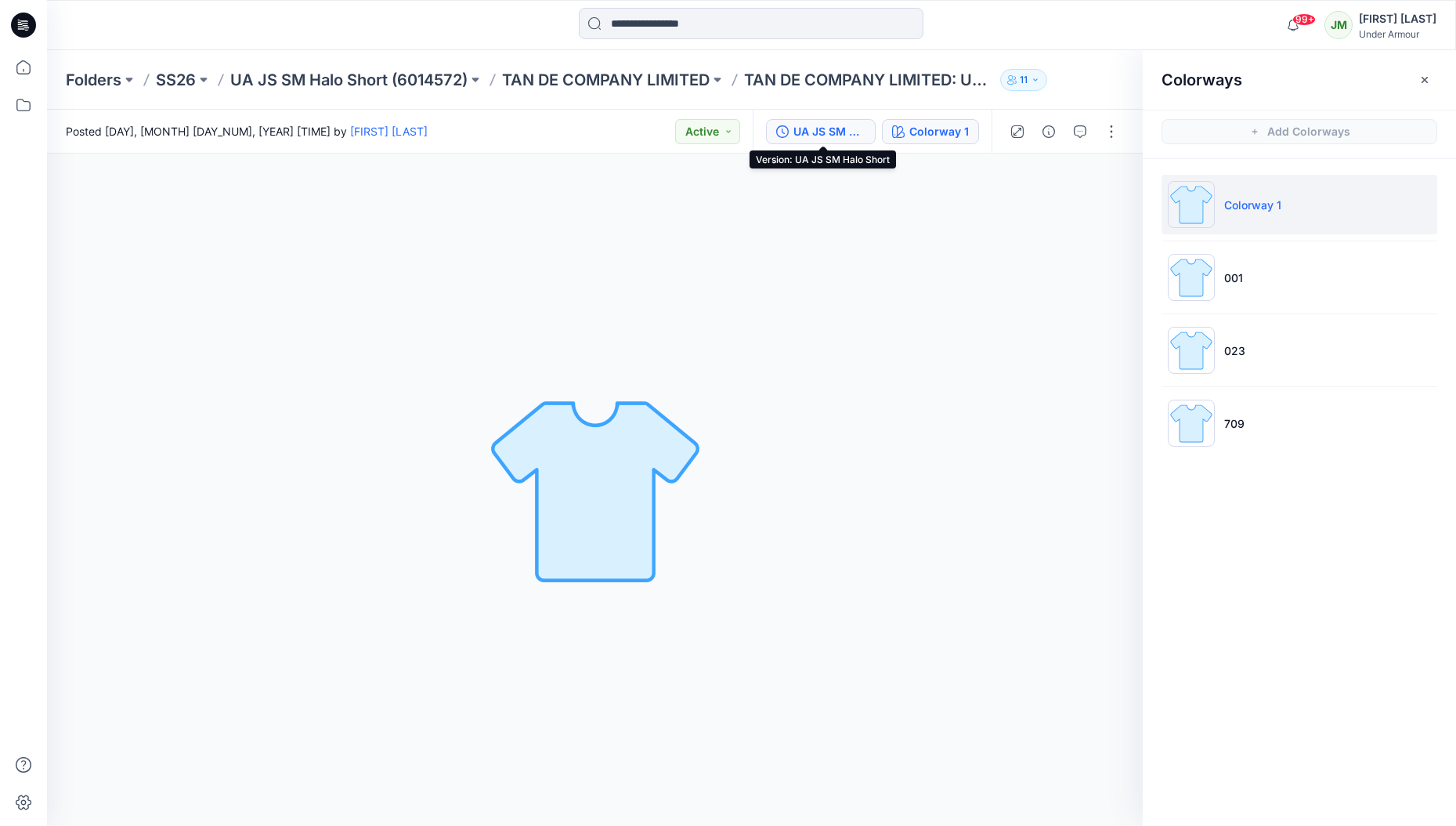 click on "UA JS SM Halo Short" at bounding box center [829, 132] 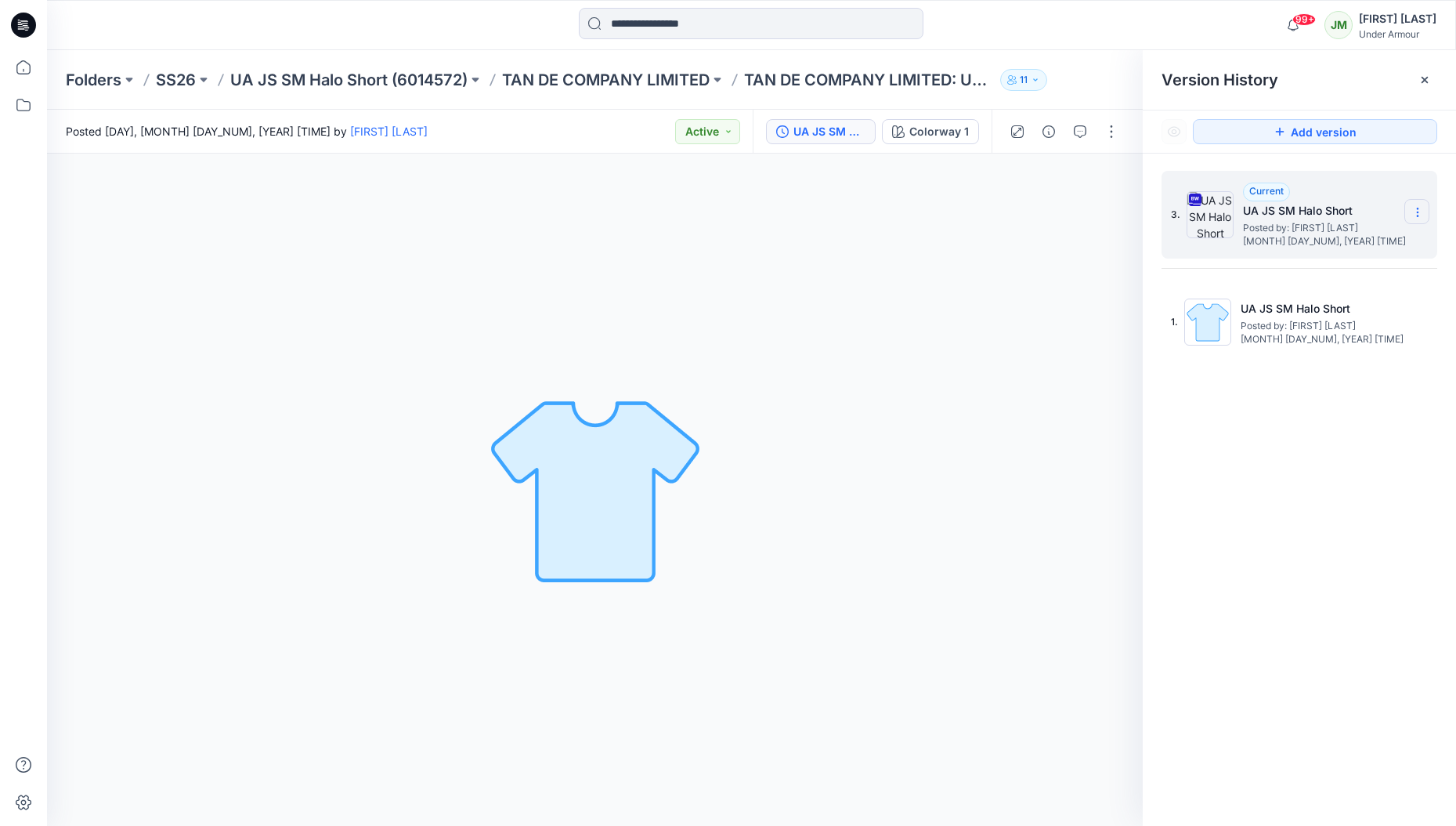 click 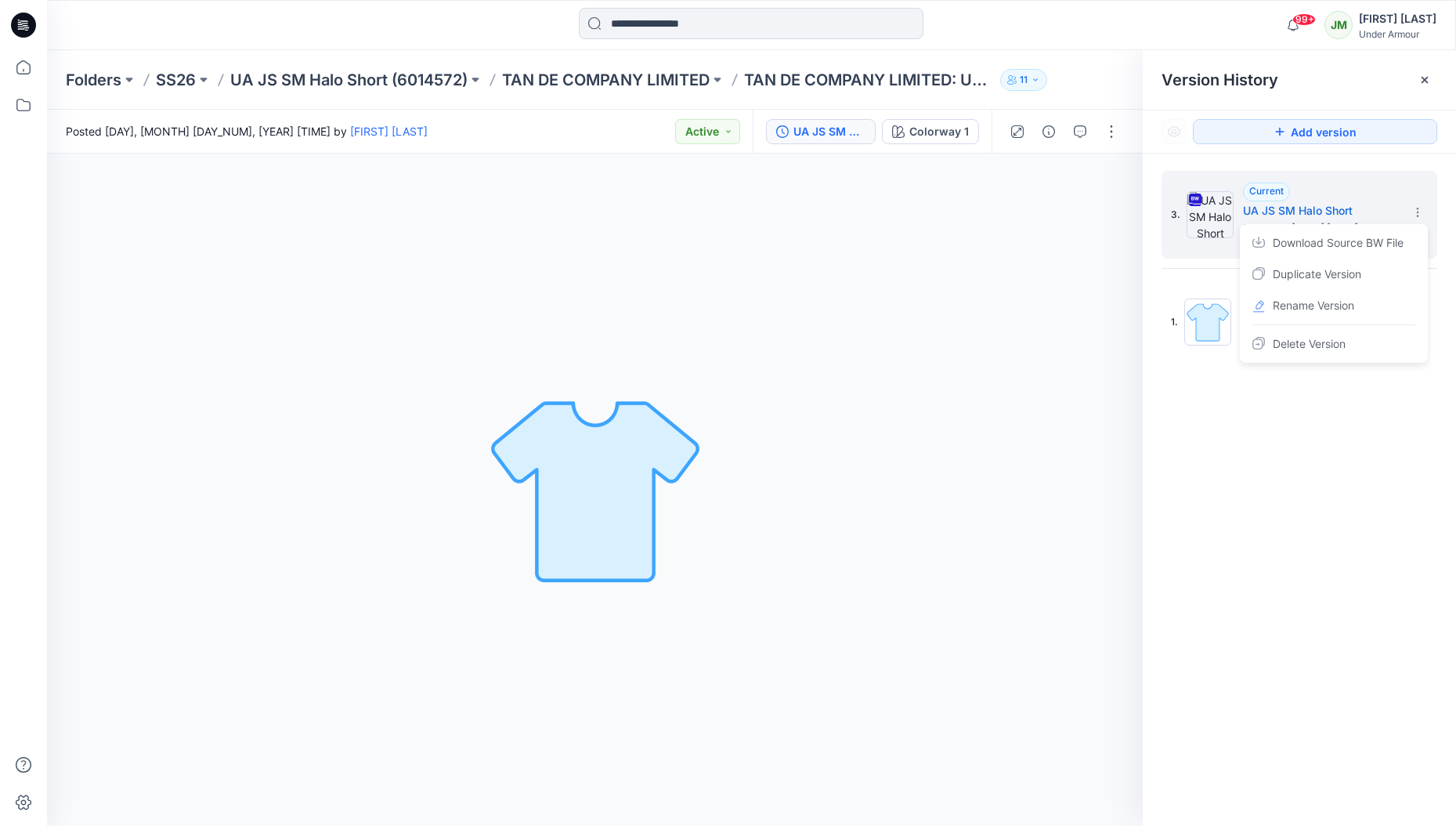 click on "3.   Current UA JS SM Halo Short Posted by: Jakub Makowski July 10, 2025 12:42 Download Source BW File Duplicate Version Rename Version Delete Version 1.   UA JS SM Halo Short Posted by: Jakub Makowski July 03, 2025 13:05" at bounding box center [1299, 501] 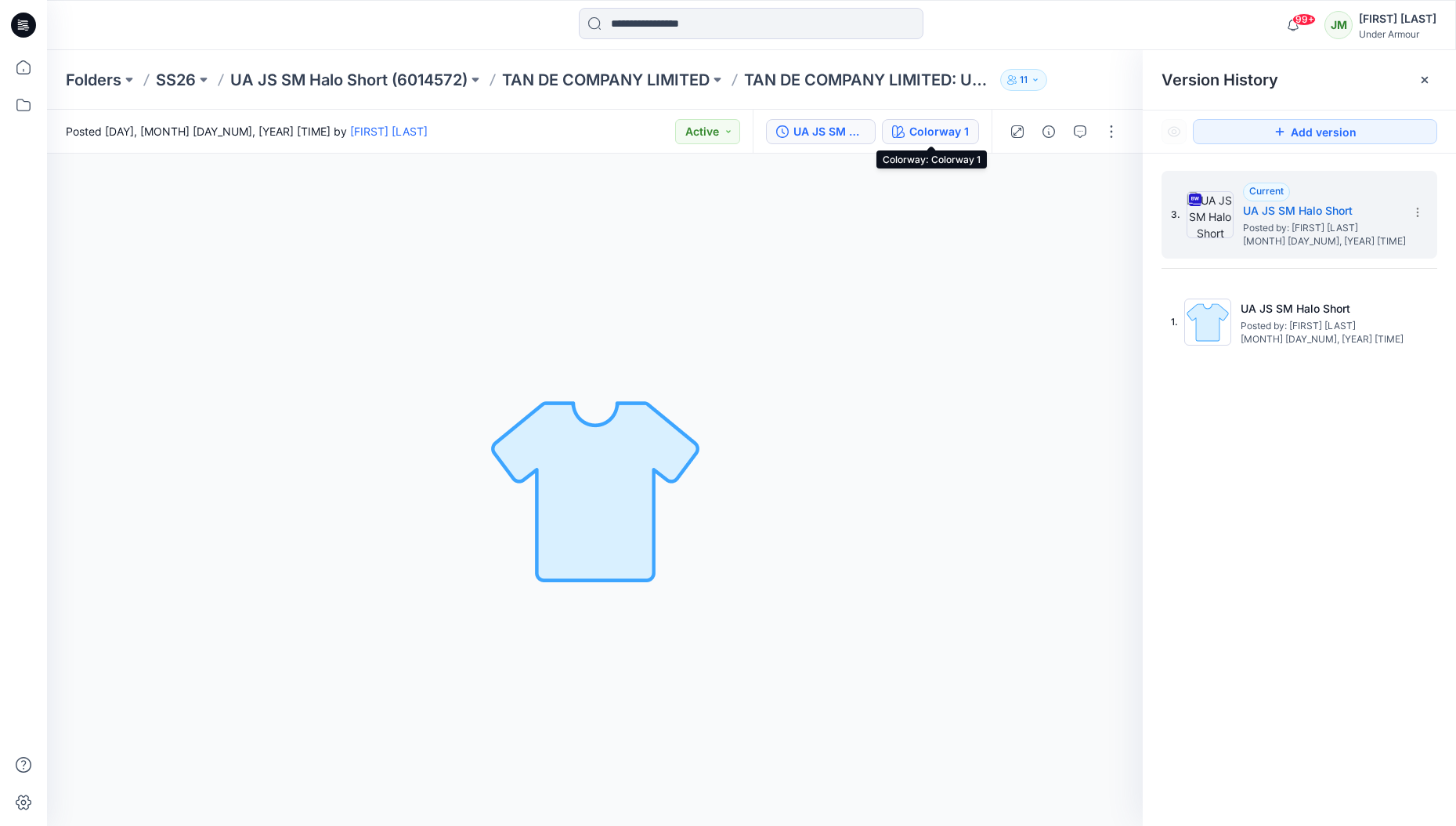 click on "Colorway 1" at bounding box center (939, 132) 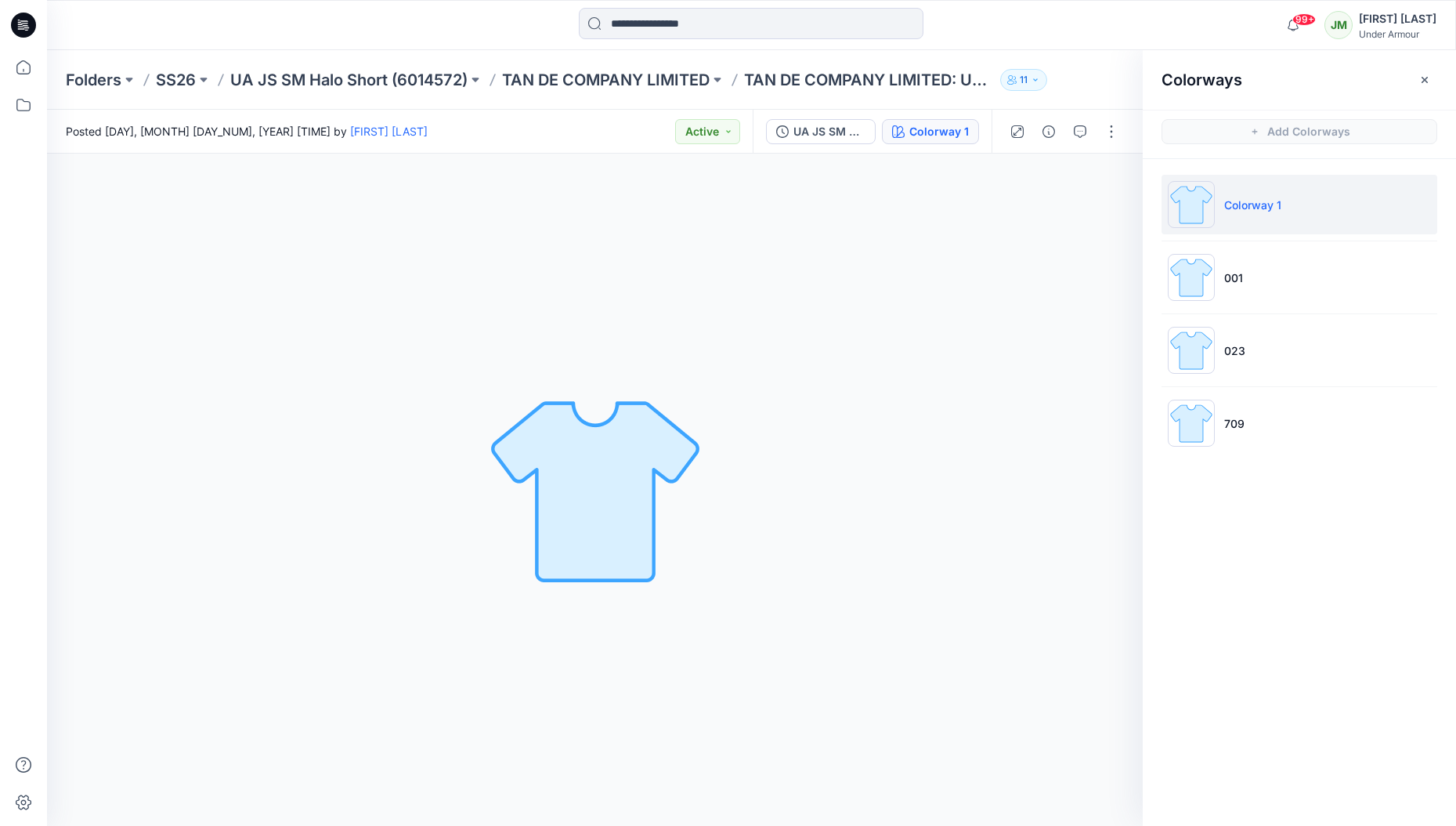 click on "Colorway 1" at bounding box center (1252, 205) 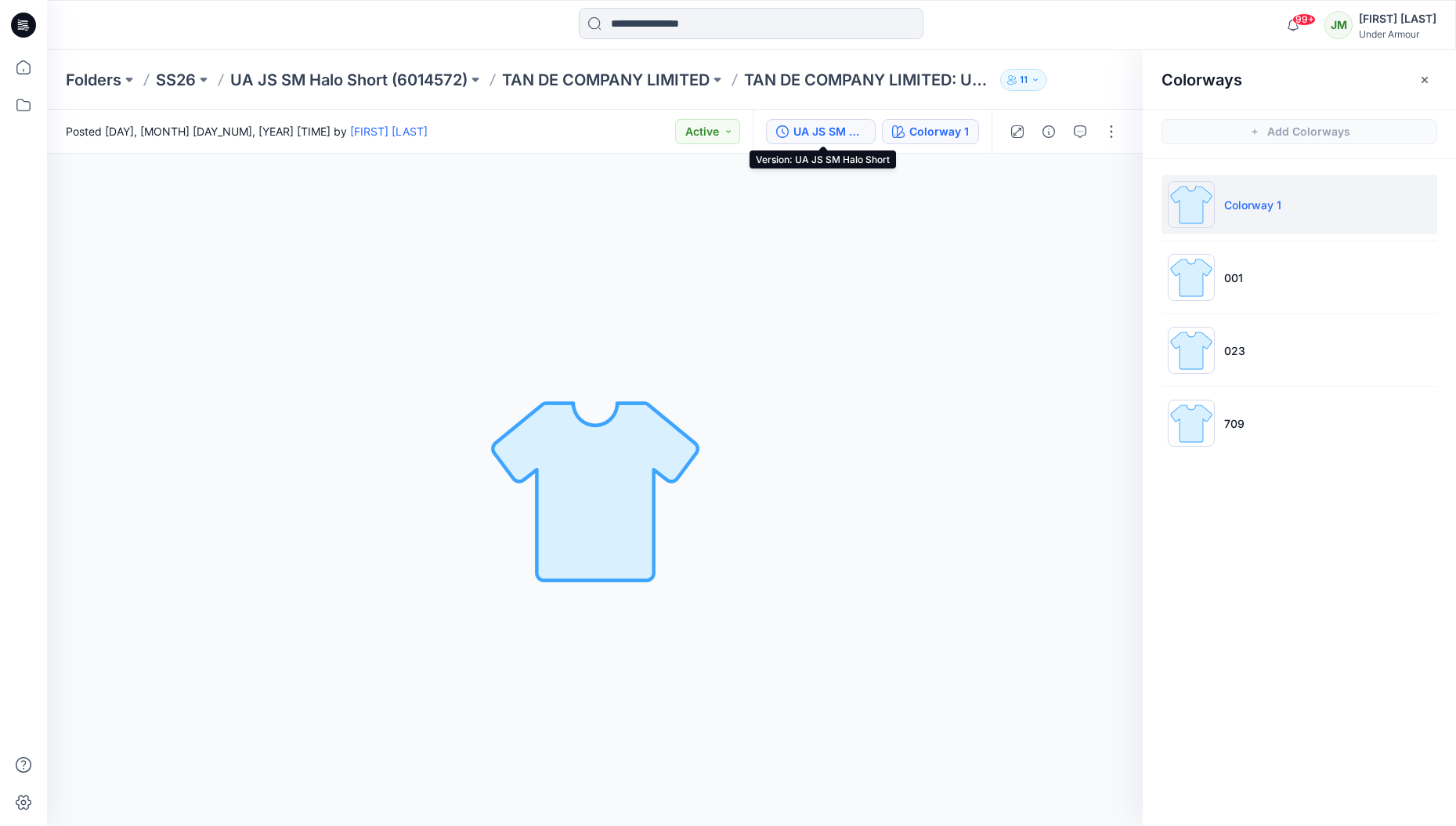 click on "UA JS SM Halo Short" at bounding box center [829, 132] 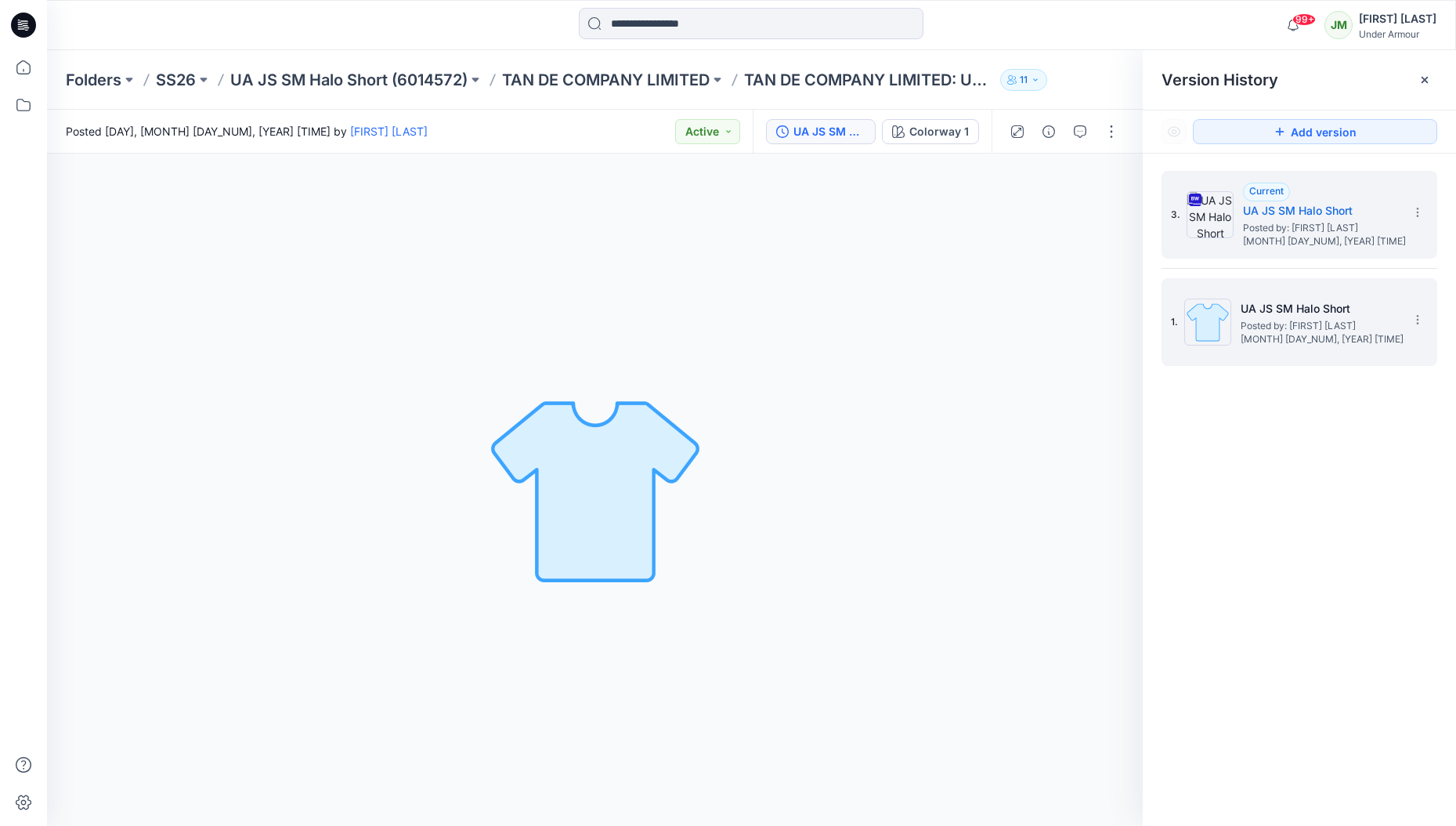 click on "Posted by: [FIRST] [LAST]" at bounding box center (1319, 326) 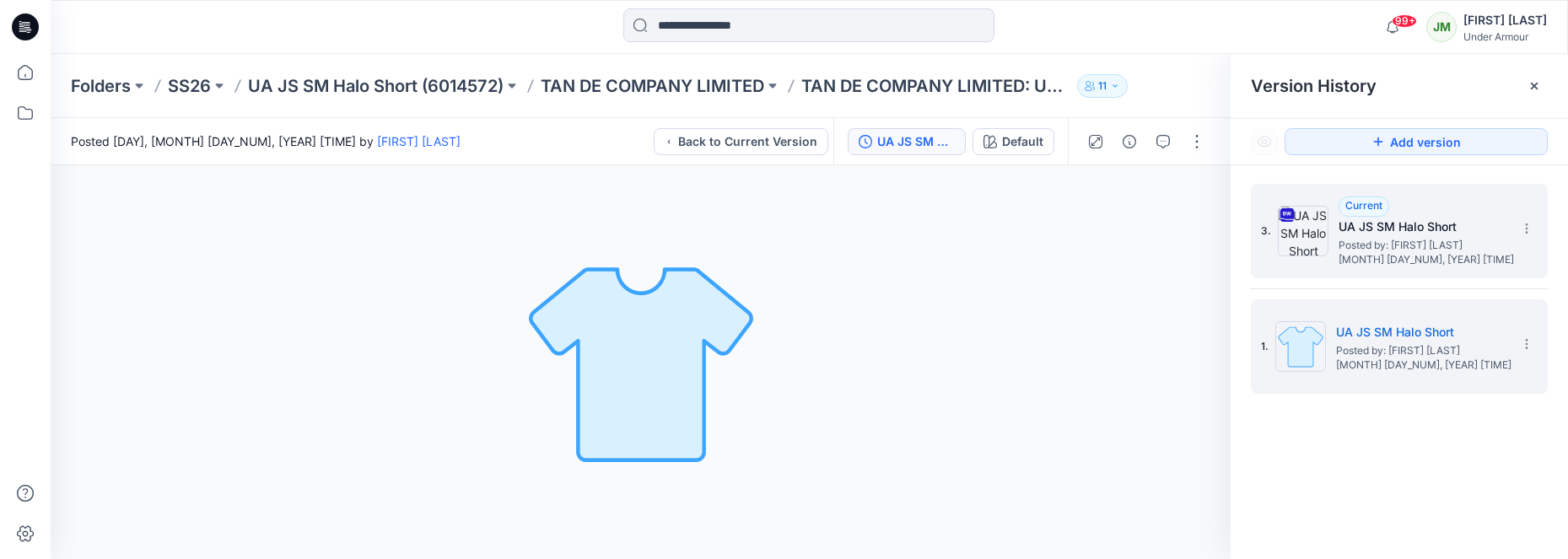 click on "UA JS SM Halo Short" at bounding box center (1423, 227) 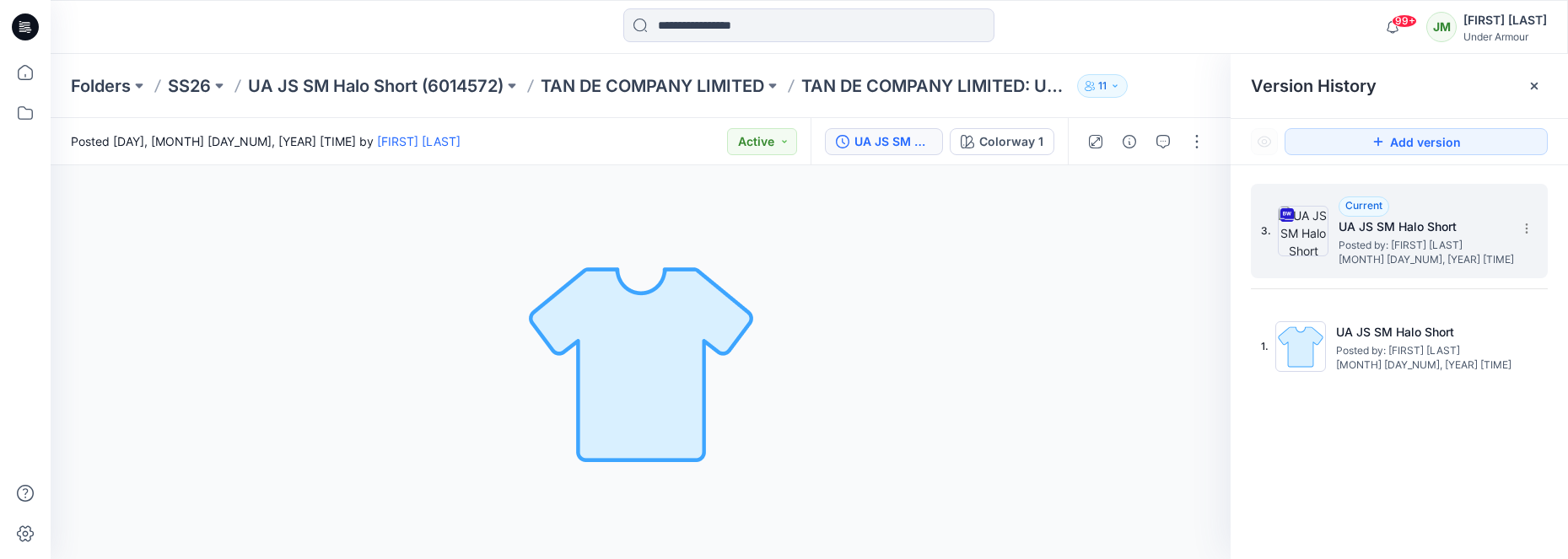 click on "UA JS SM Halo Short" at bounding box center [1423, 227] 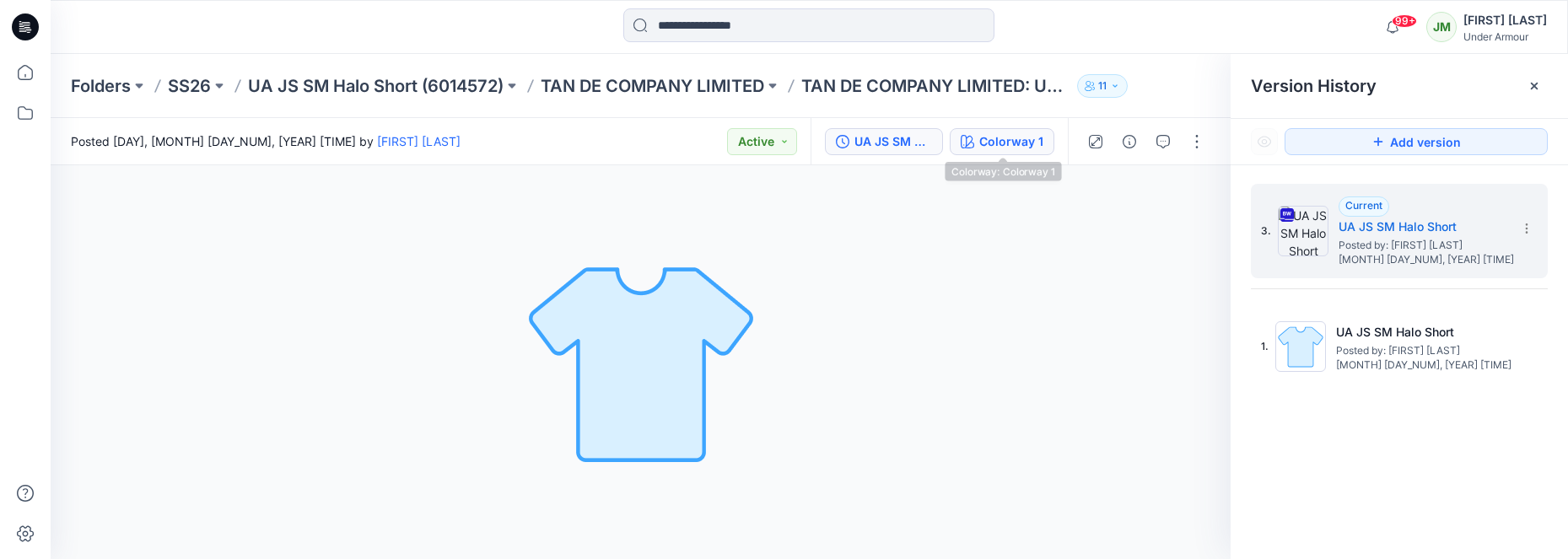click on "Colorway 1" at bounding box center (1011, 142) 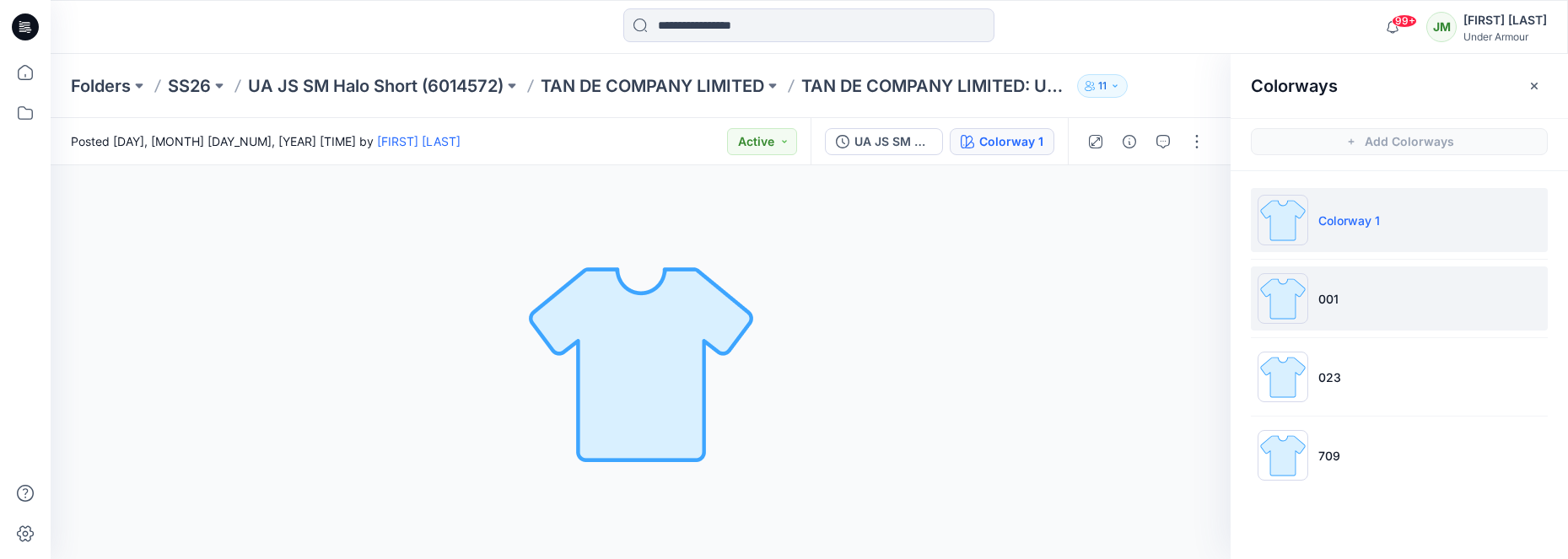 click on "001" at bounding box center [1399, 298] 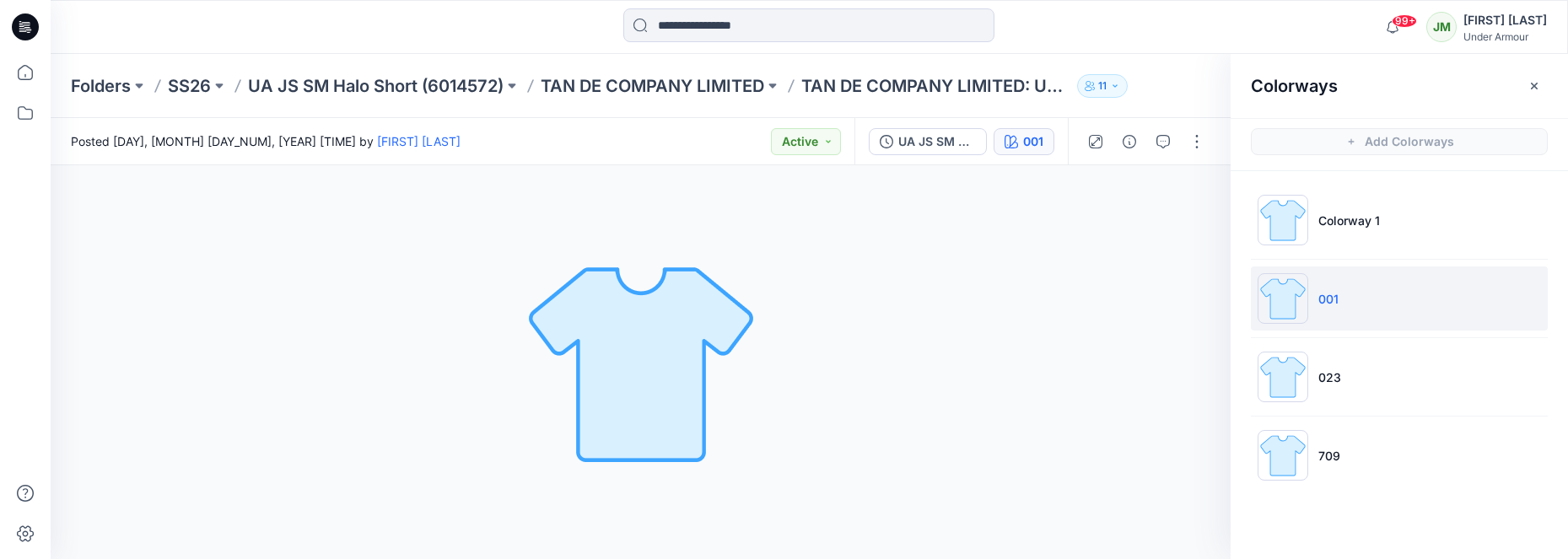 click on "001" at bounding box center (1399, 298) 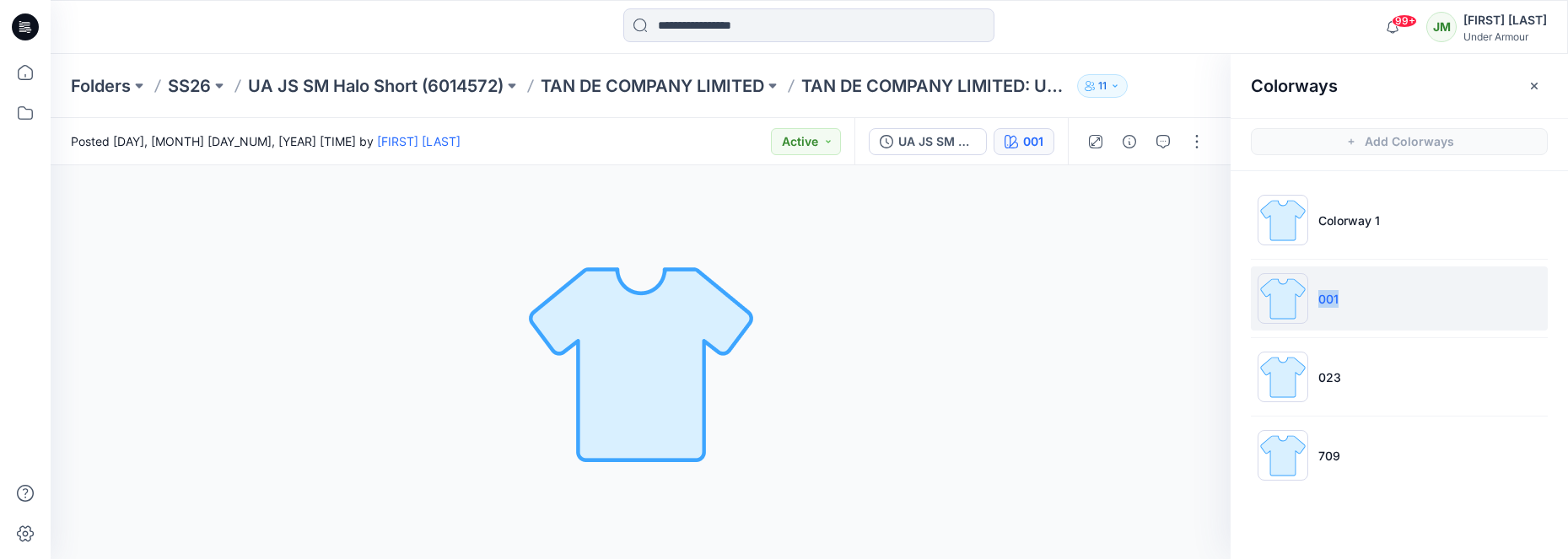 click on "001" at bounding box center [1399, 298] 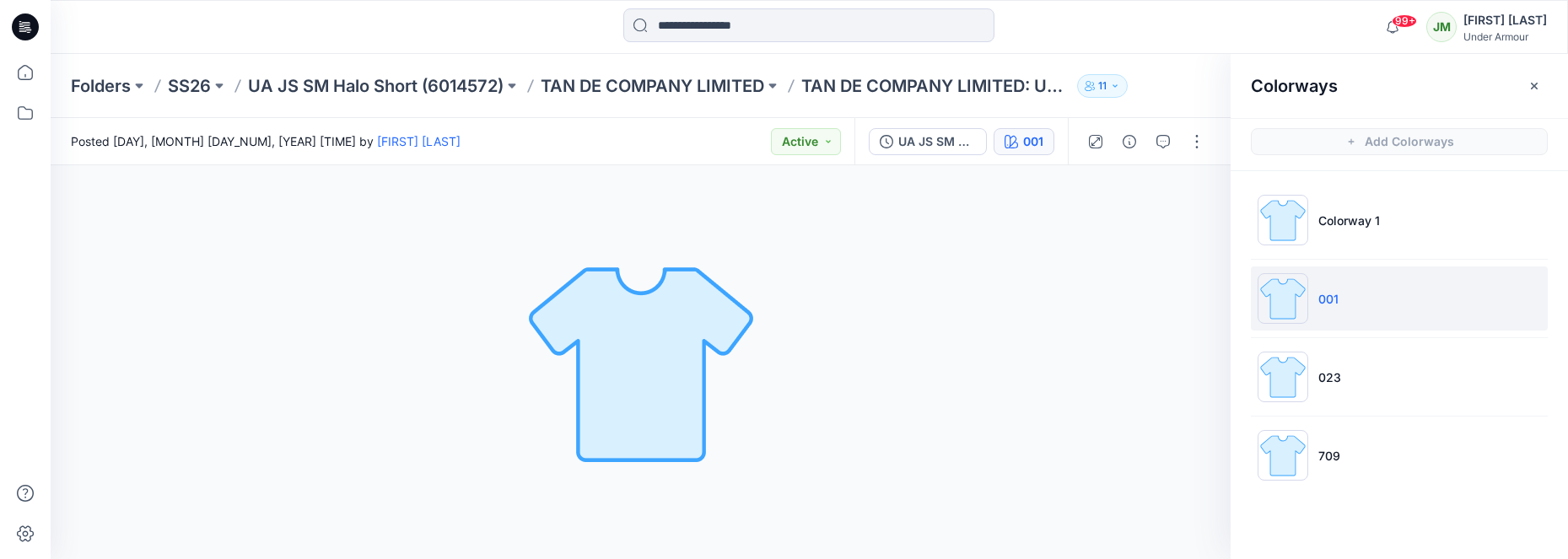 click on "001" at bounding box center (1399, 298) 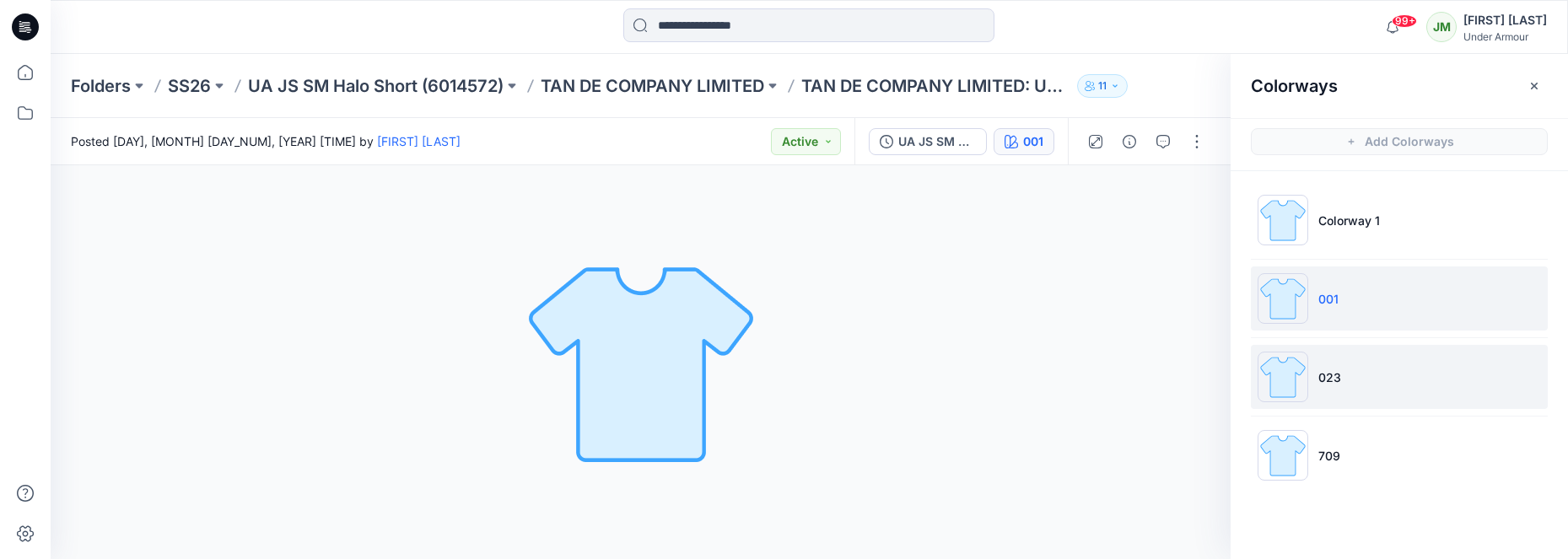 drag, startPoint x: 1367, startPoint y: 345, endPoint x: 1367, endPoint y: 355, distance: 10 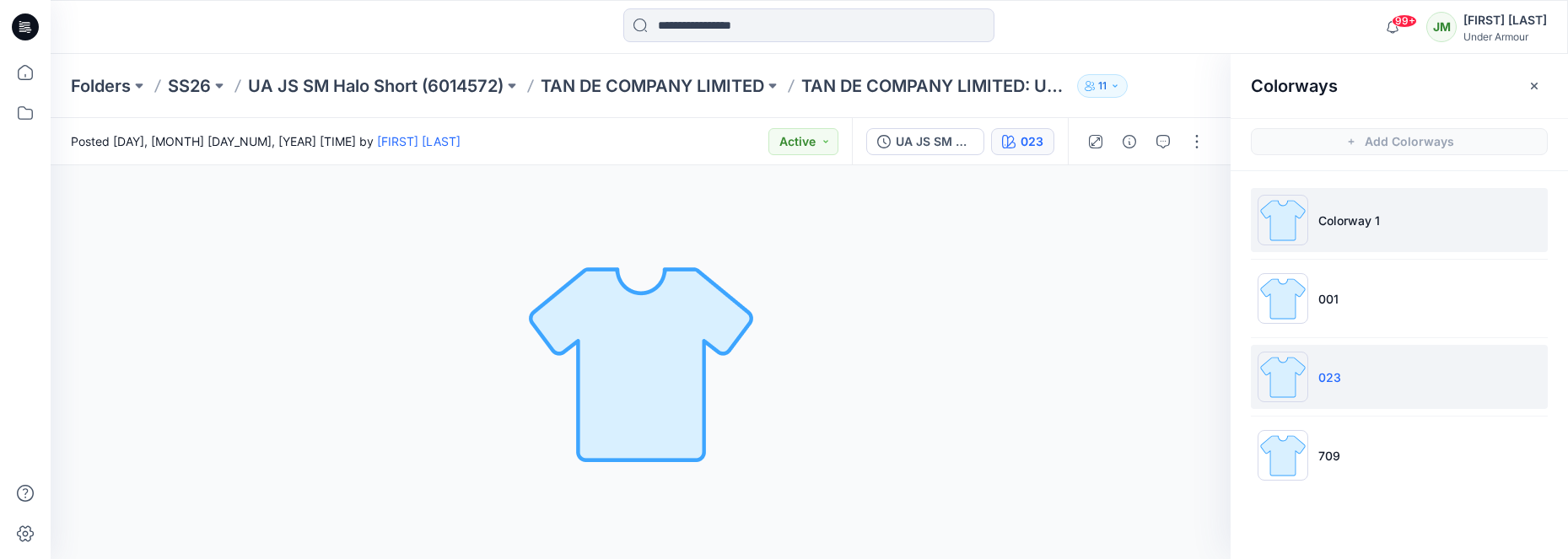 click on "Colorway 1" at bounding box center [1399, 220] 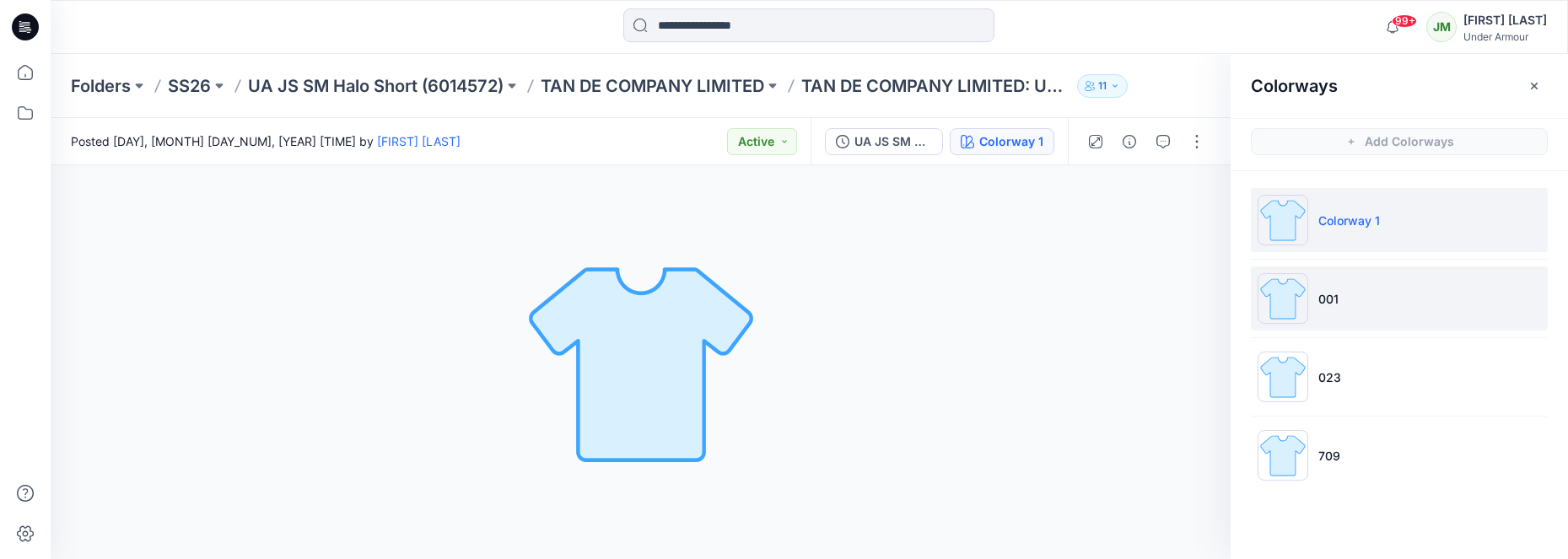 click on "001" at bounding box center [1399, 298] 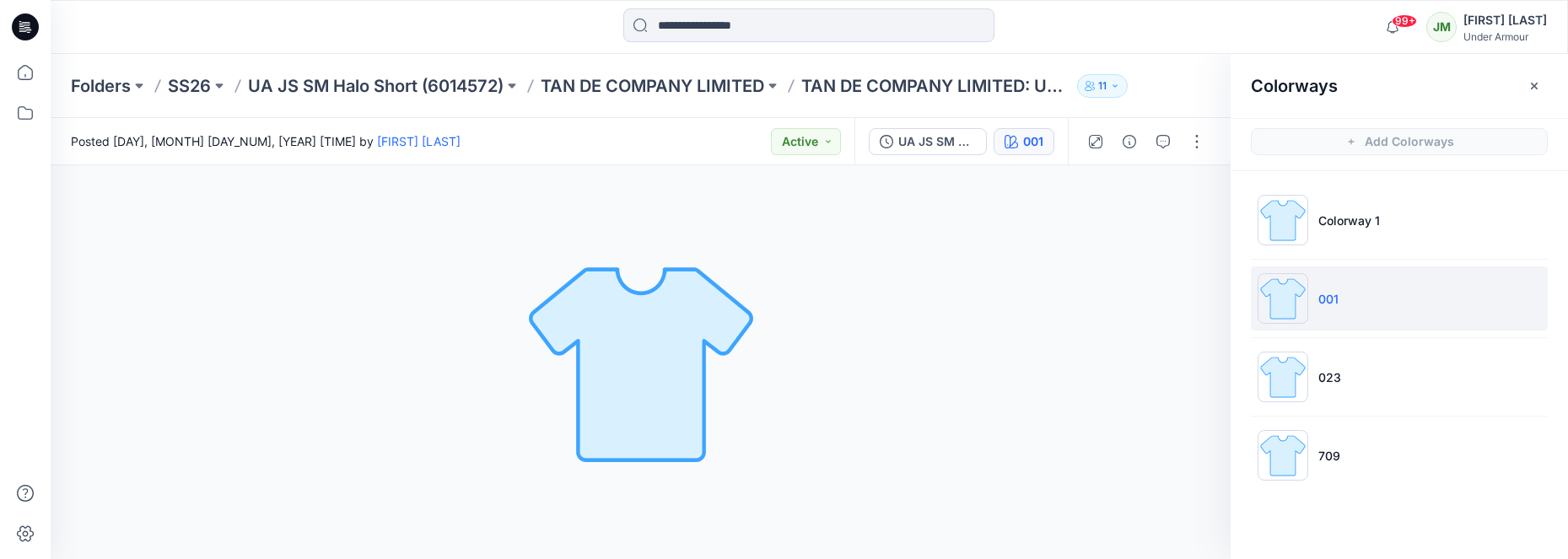 click on "001" at bounding box center (1399, 298) 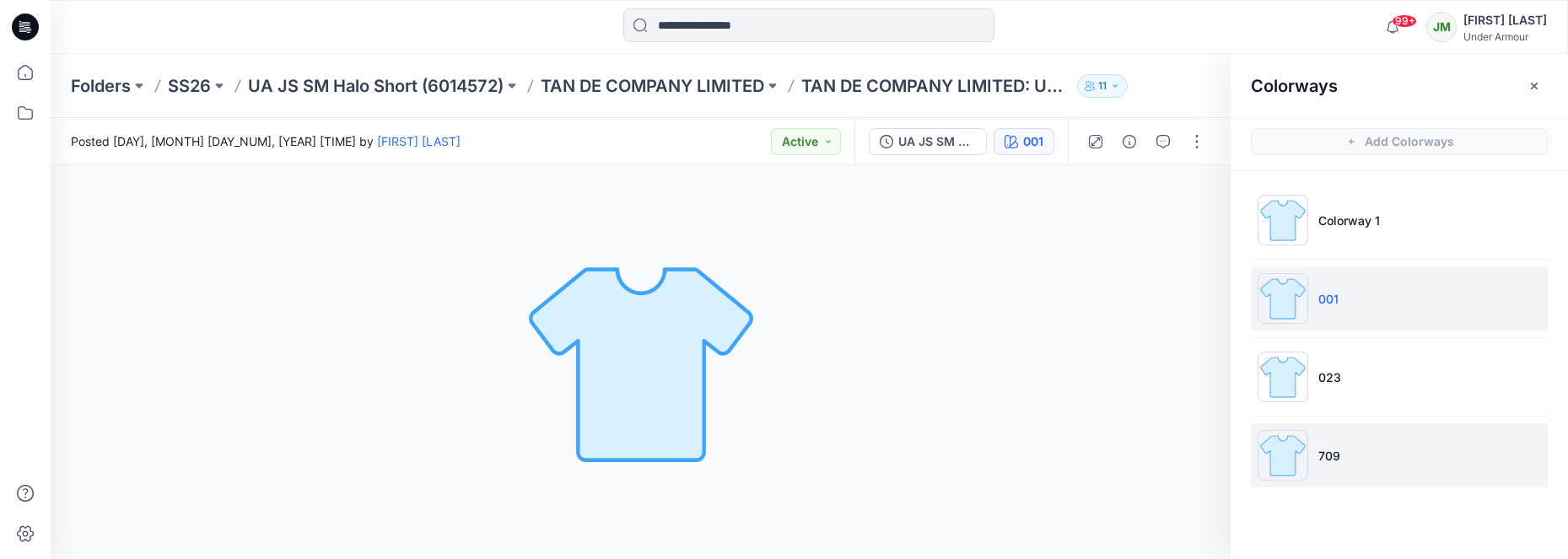 click on "709" at bounding box center (1329, 455) 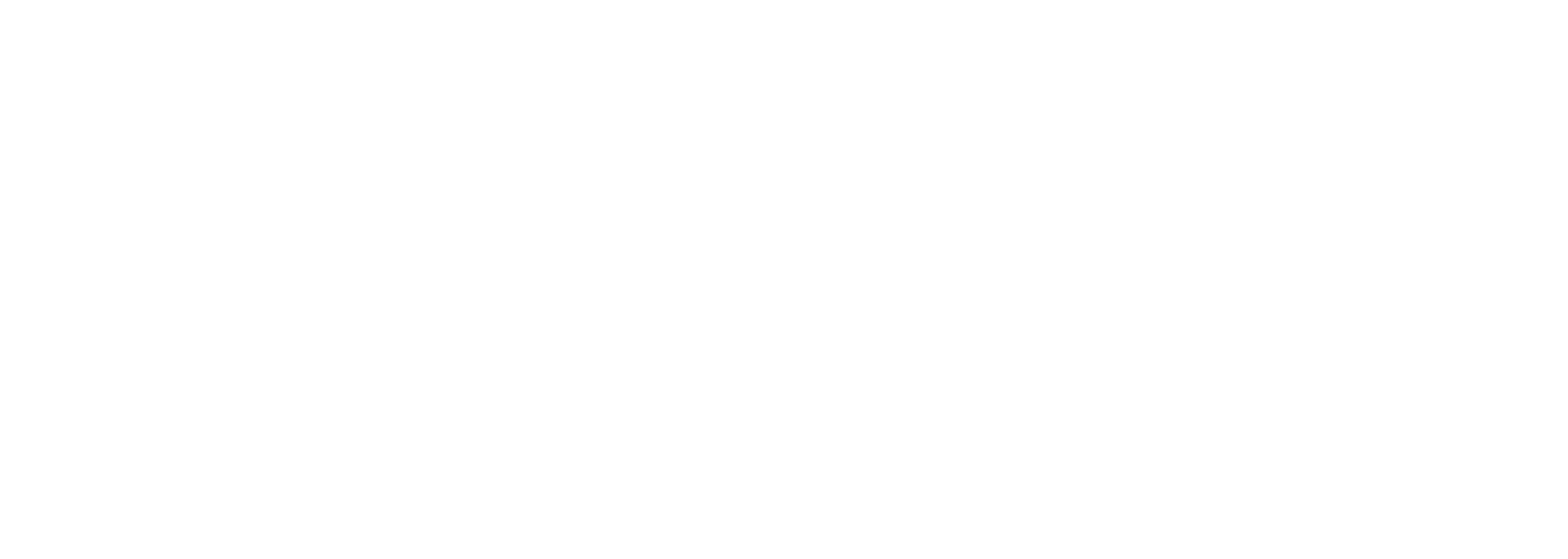 scroll, scrollTop: 0, scrollLeft: 0, axis: both 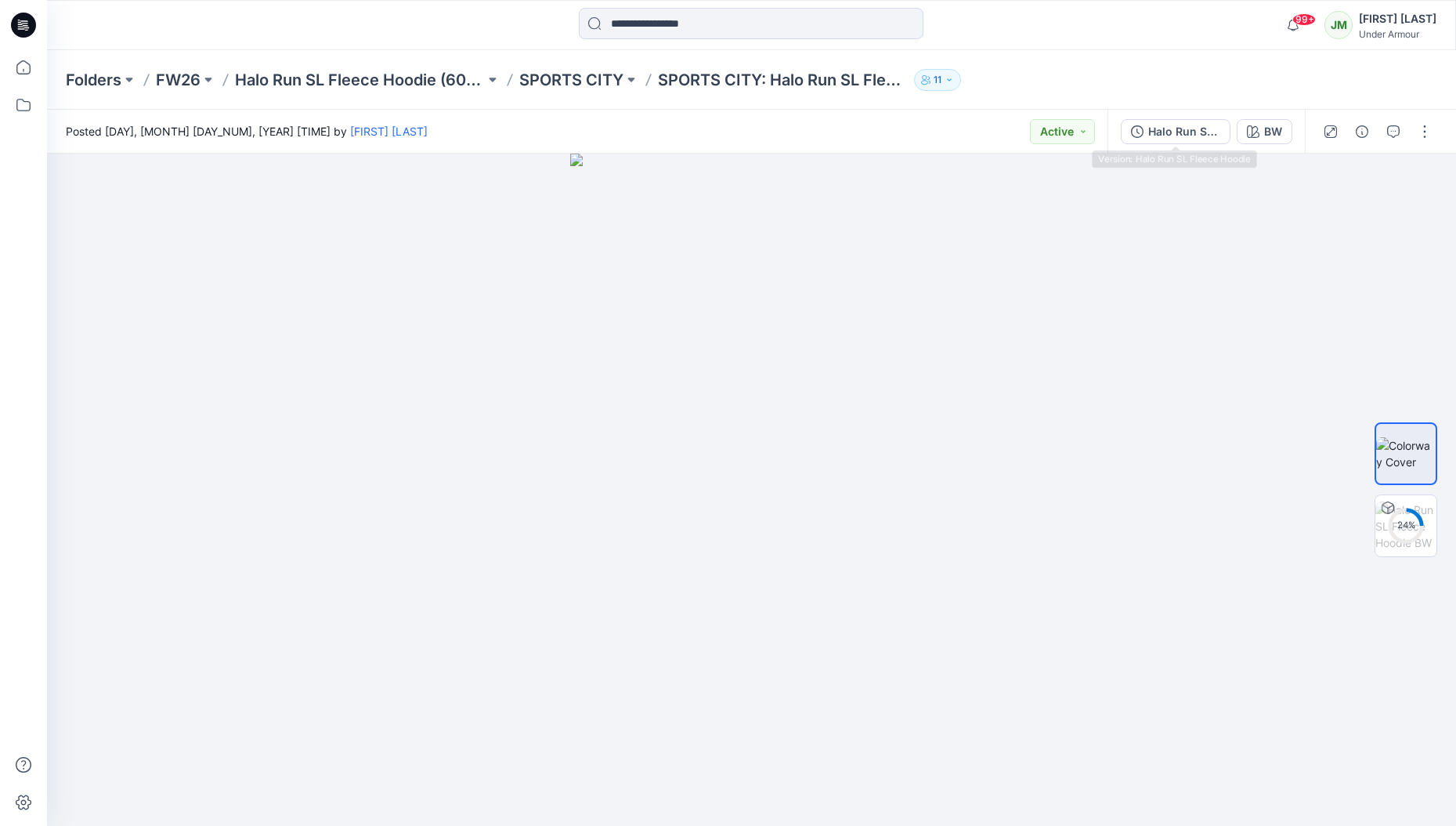 click on "Halo Run SL Fleece Hoodie" at bounding box center [1184, 132] 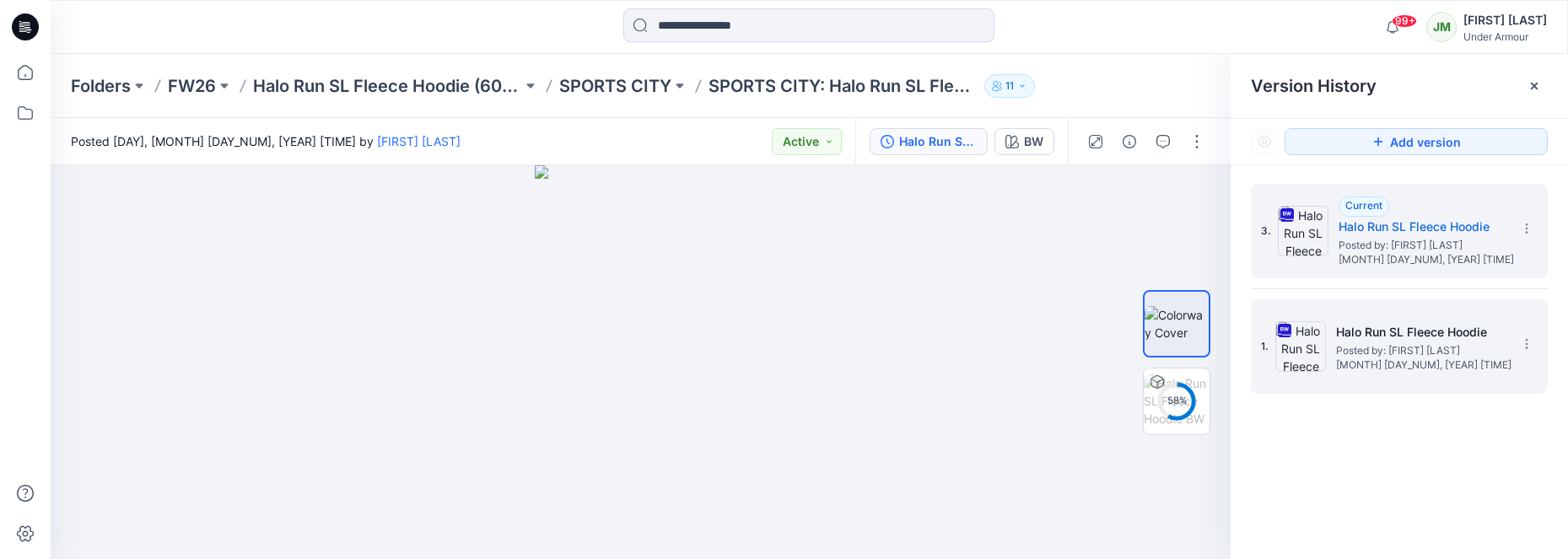 click on "1.   Halo Run SL Fleece Hoodie Posted by: [FIRST] [LAST] [MONTH] [DAY_NUM], [YEAR] [TIME]" at bounding box center [1387, 347] 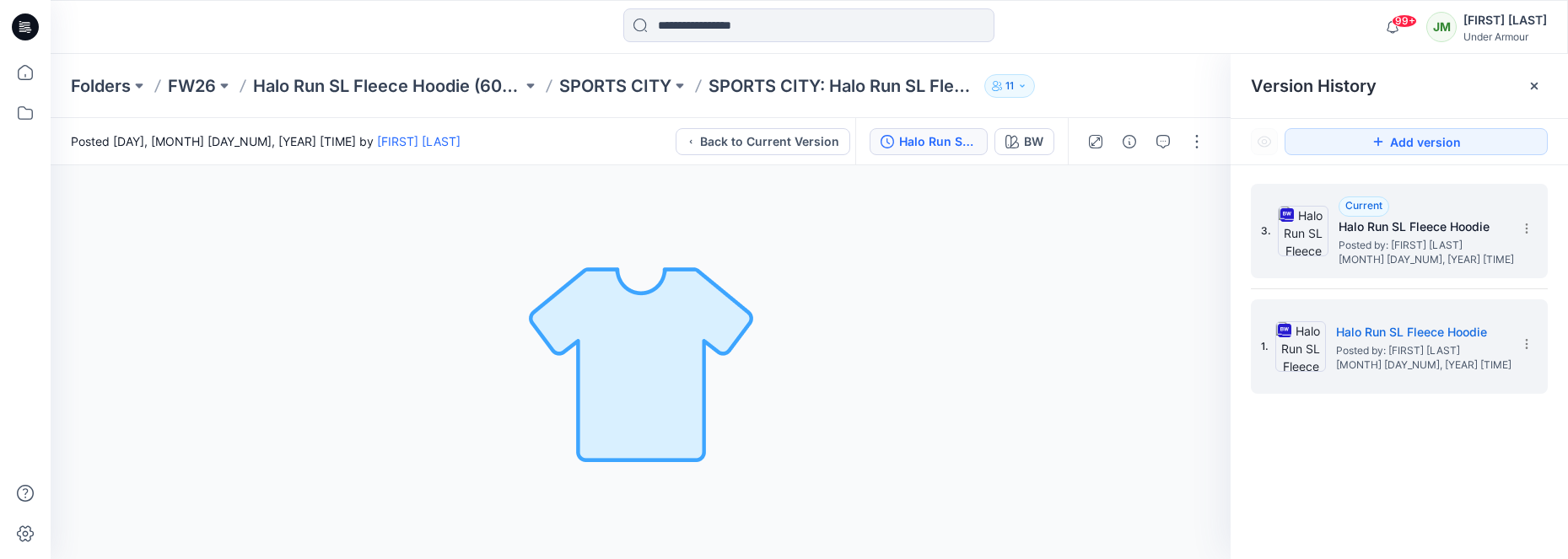 click on "Halo Run SL Fleece Hoodie" at bounding box center (1423, 227) 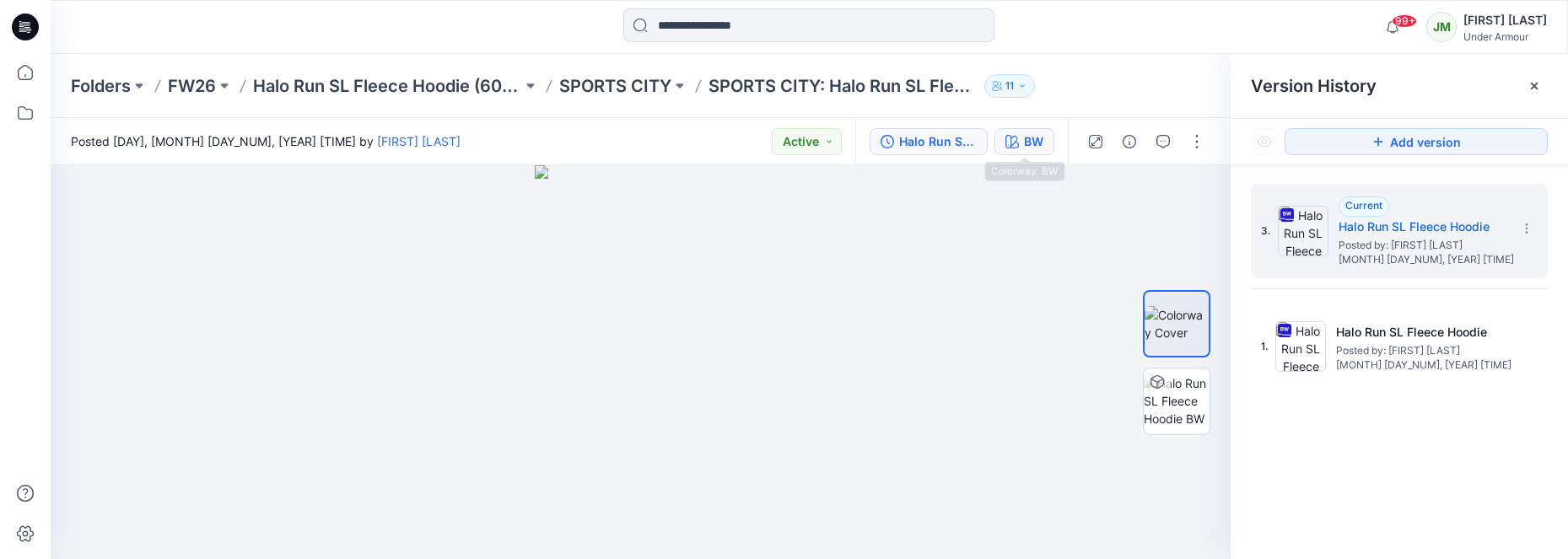 click on "BW" at bounding box center (1024, 142) 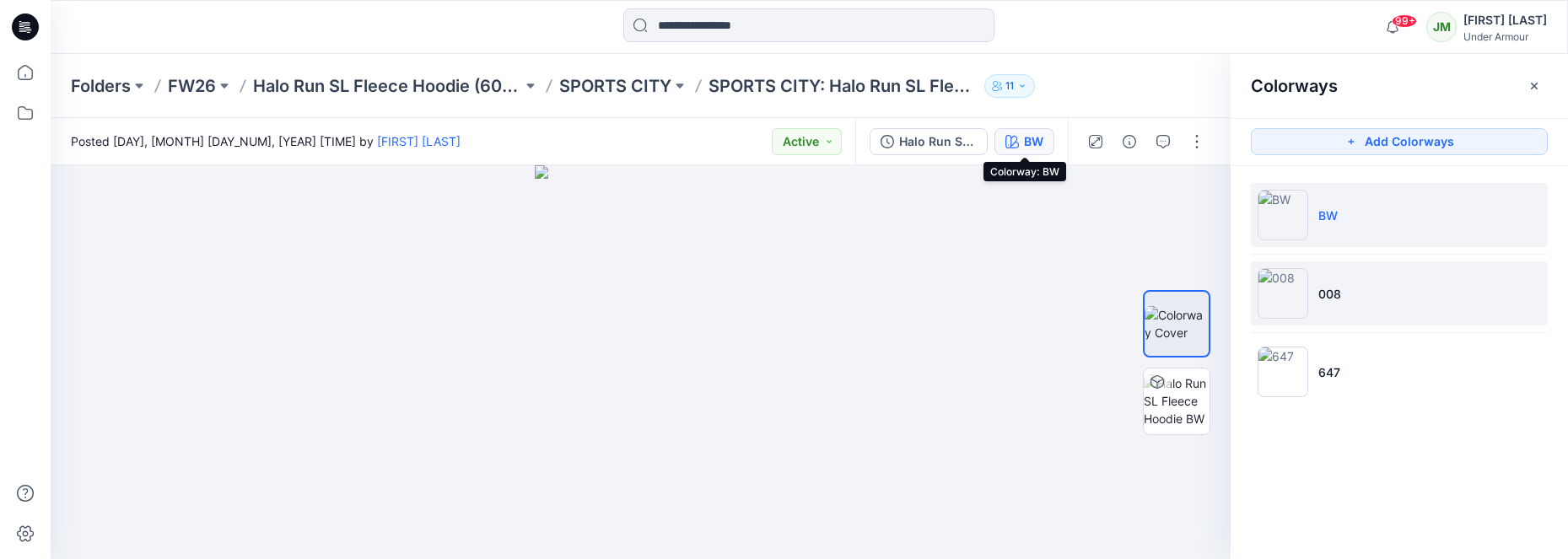 click on "008" at bounding box center (1399, 293) 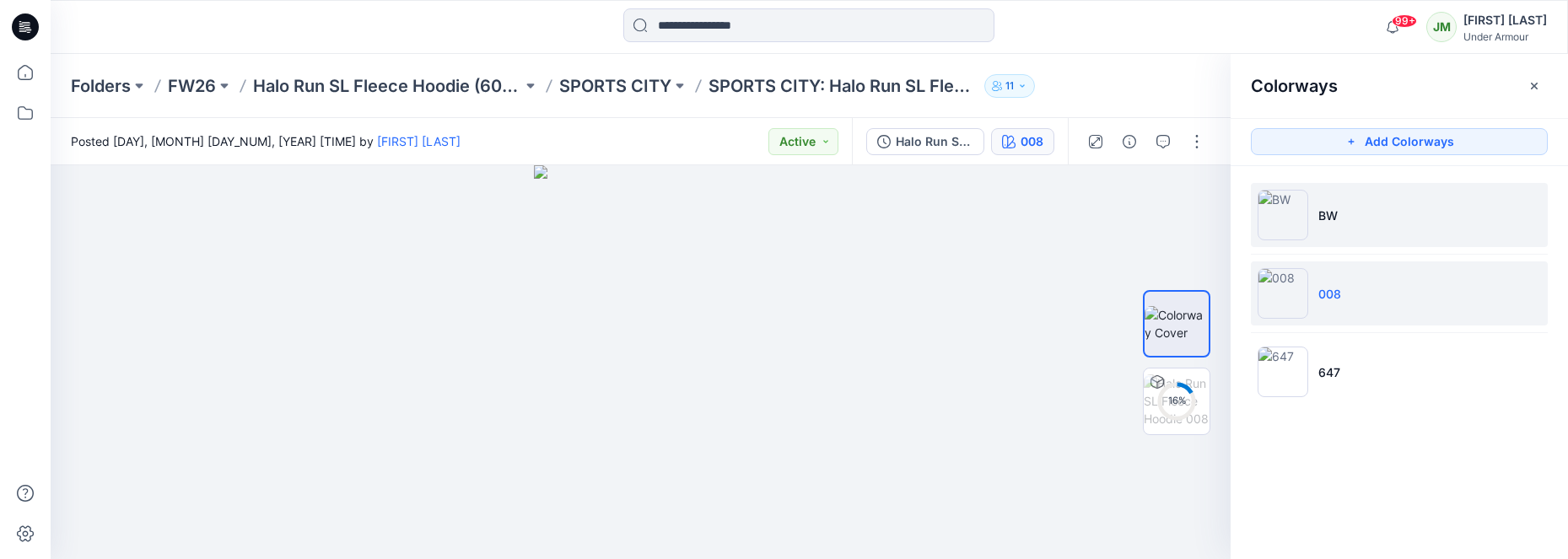 click on "BW" at bounding box center [1328, 215] 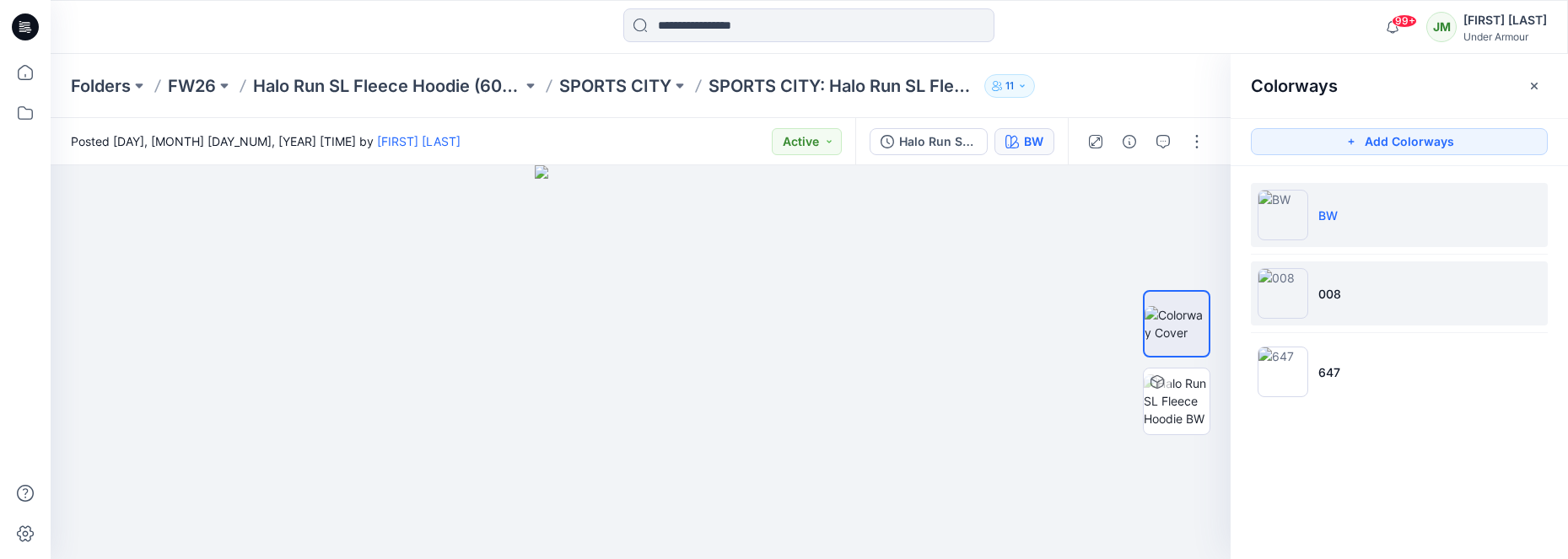 click on "008" at bounding box center [1329, 293] 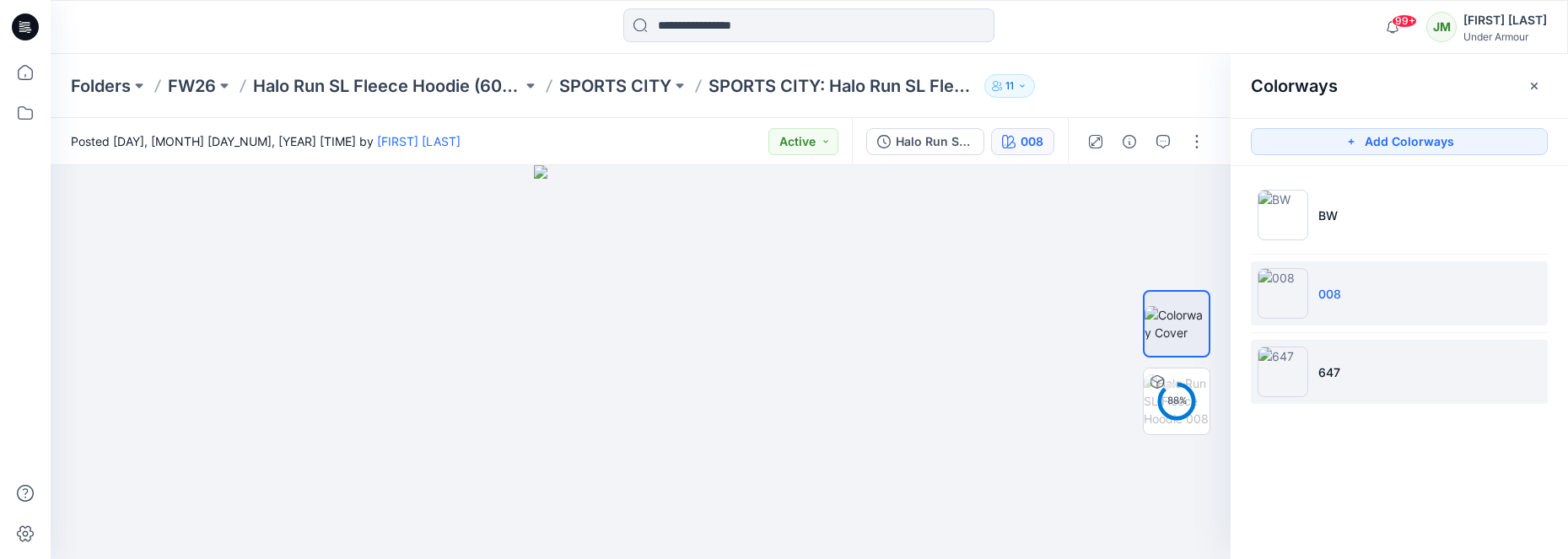 click on "647" at bounding box center [1329, 372] 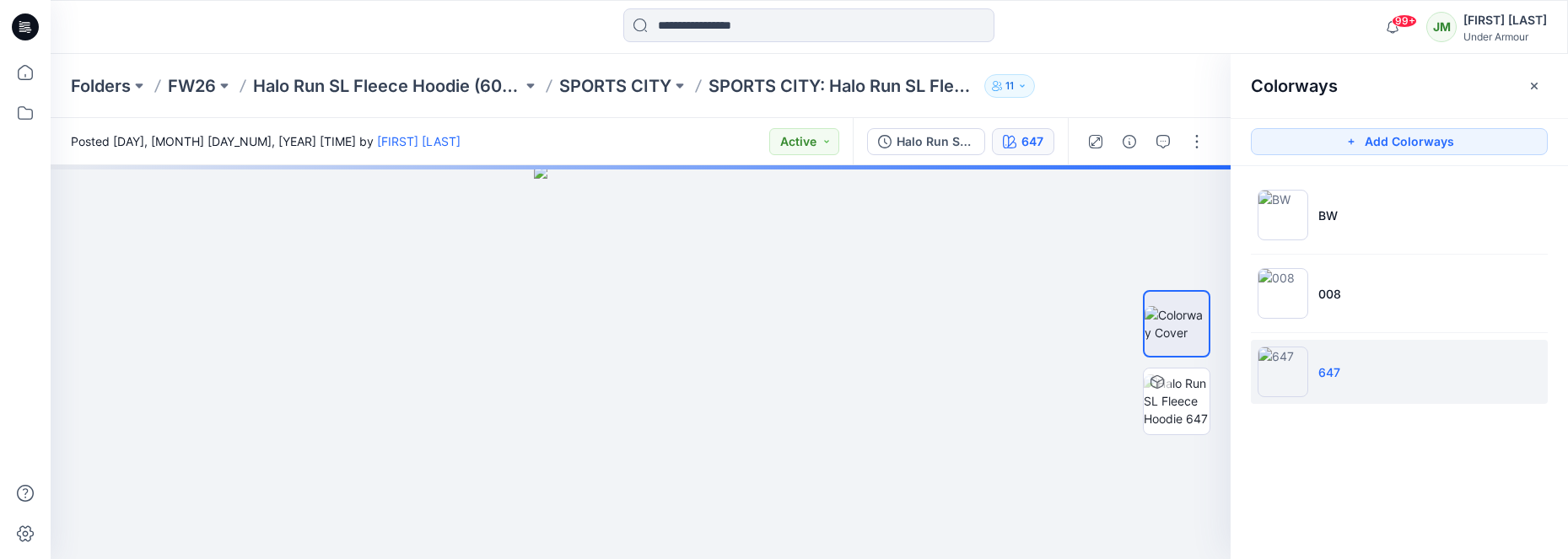 click on "647" at bounding box center [1329, 372] 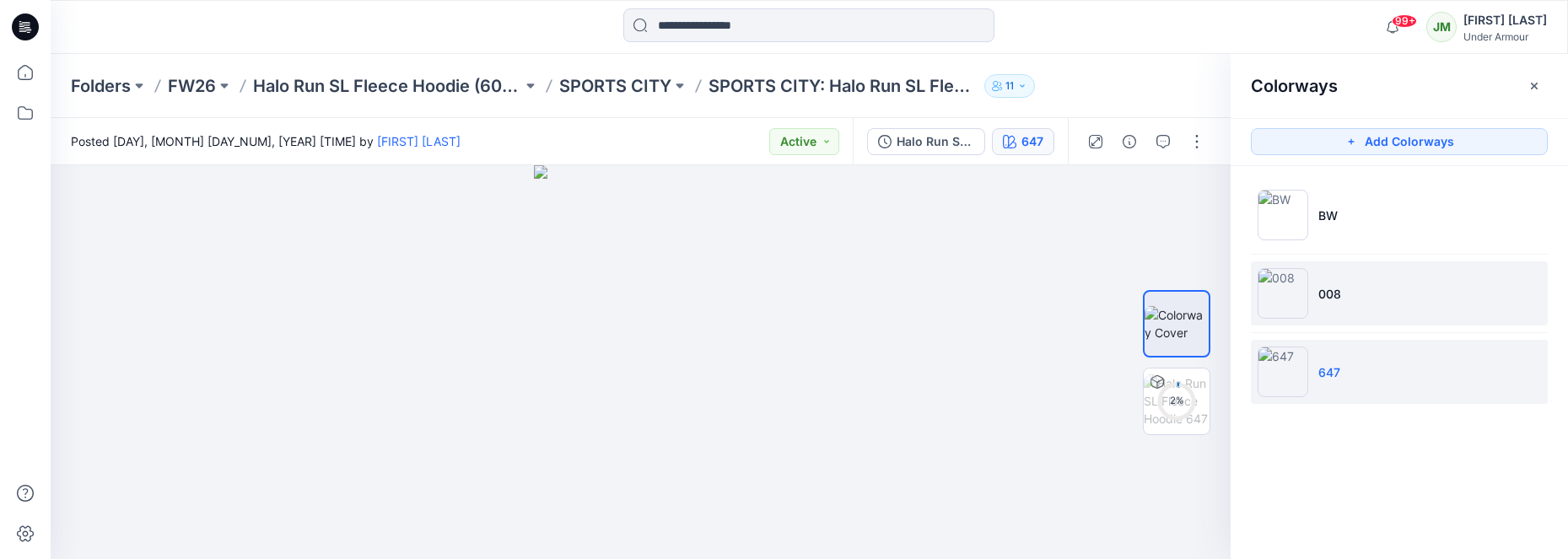 click on "008" at bounding box center (1399, 293) 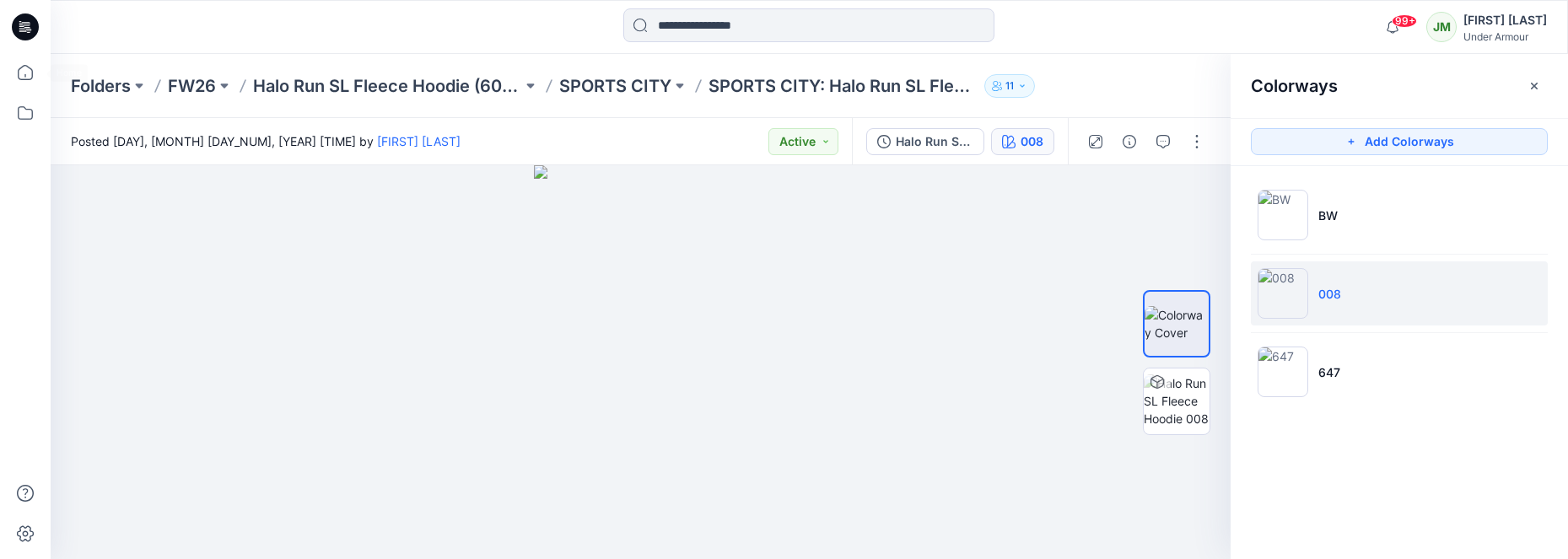 click 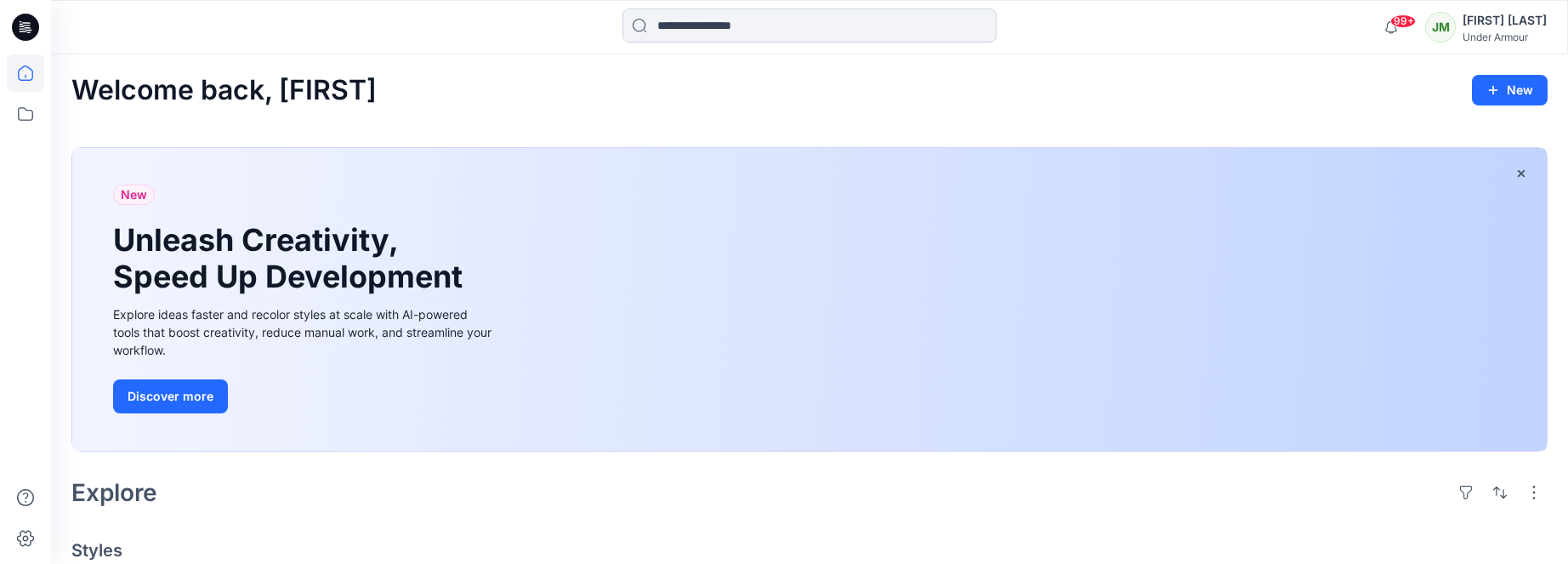 click at bounding box center (810, 26) 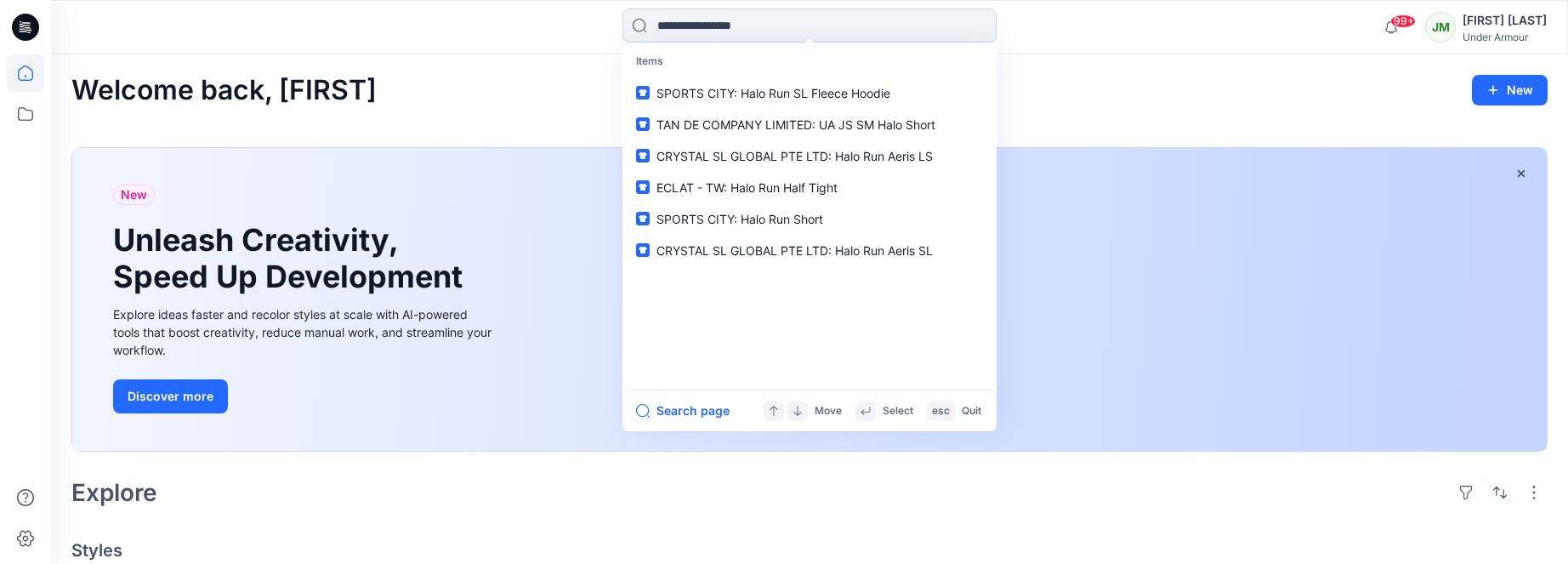 paste on "*******" 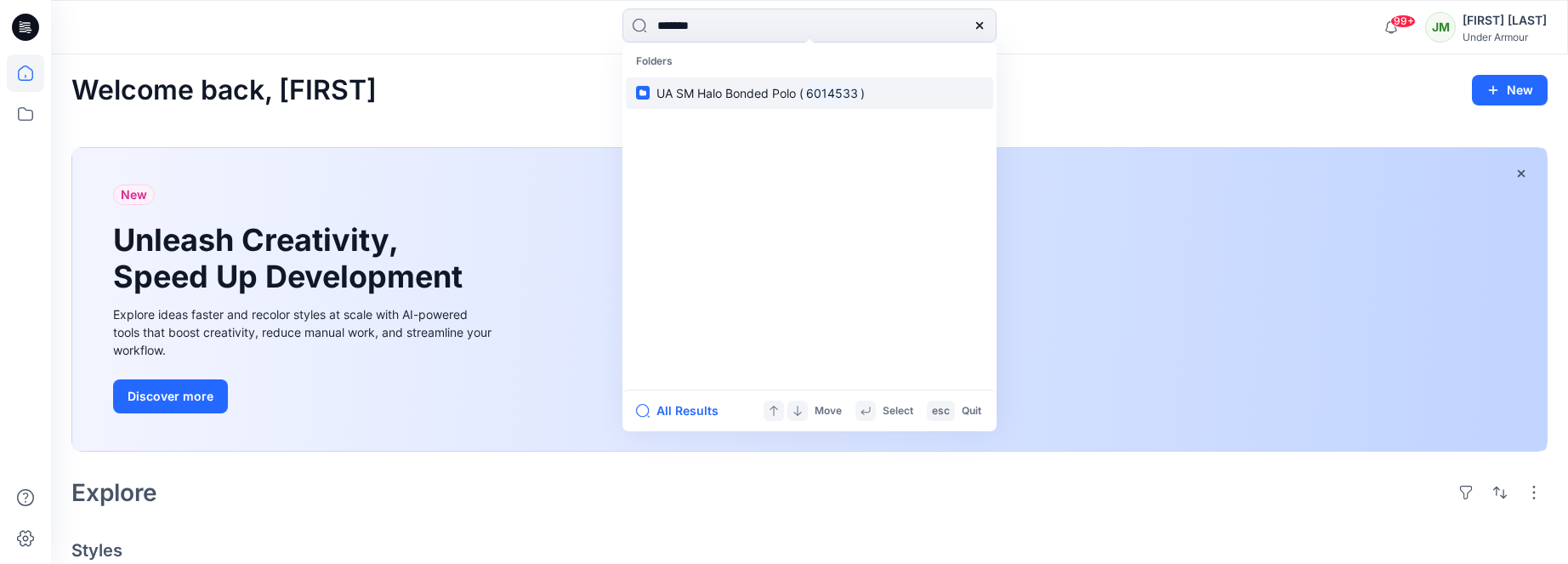type on "*******" 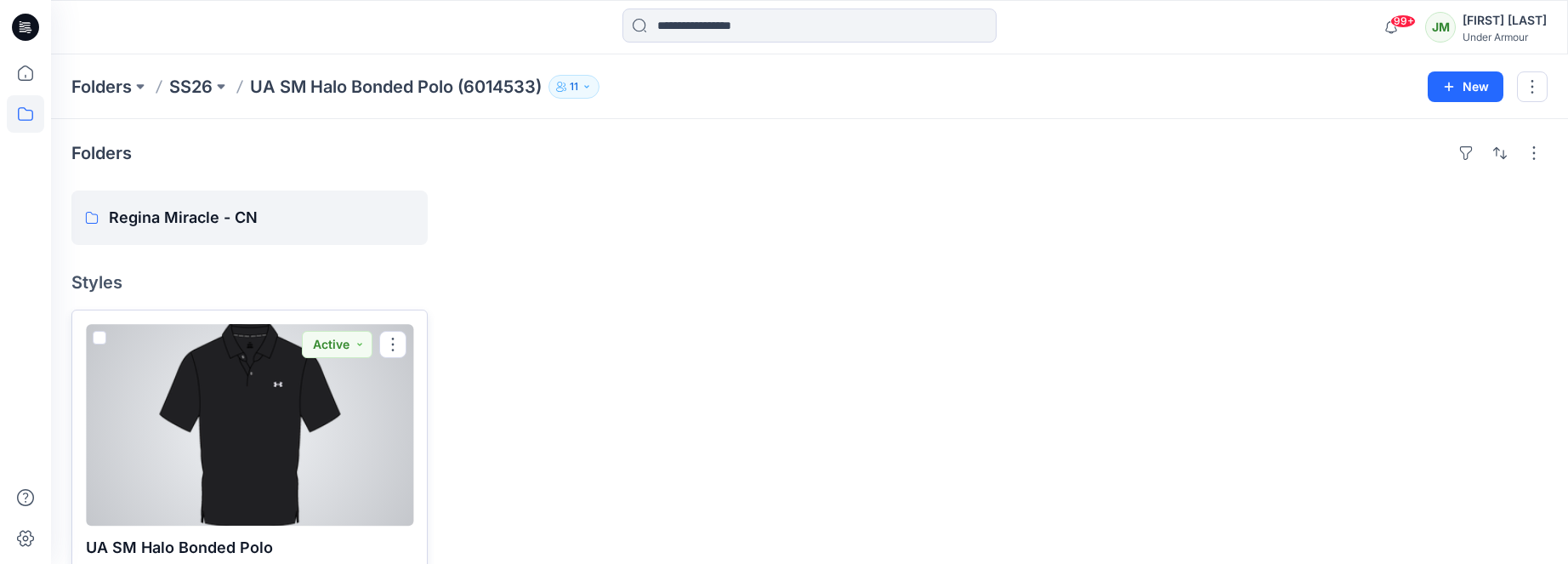 click at bounding box center [249, 424] 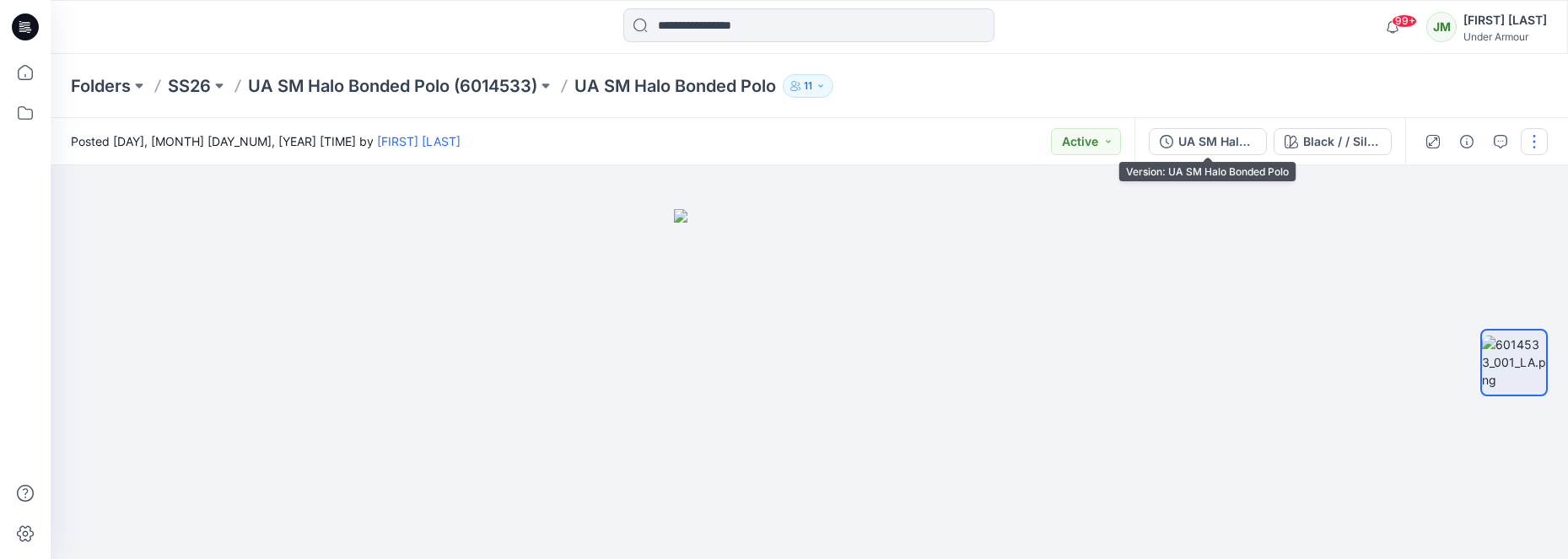 click on "UA SM Halo Bonded Polo" at bounding box center (1208, 142) 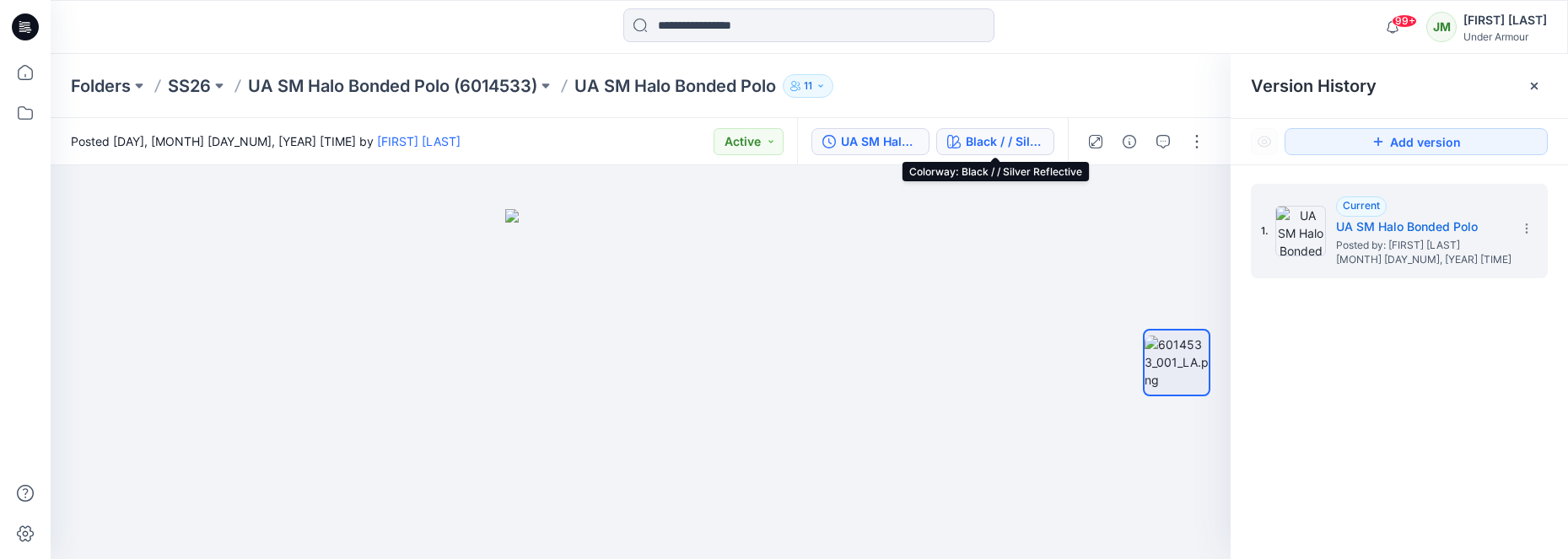 click on "Black /  / Silver Reflective" at bounding box center (1005, 142) 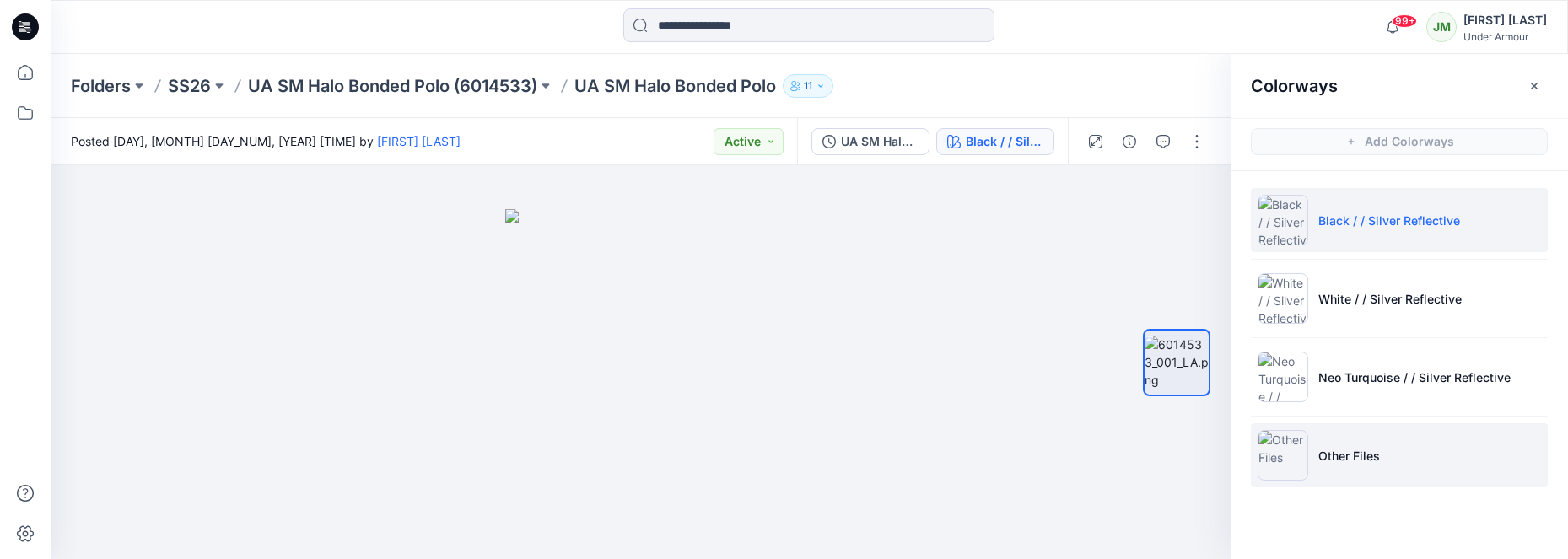 click on "Other Files" at bounding box center [1399, 455] 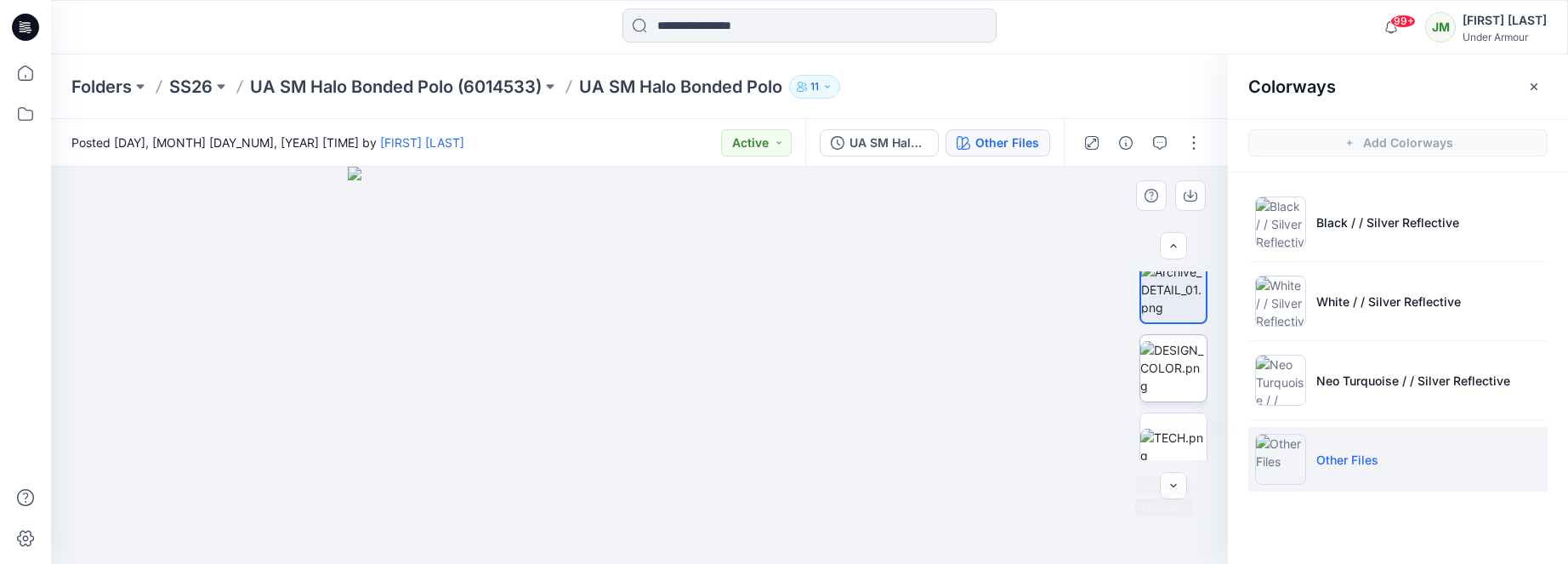 scroll, scrollTop: 0, scrollLeft: 0, axis: both 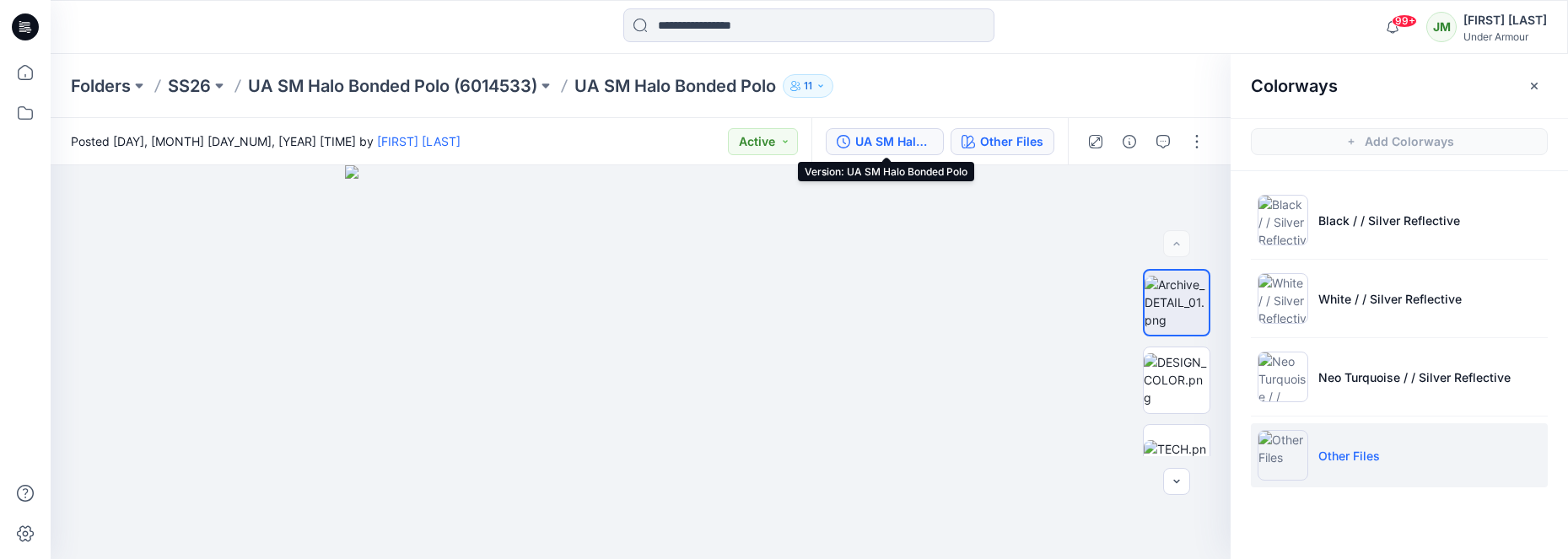 click on "UA SM Halo Bonded Polo" at bounding box center (894, 142) 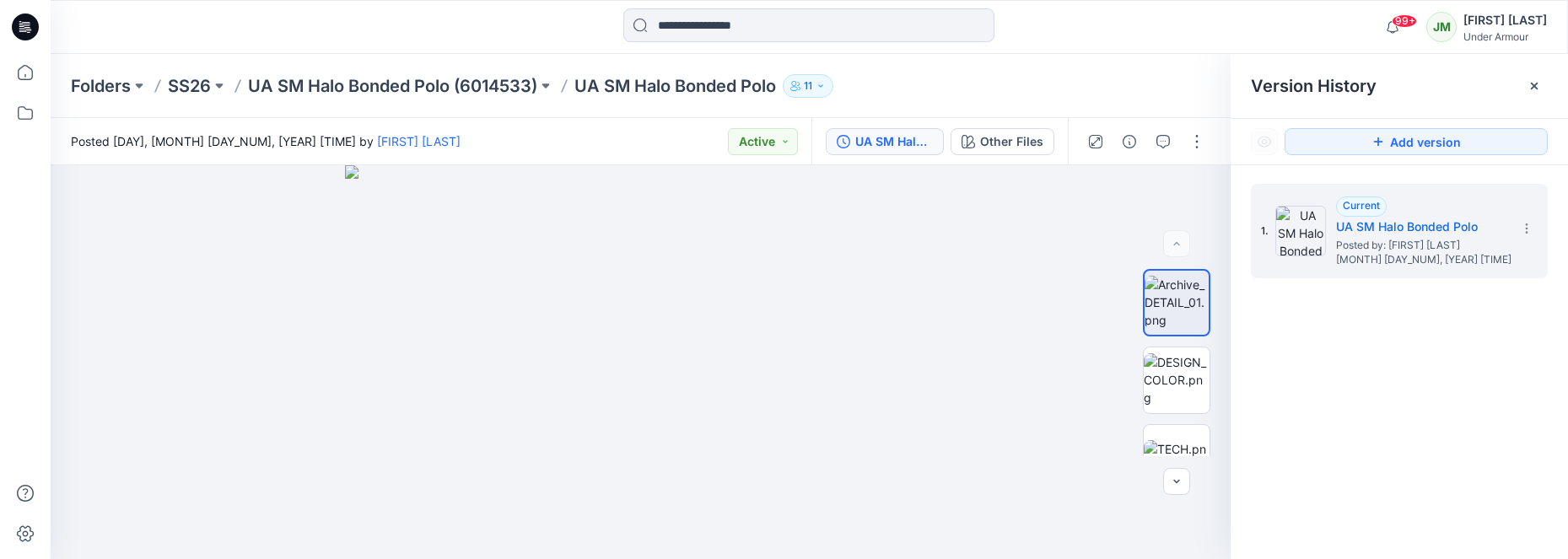 click on "1.   Current UA SM Halo Bonded Polo Posted by: [FIRST] [LAST] [MONTH] [DAY_NUM], [YEAR] [TIME]" at bounding box center (1399, 374) 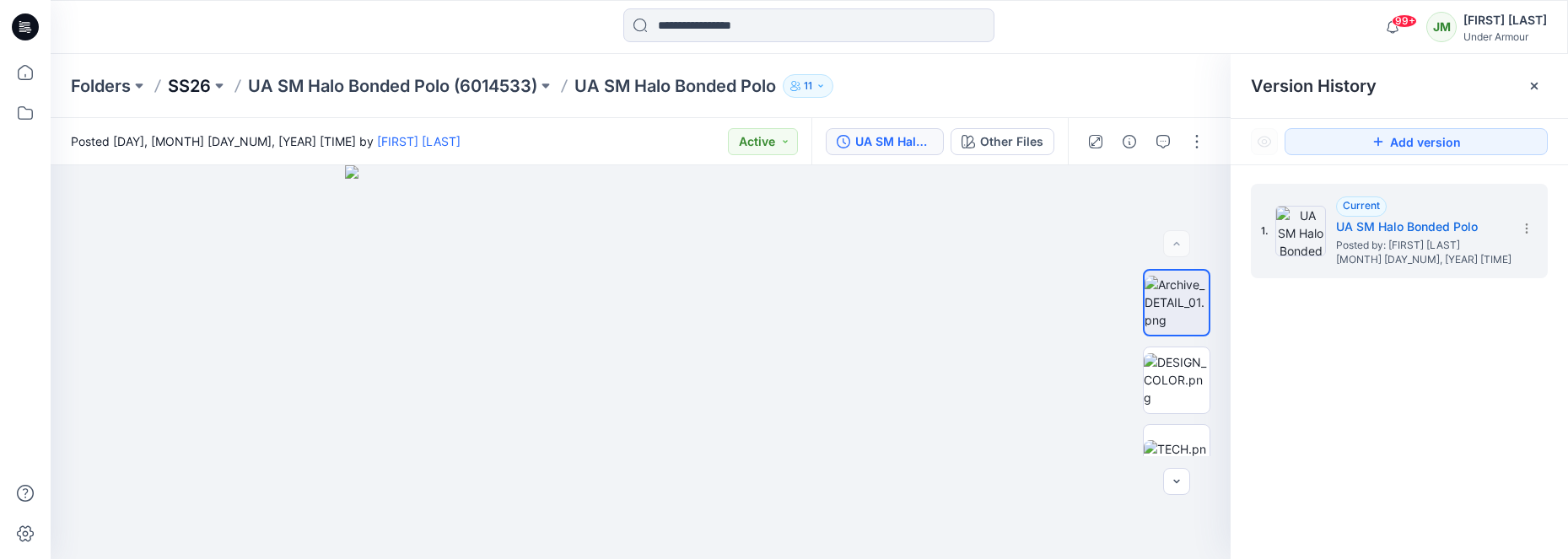 click on "SS26" at bounding box center (189, 86) 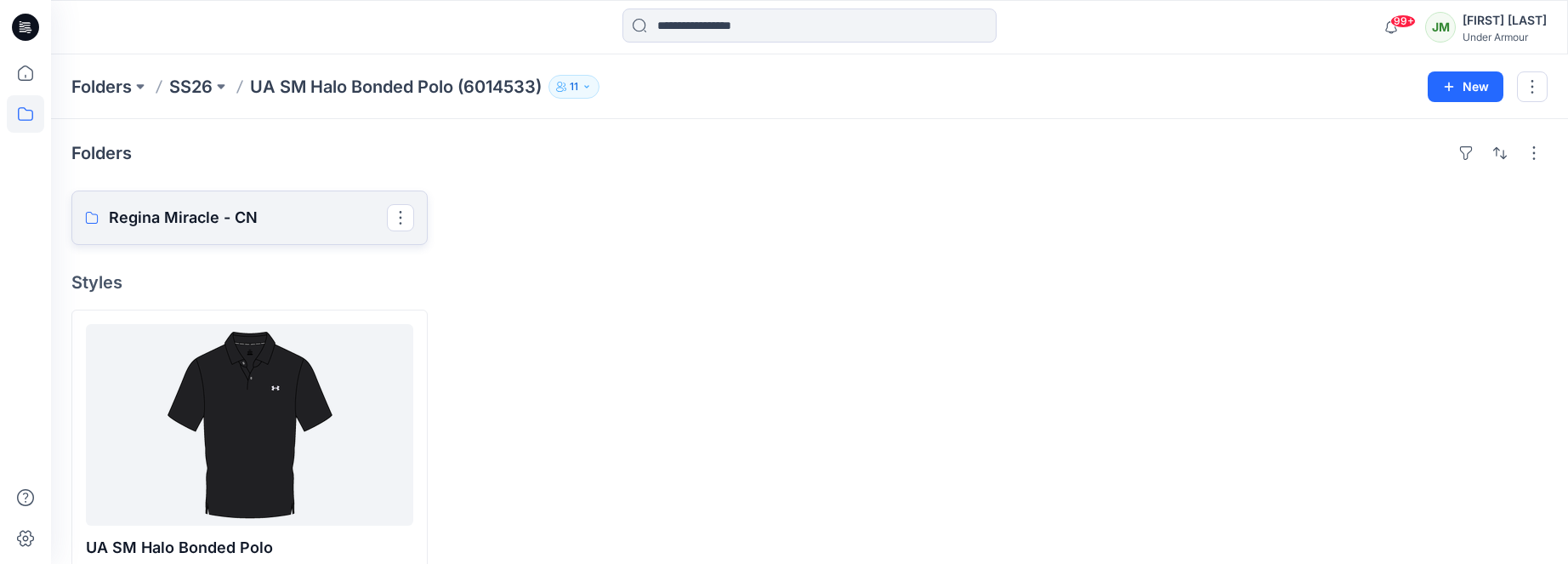 click on "Regina Miracle - CN" at bounding box center [247, 218] 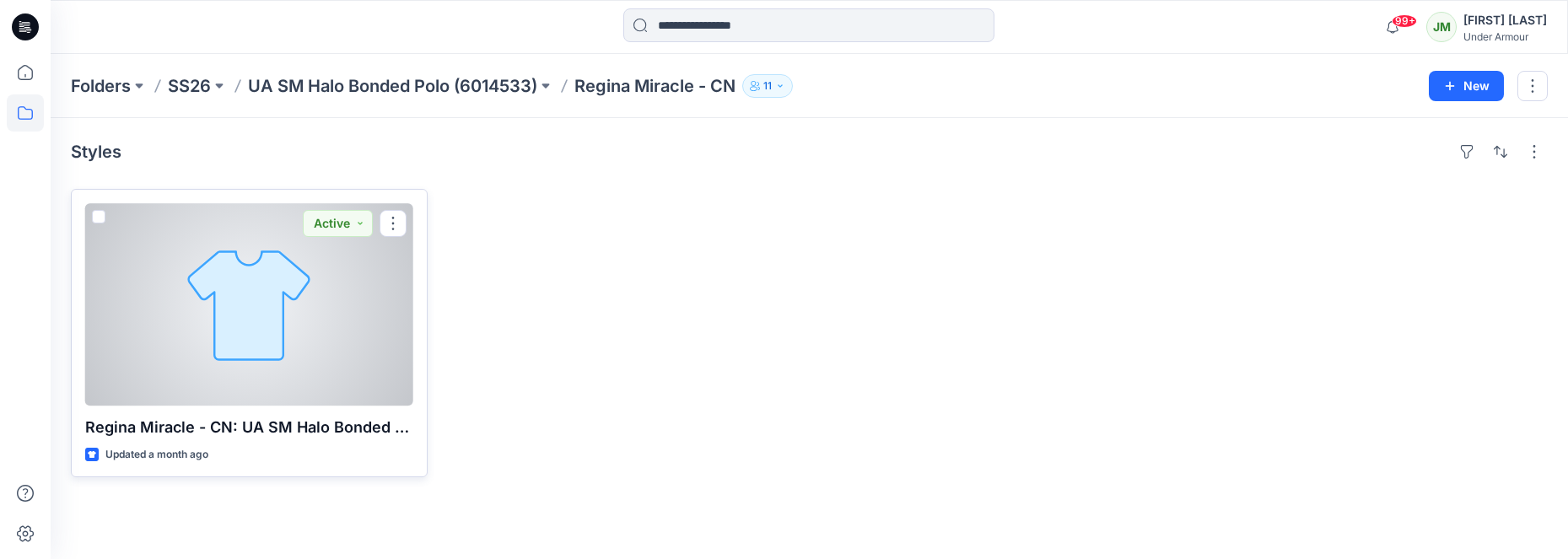 click at bounding box center [249, 304] 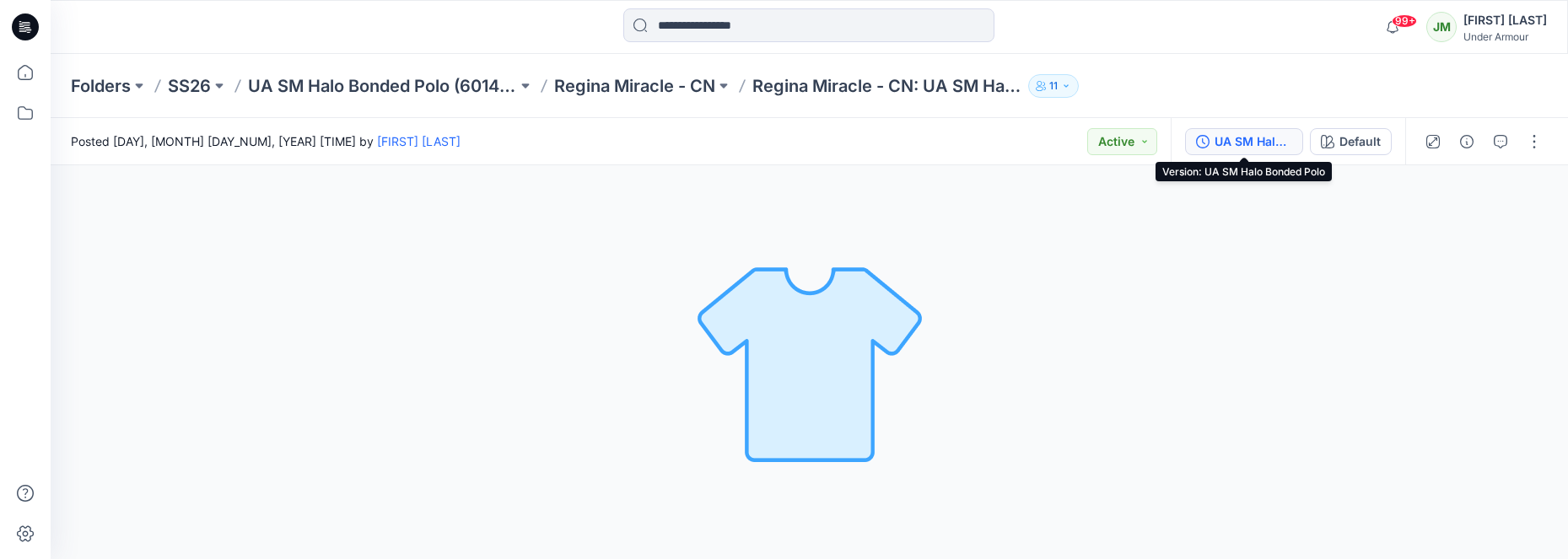 click on "UA SM Halo Bonded Polo" at bounding box center [1253, 142] 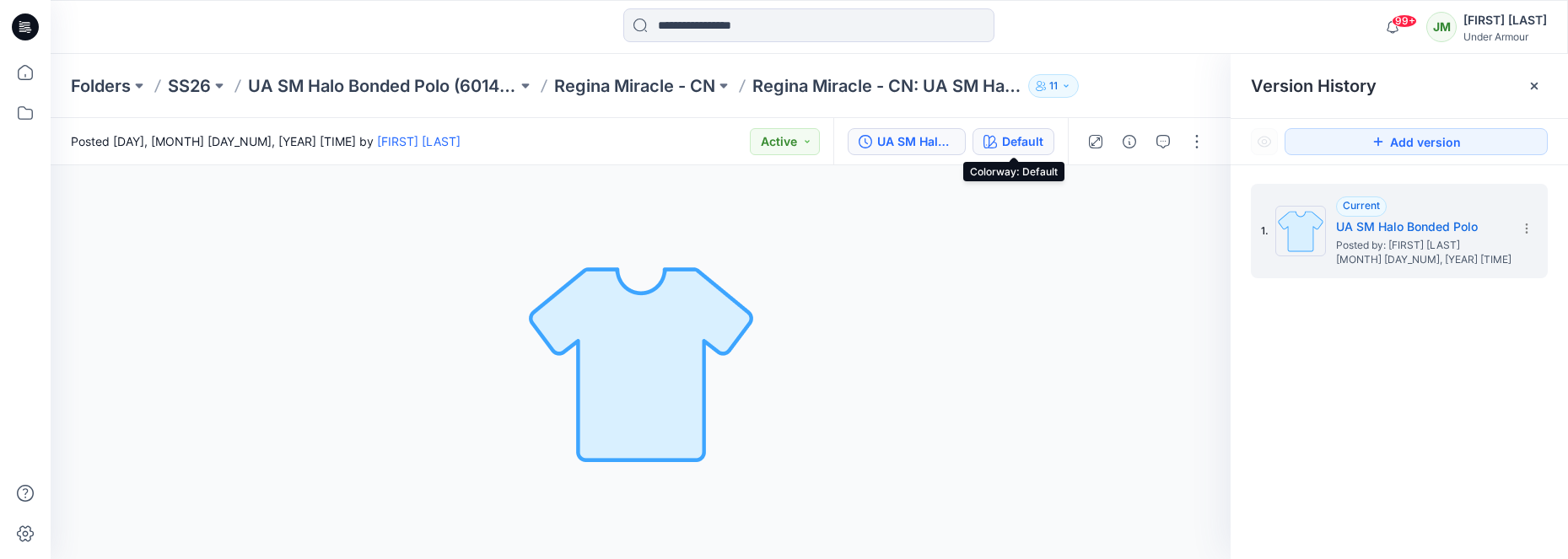 click on "Default" at bounding box center (1013, 142) 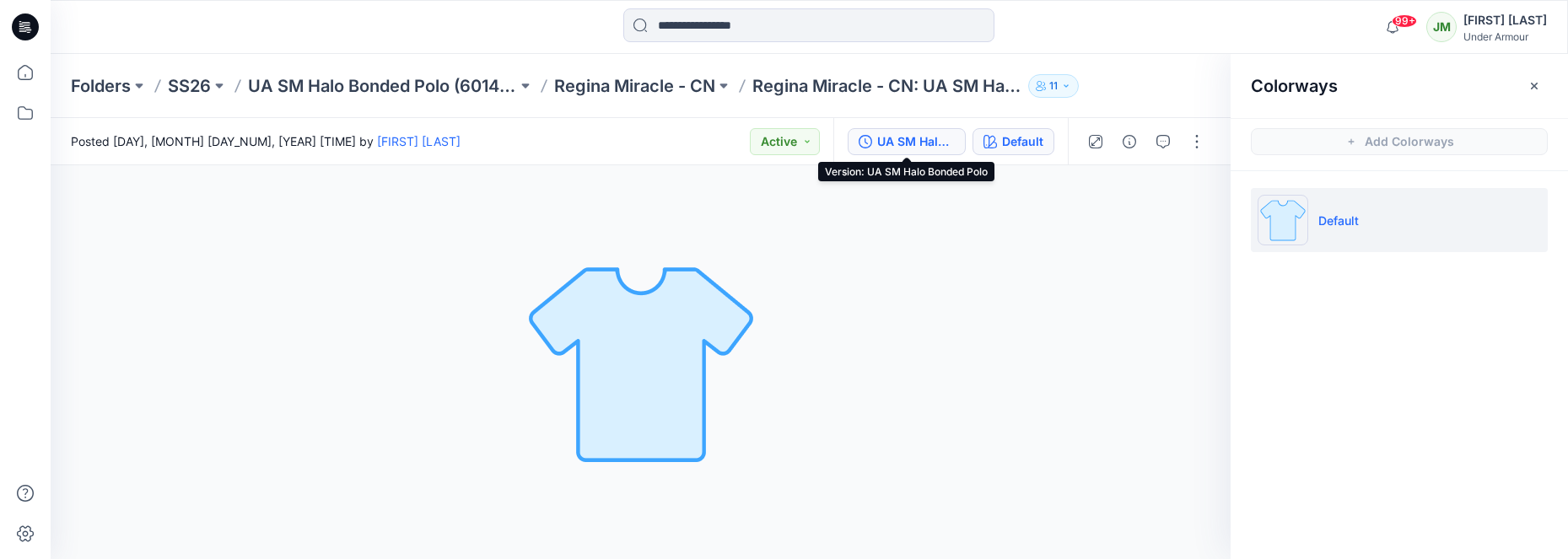 click on "UA SM Halo Bonded Polo" at bounding box center (916, 142) 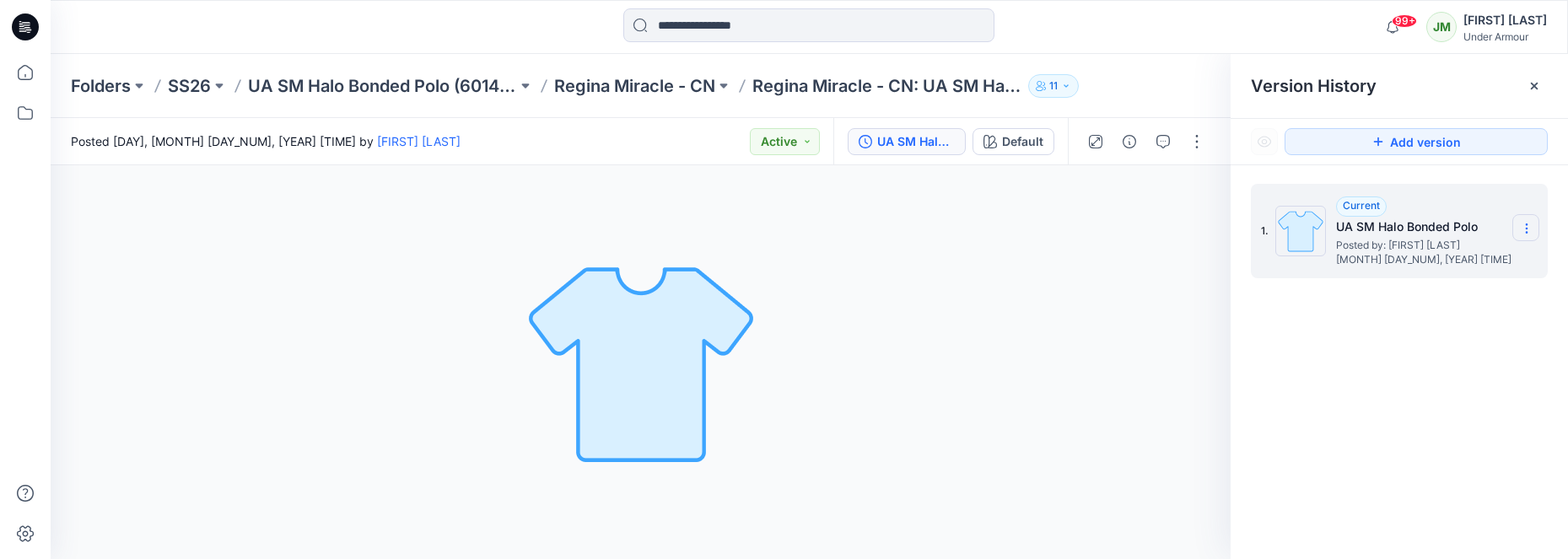 click 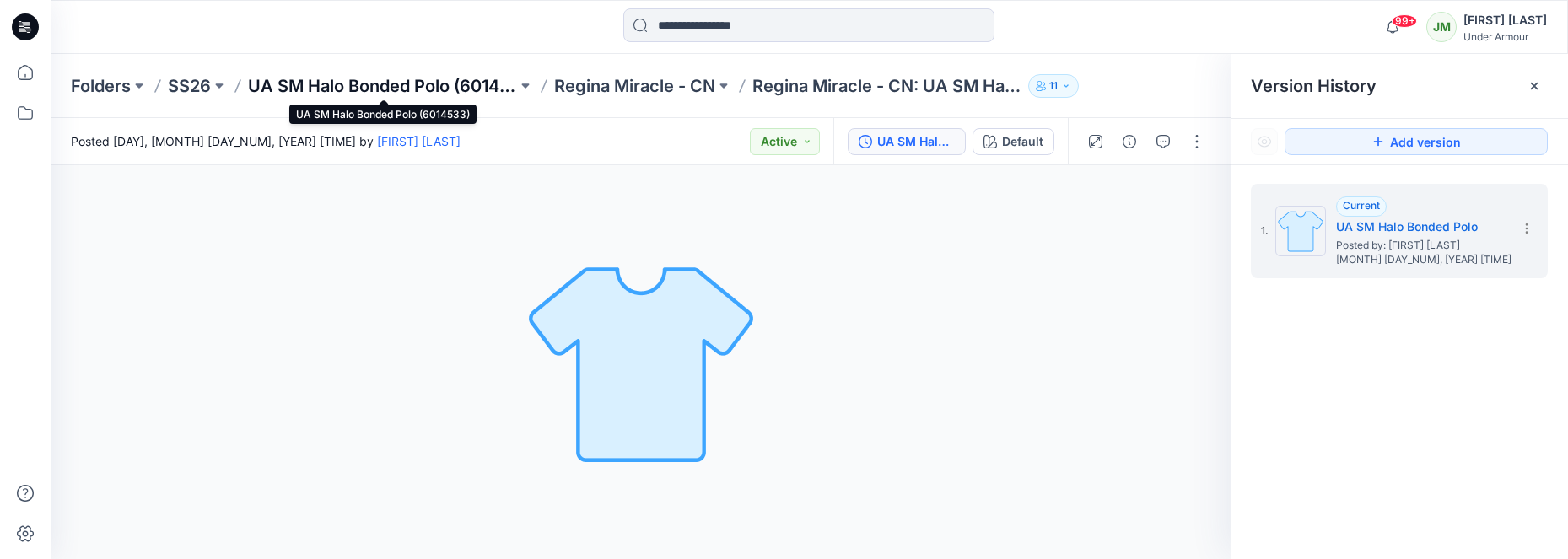 click on "UA SM Halo Bonded Polo (6014533)" at bounding box center (382, 86) 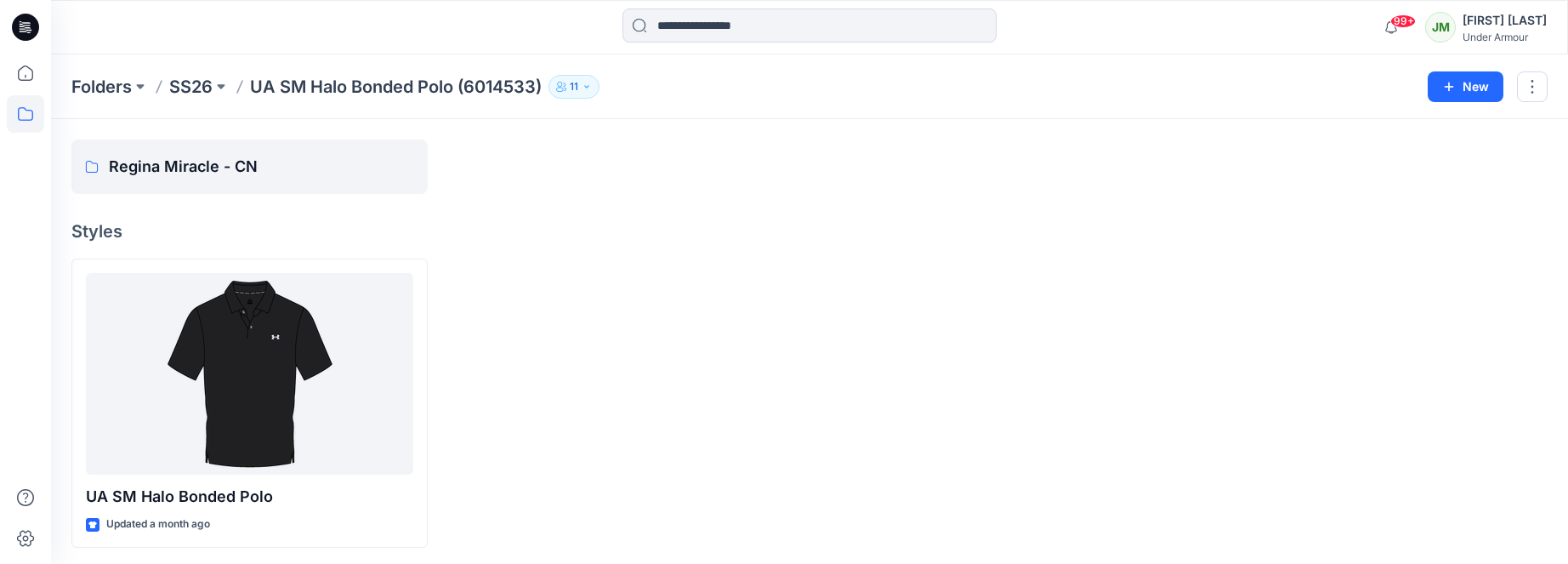 scroll, scrollTop: 55, scrollLeft: 0, axis: vertical 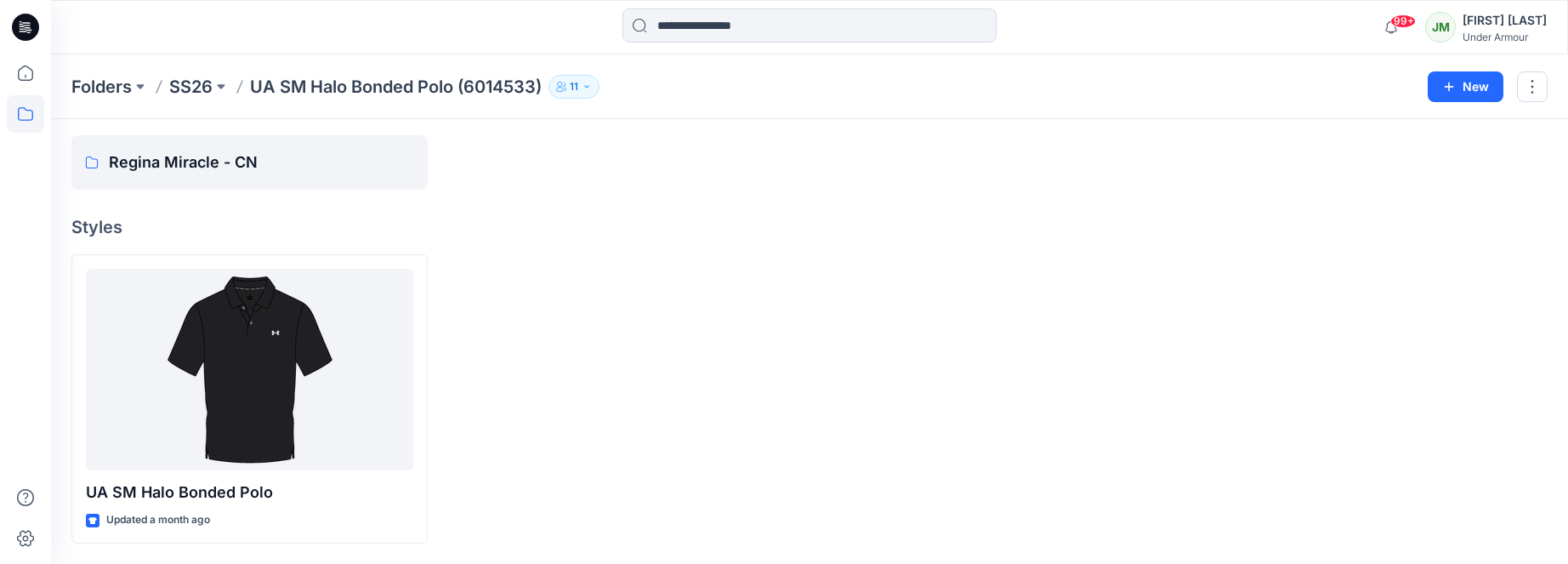 click on "UA SM Halo Bonded Polo (6014533)" at bounding box center [395, 87] 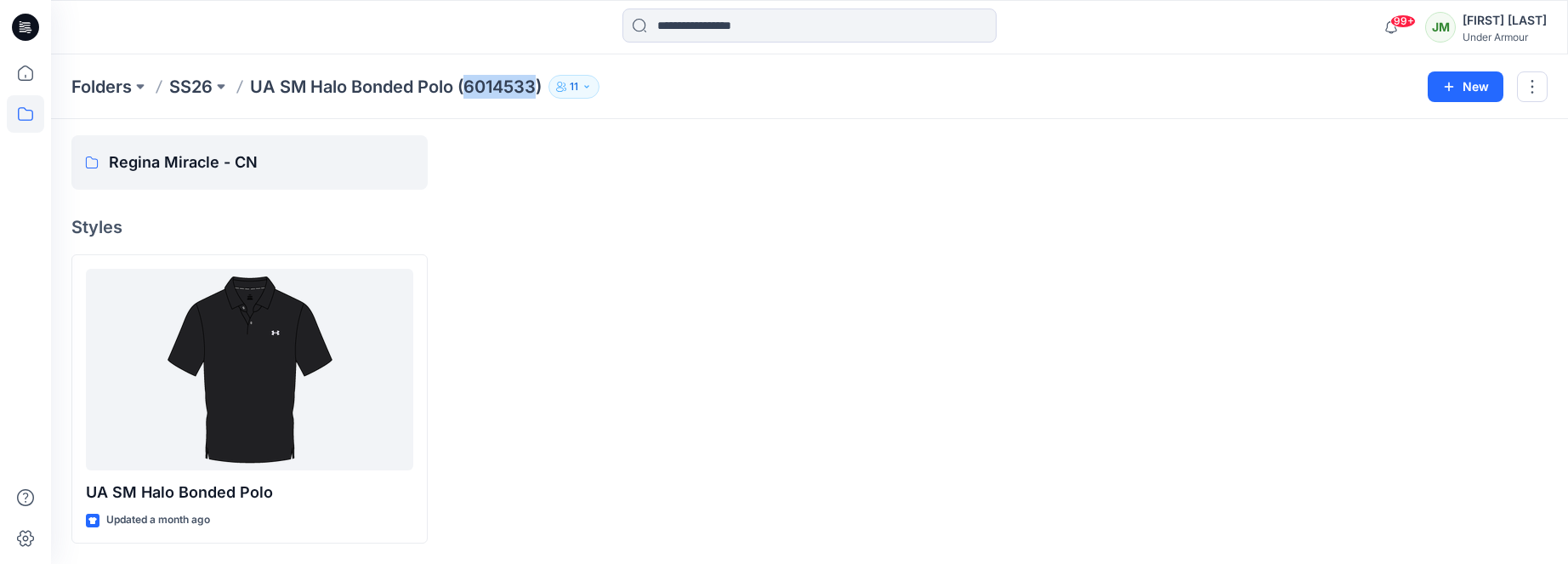 click on "UA SM Halo Bonded Polo (6014533)" at bounding box center (395, 87) 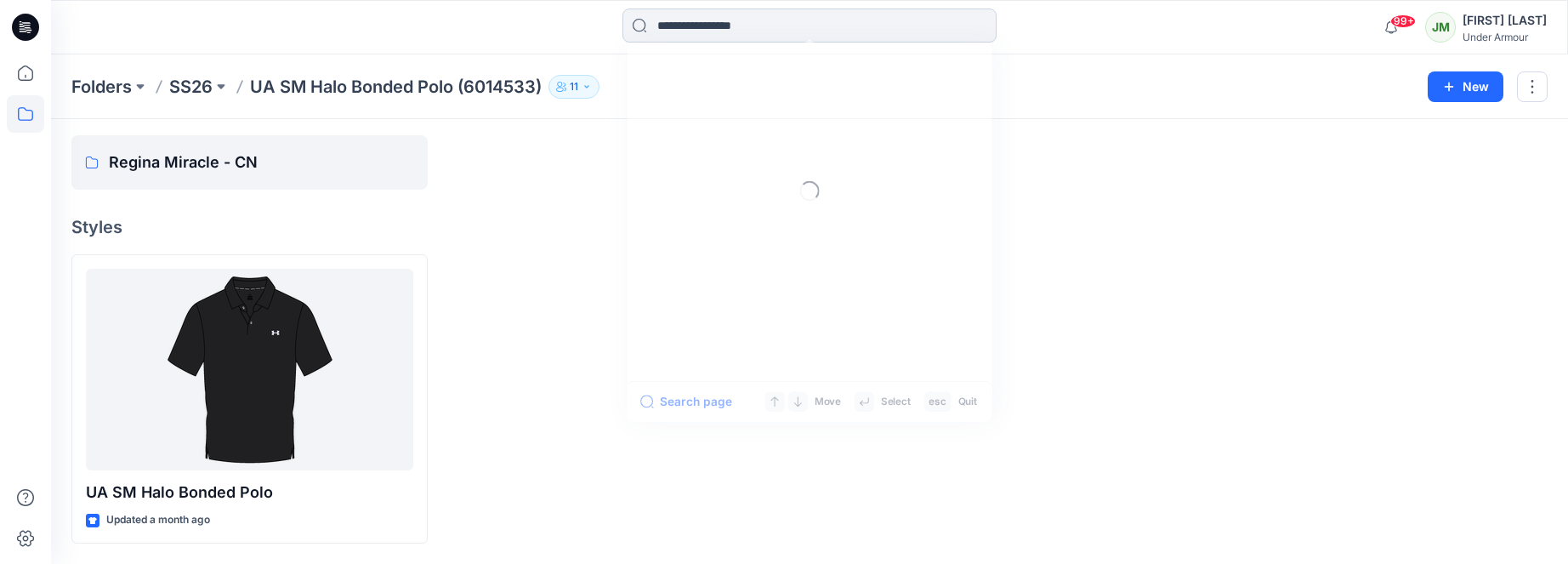 click at bounding box center [810, 26] 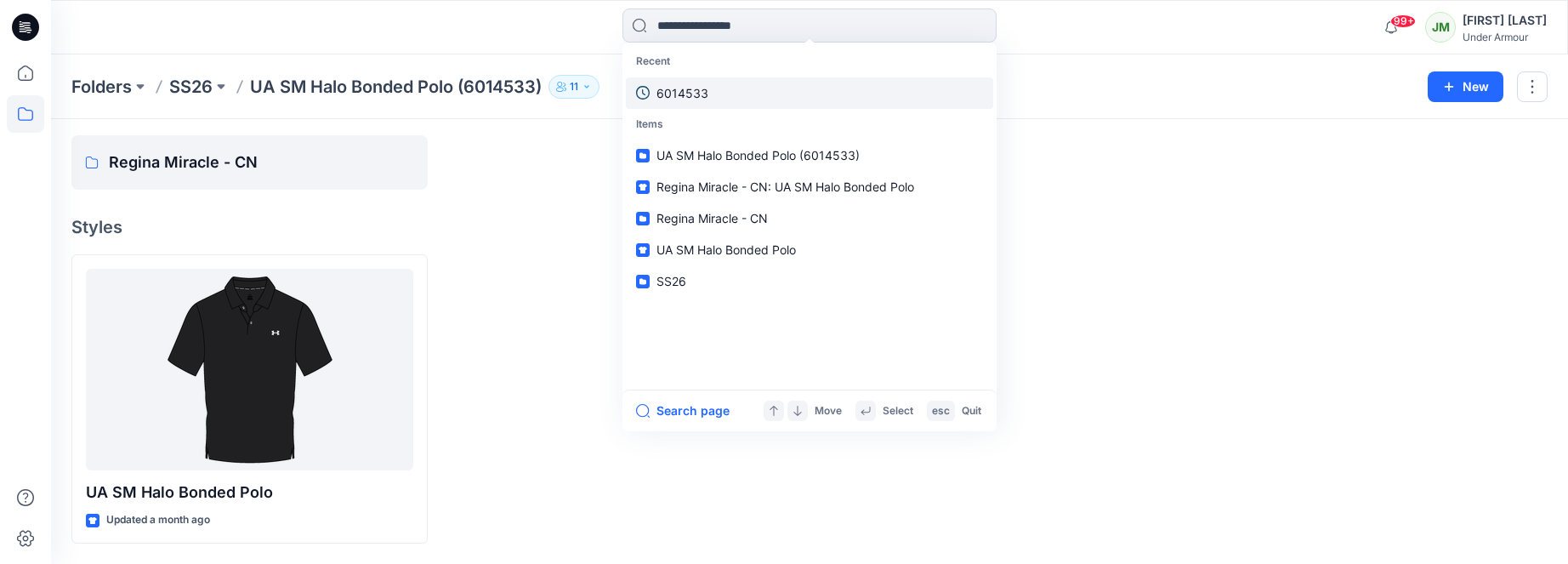 click on "6014533" at bounding box center (810, 93) 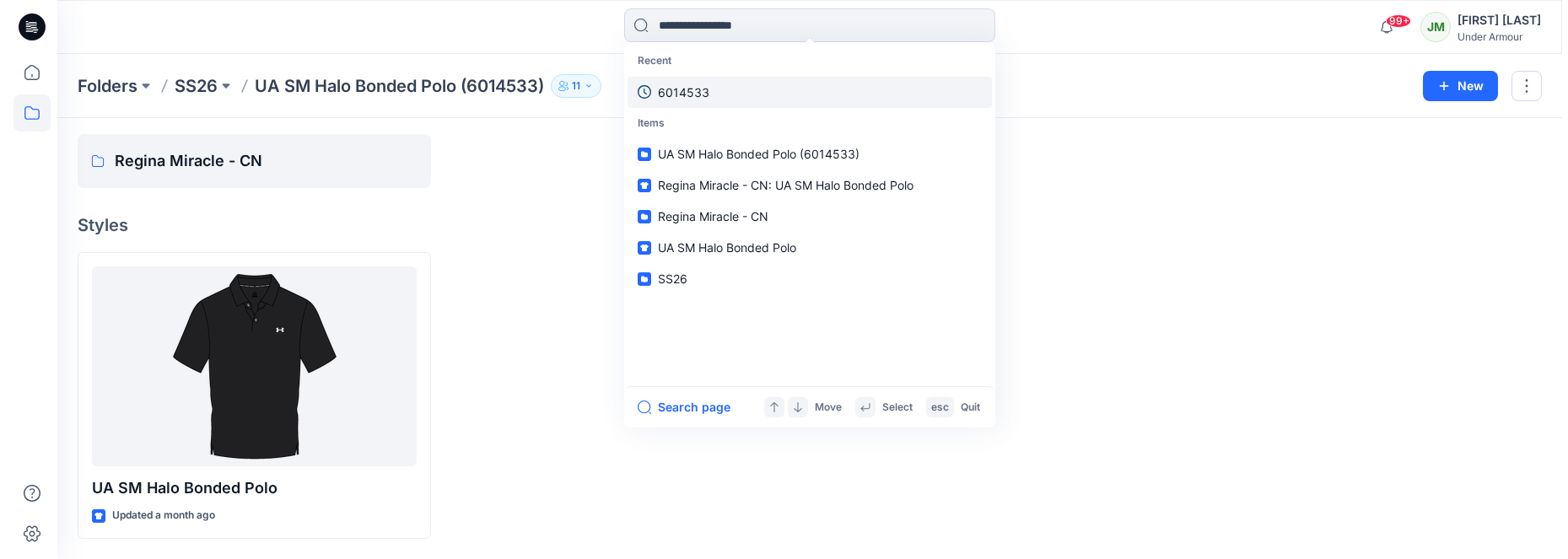scroll, scrollTop: 0, scrollLeft: 0, axis: both 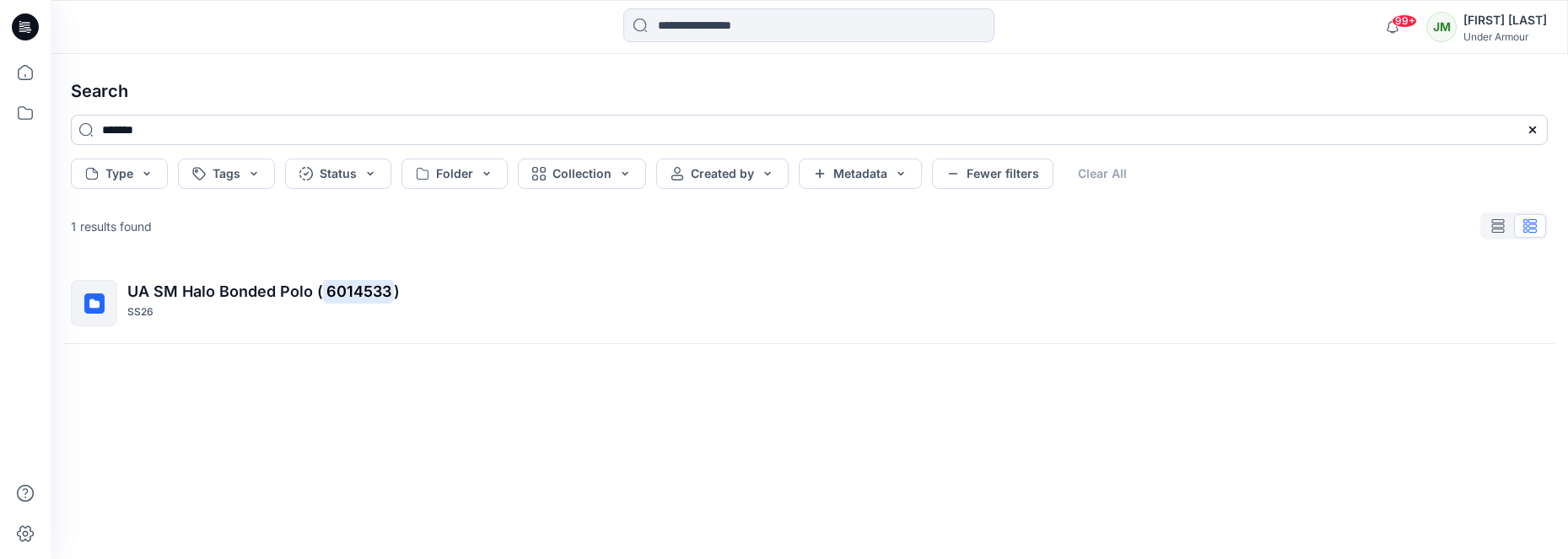 drag, startPoint x: 141, startPoint y: 130, endPoint x: 183, endPoint y: 137, distance: 42.579338 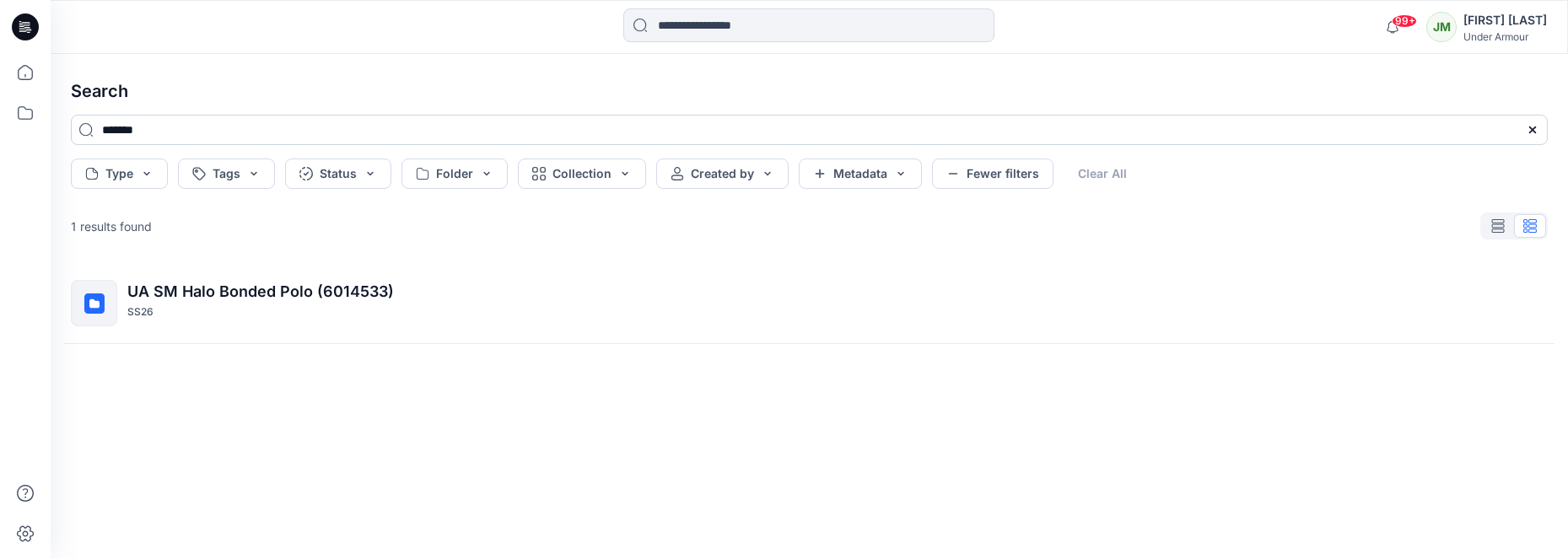 type on "*******" 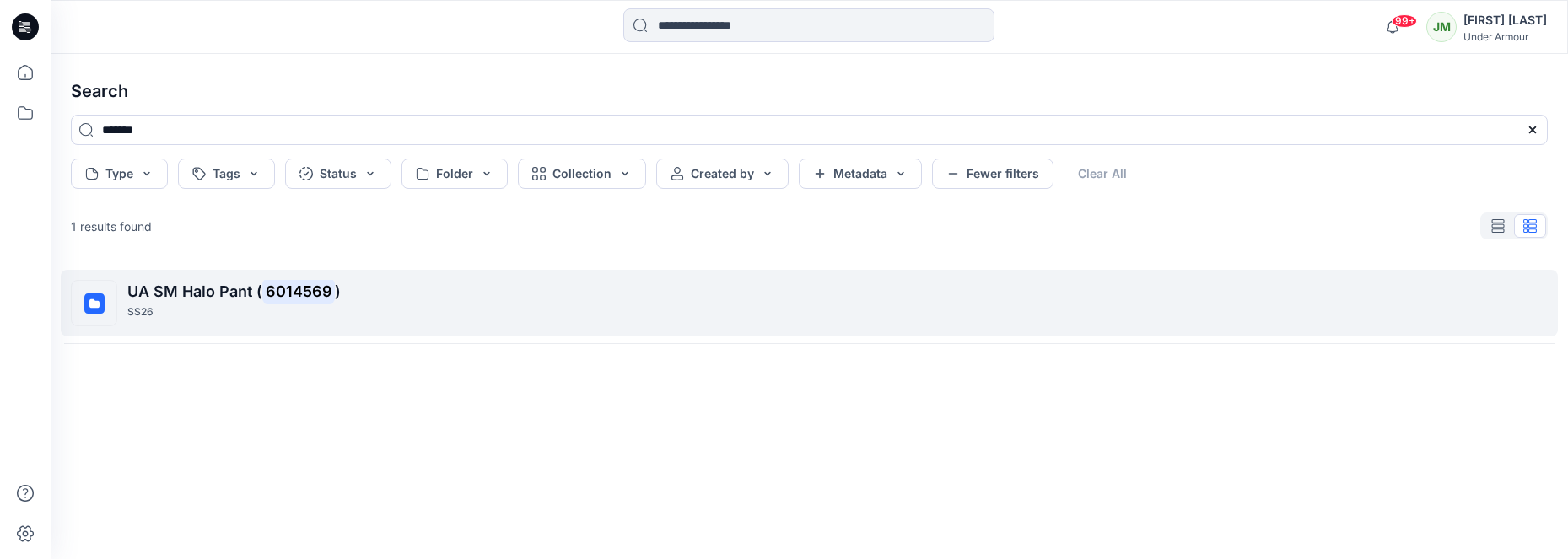 click on "UA SM Halo Pant (" at bounding box center (195, 291) 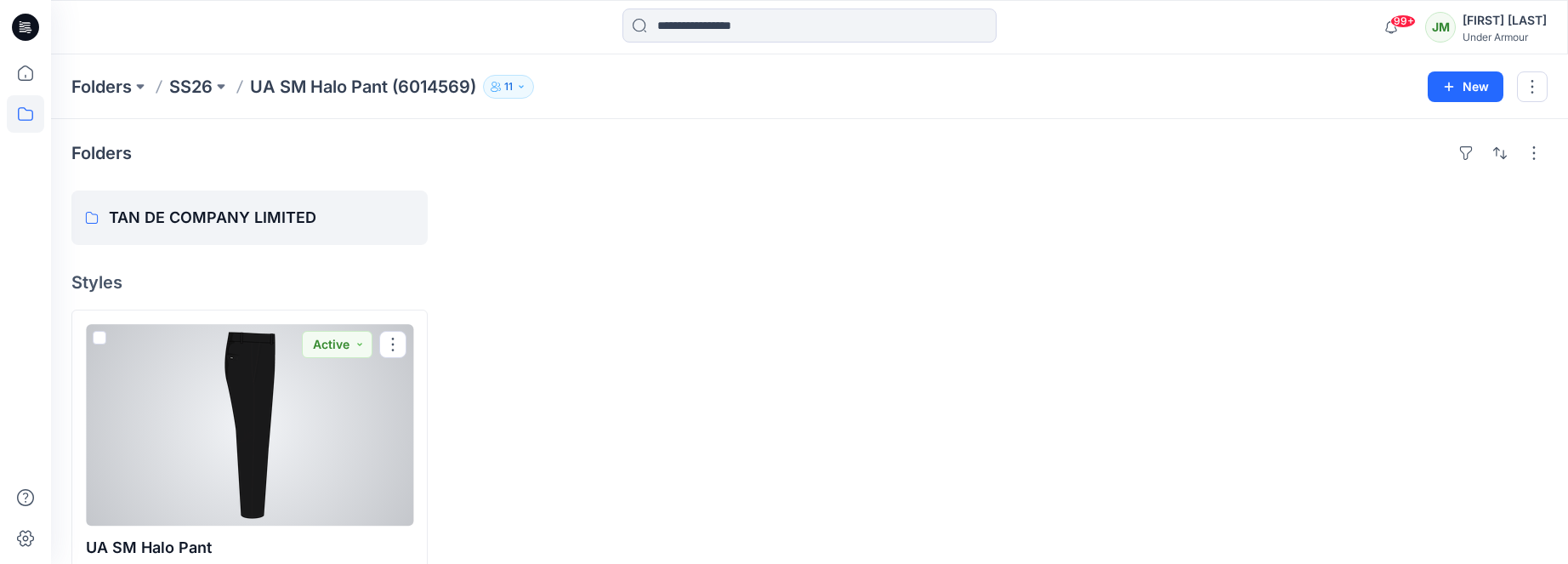 click at bounding box center [249, 424] 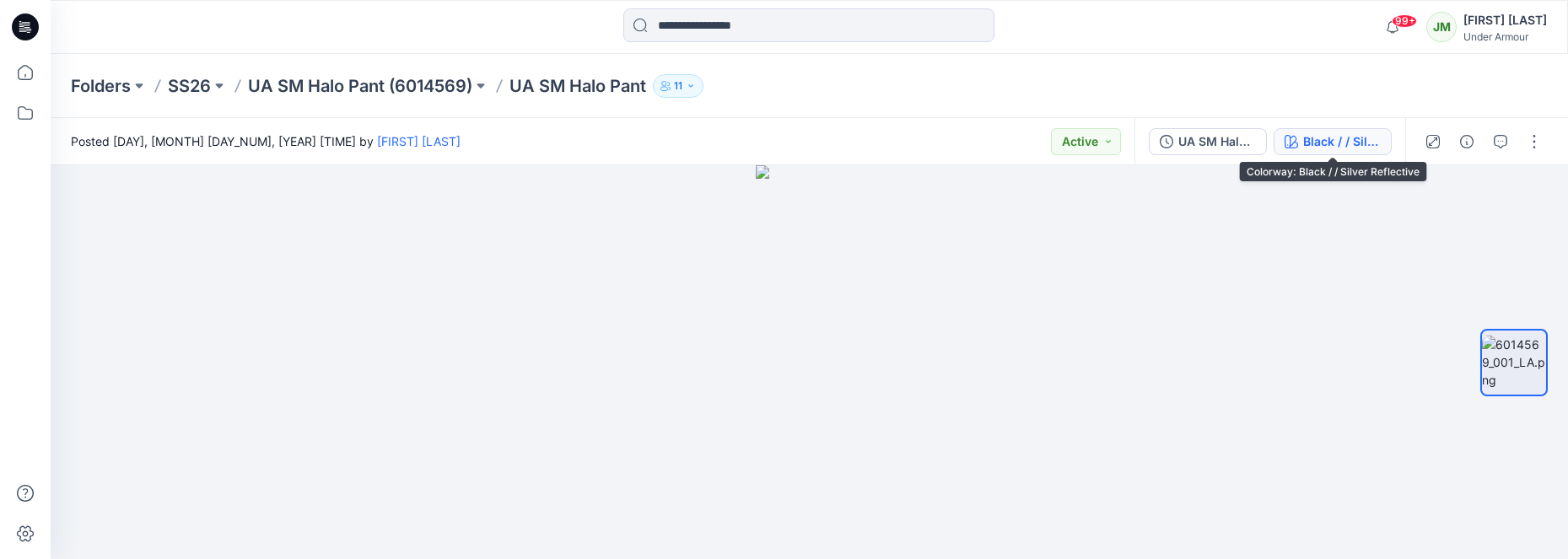 click on "Black /  / Silver Reflective" at bounding box center [1342, 142] 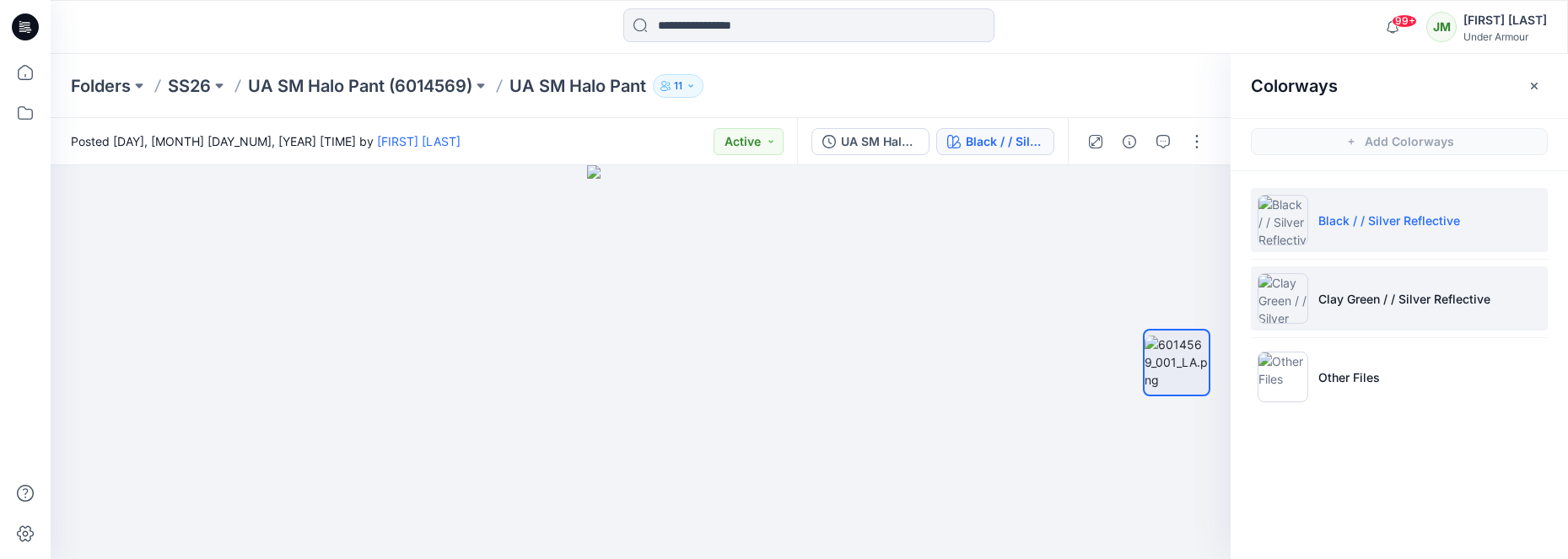 click on "Clay Green /  / Silver Reflective" at bounding box center (1404, 298) 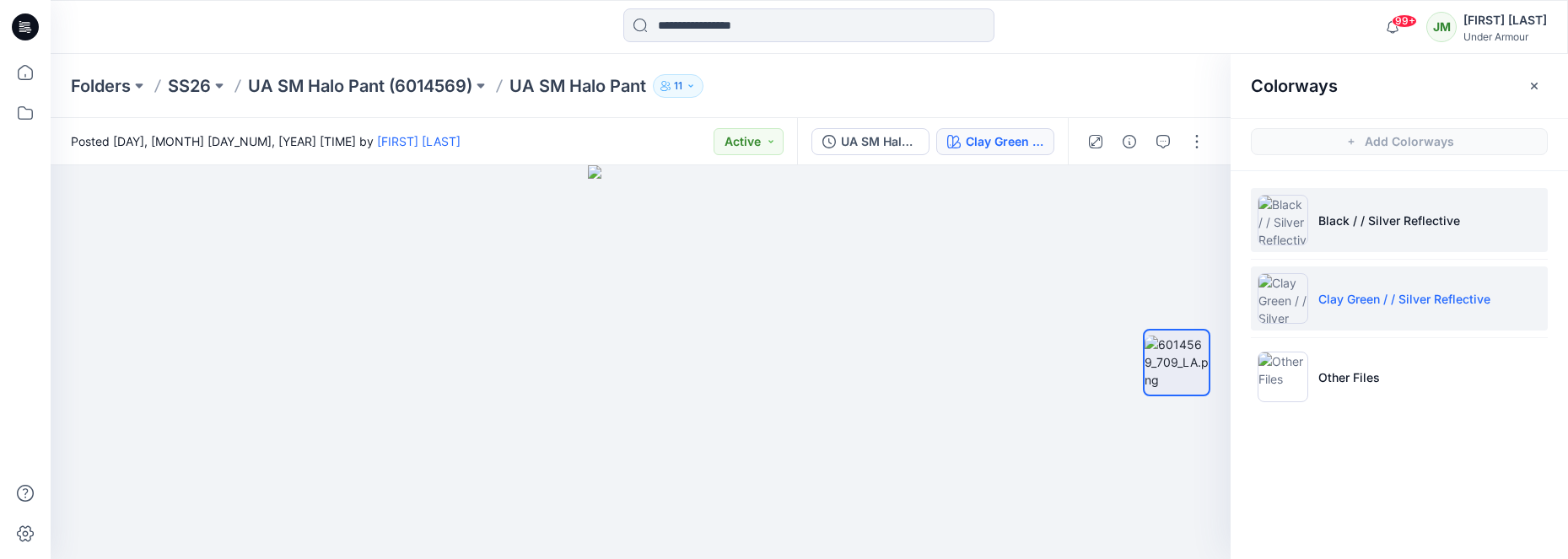 click on "Black /  / Silver Reflective" at bounding box center [1389, 220] 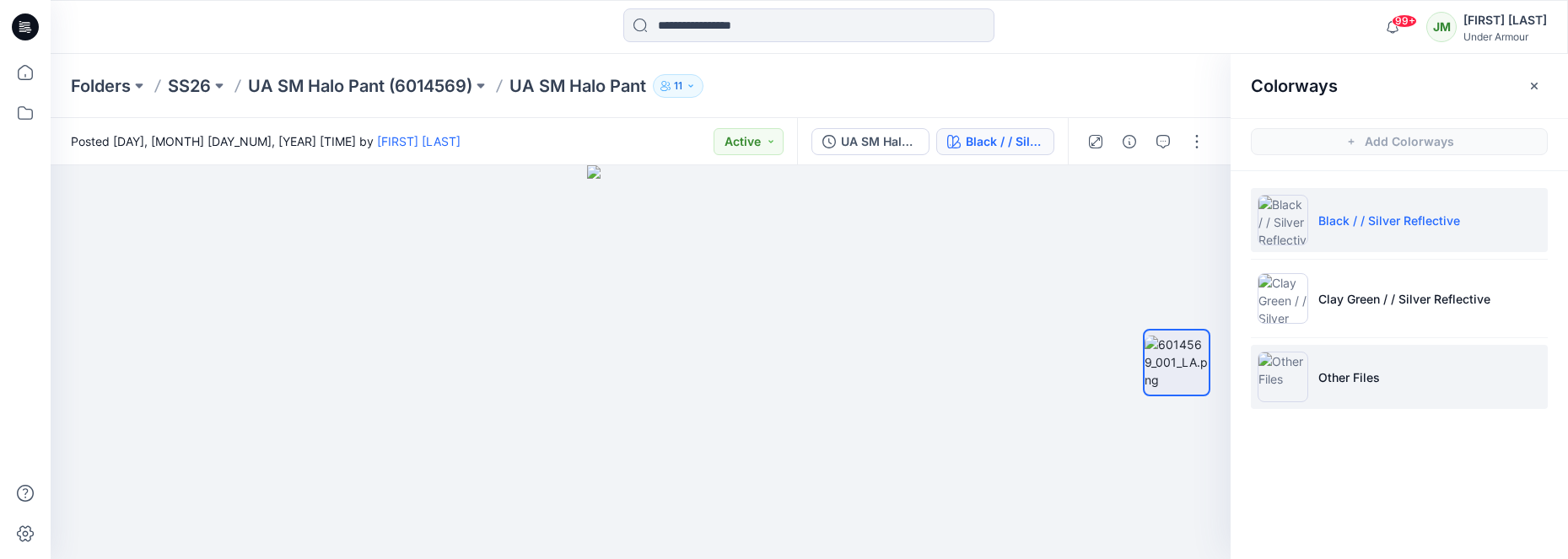 click on "Other Files" at bounding box center (1399, 377) 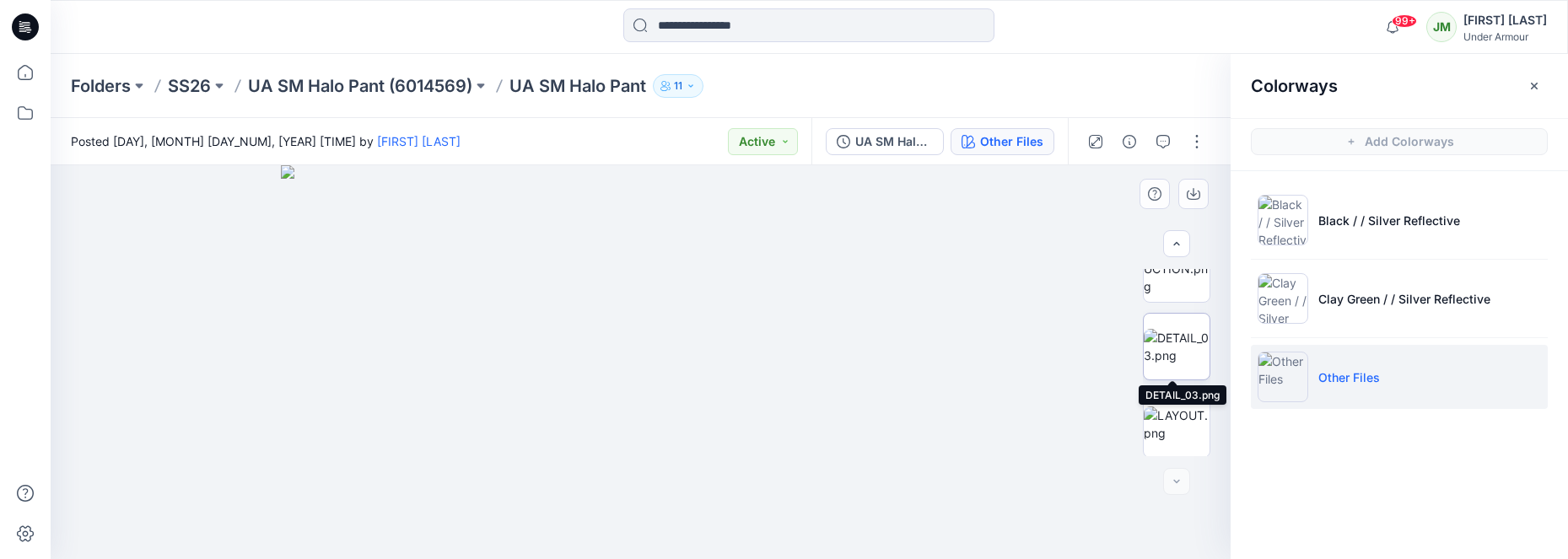 scroll, scrollTop: 346, scrollLeft: 0, axis: vertical 